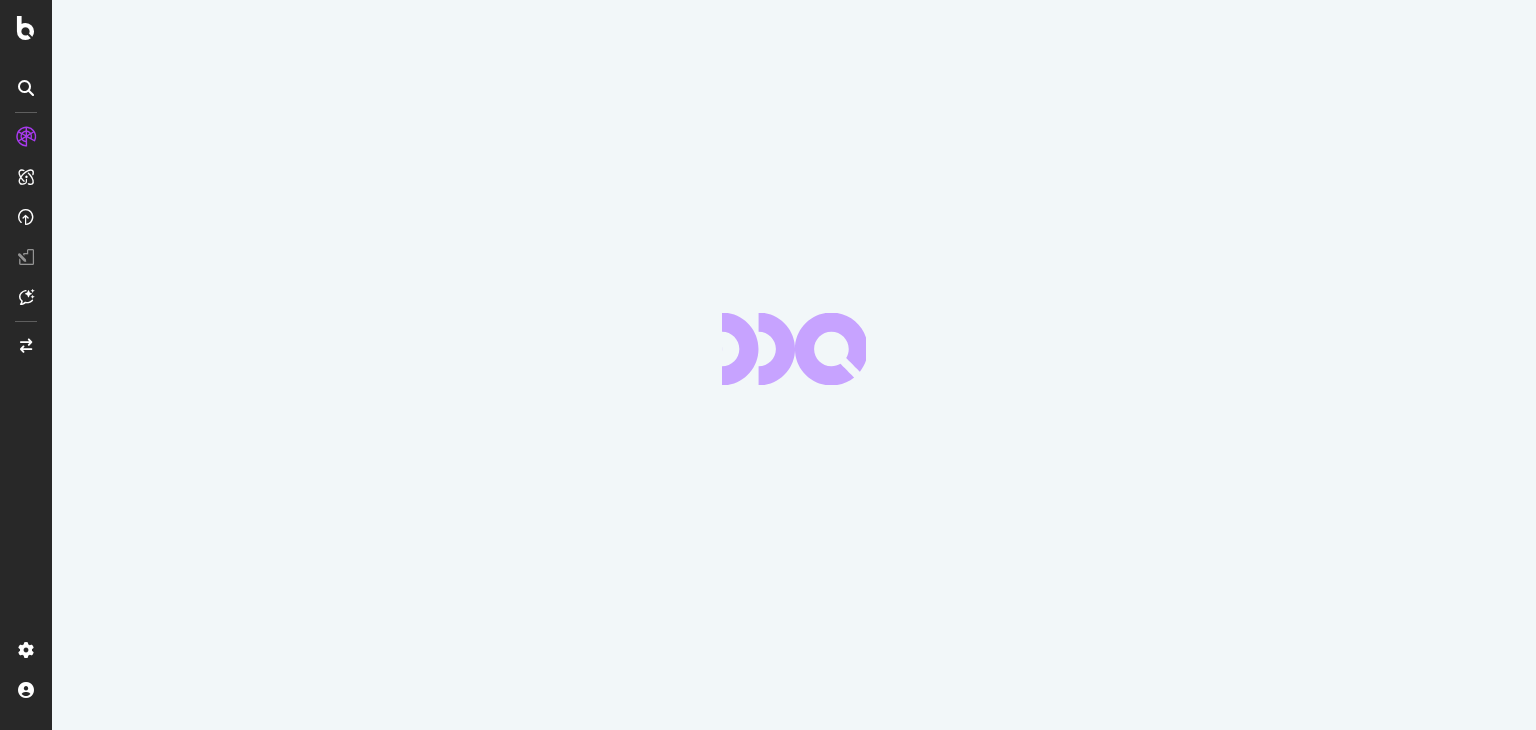 scroll, scrollTop: 0, scrollLeft: 0, axis: both 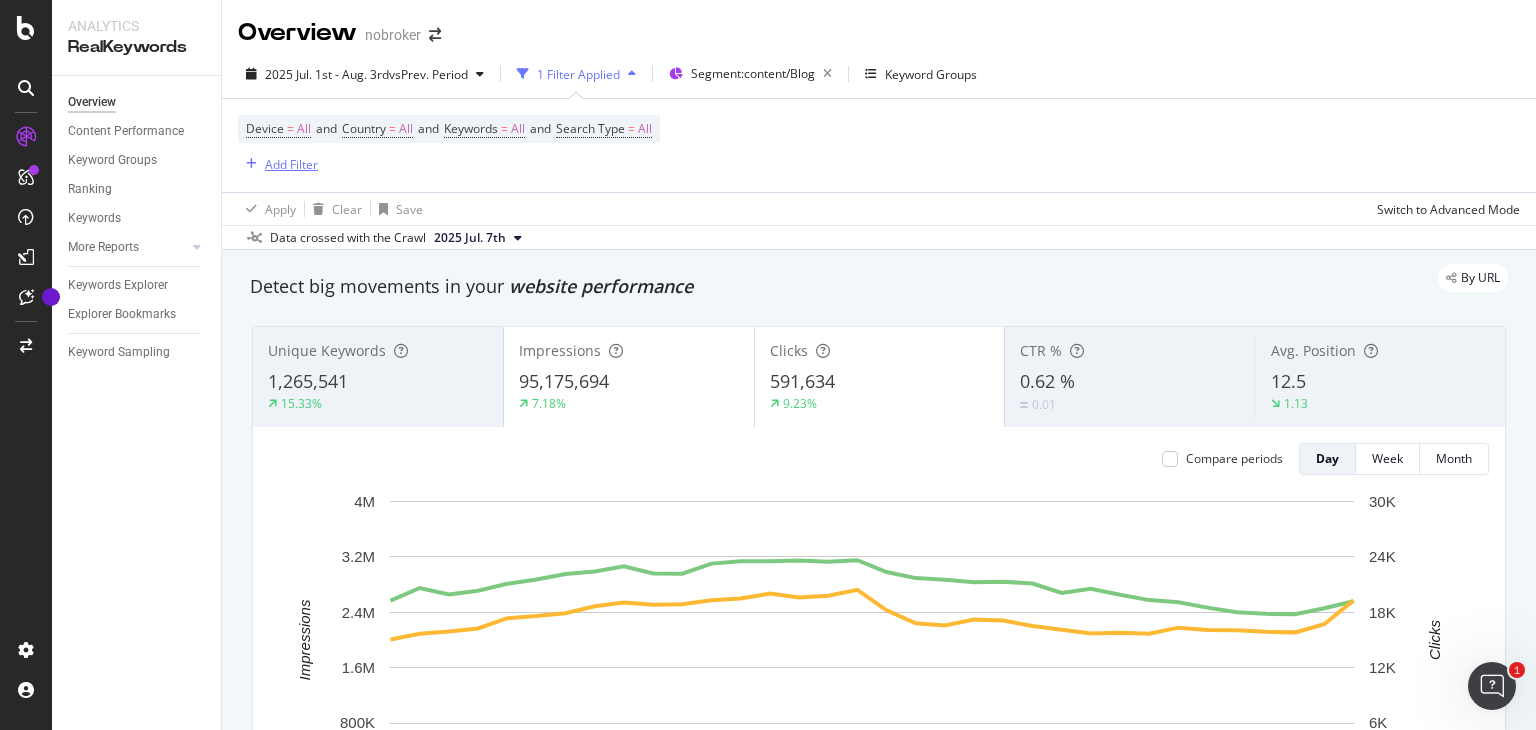 click on "Add Filter" at bounding box center [291, 164] 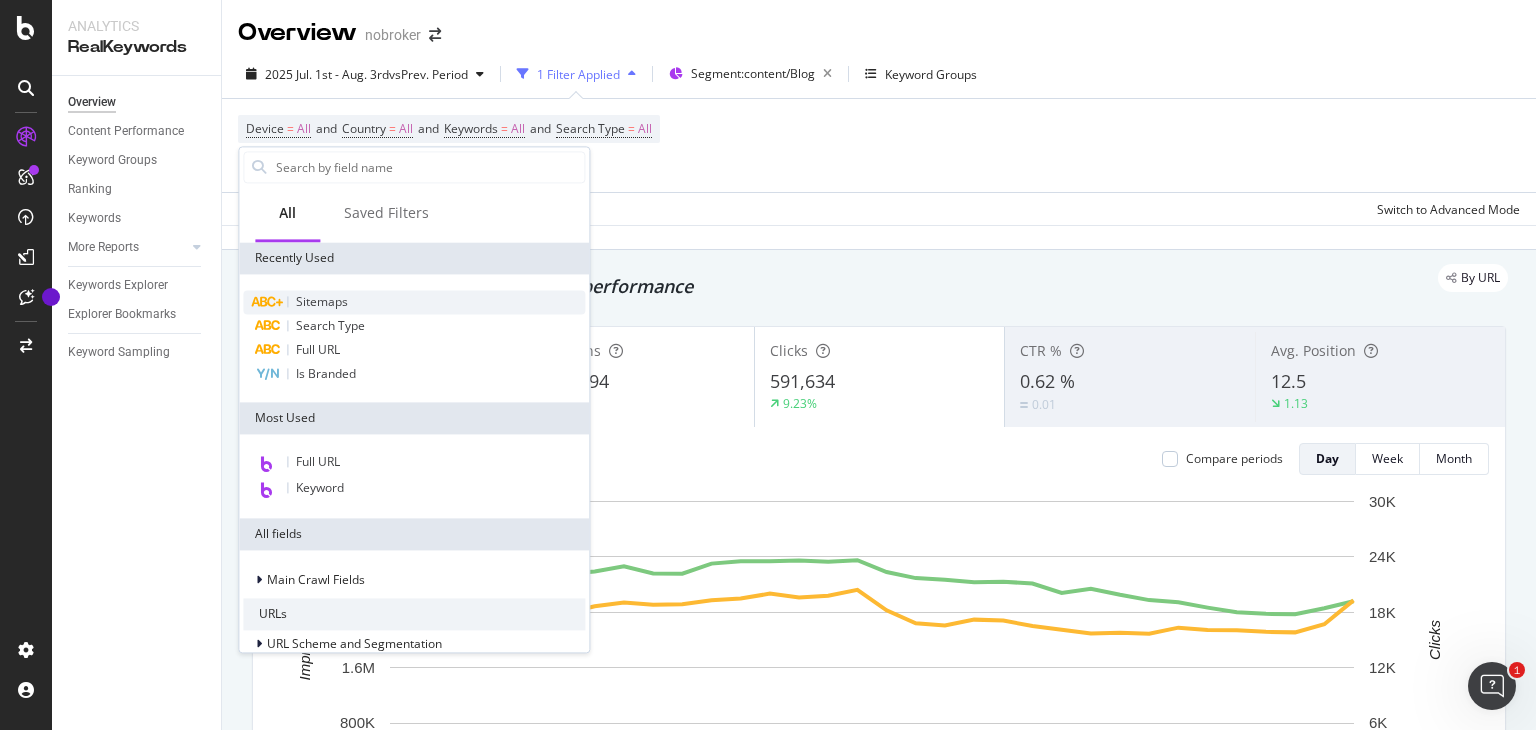 click on "Sitemaps" at bounding box center [414, 302] 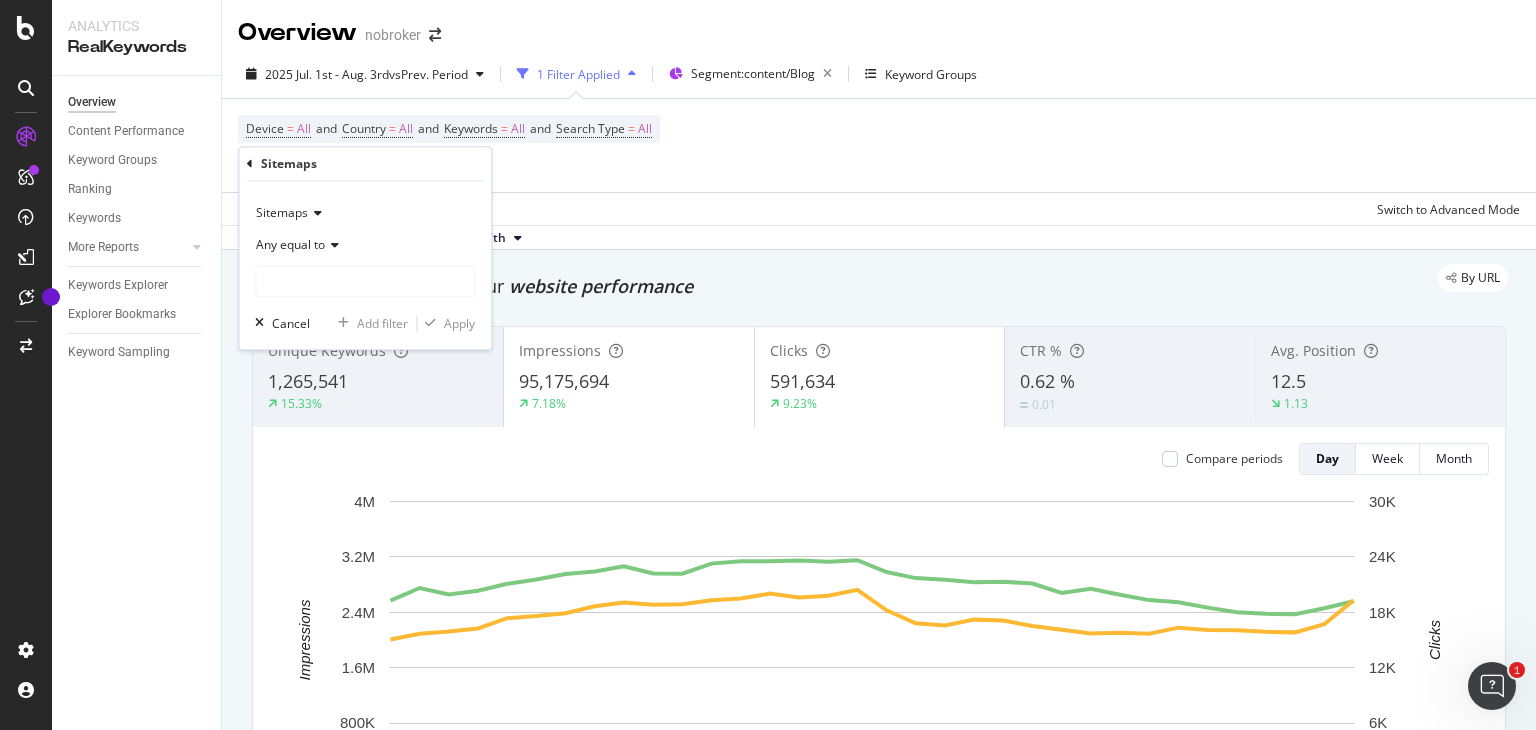 click at bounding box center [332, 246] 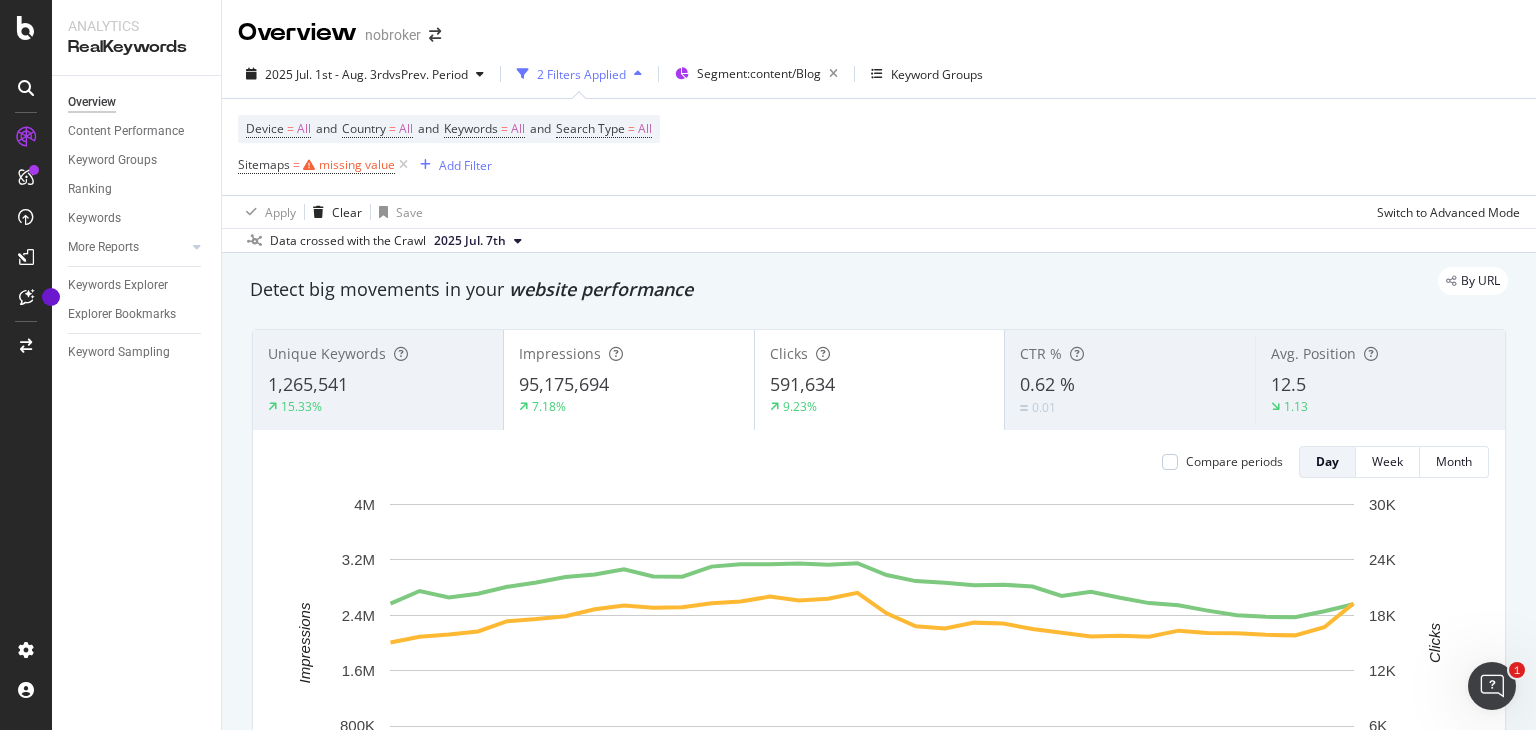 click on "Device   =     All  and  Country   =     All  and  Keywords   =     All  and  Search Type   =     All Sitemaps   =   missing value Add Filter" at bounding box center (879, 147) 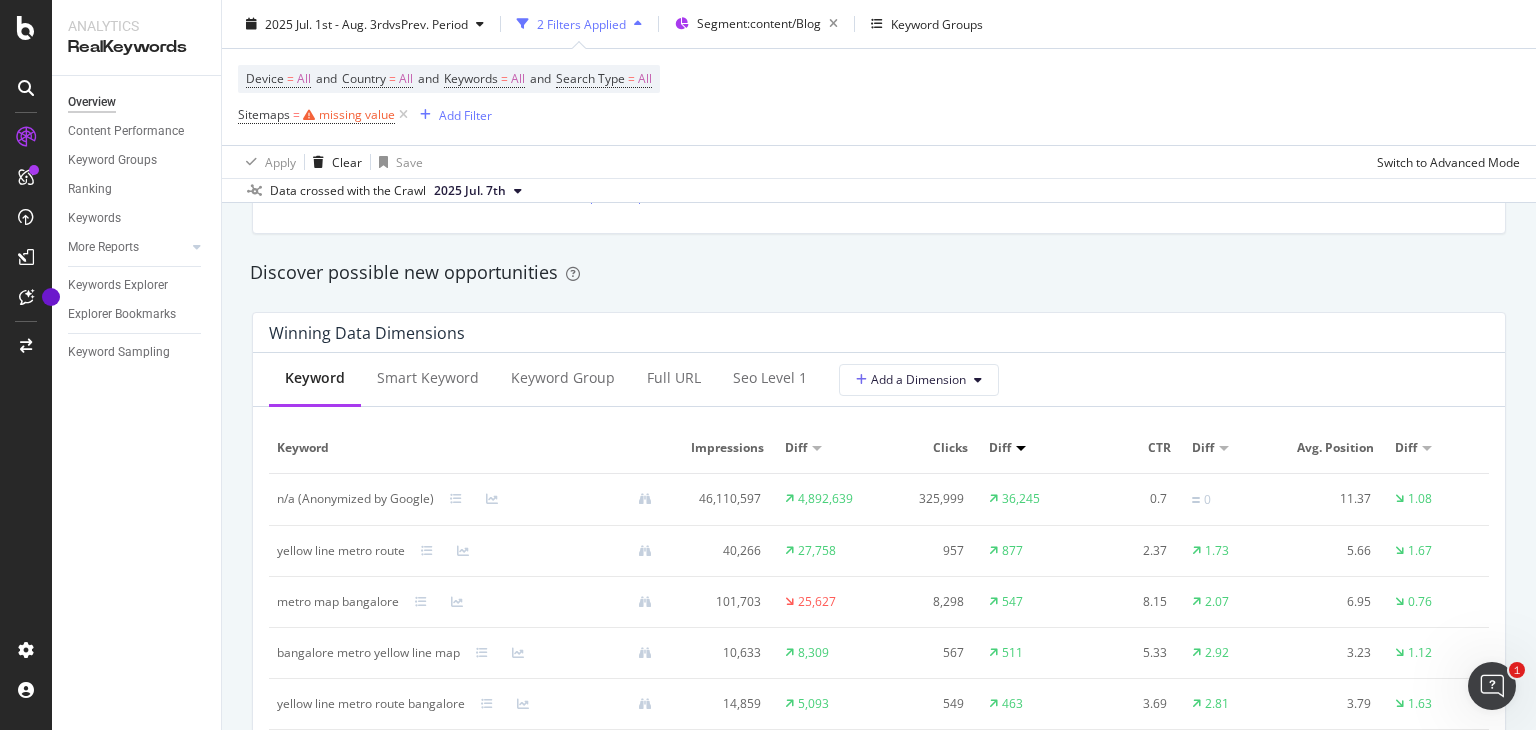 scroll, scrollTop: 1703, scrollLeft: 0, axis: vertical 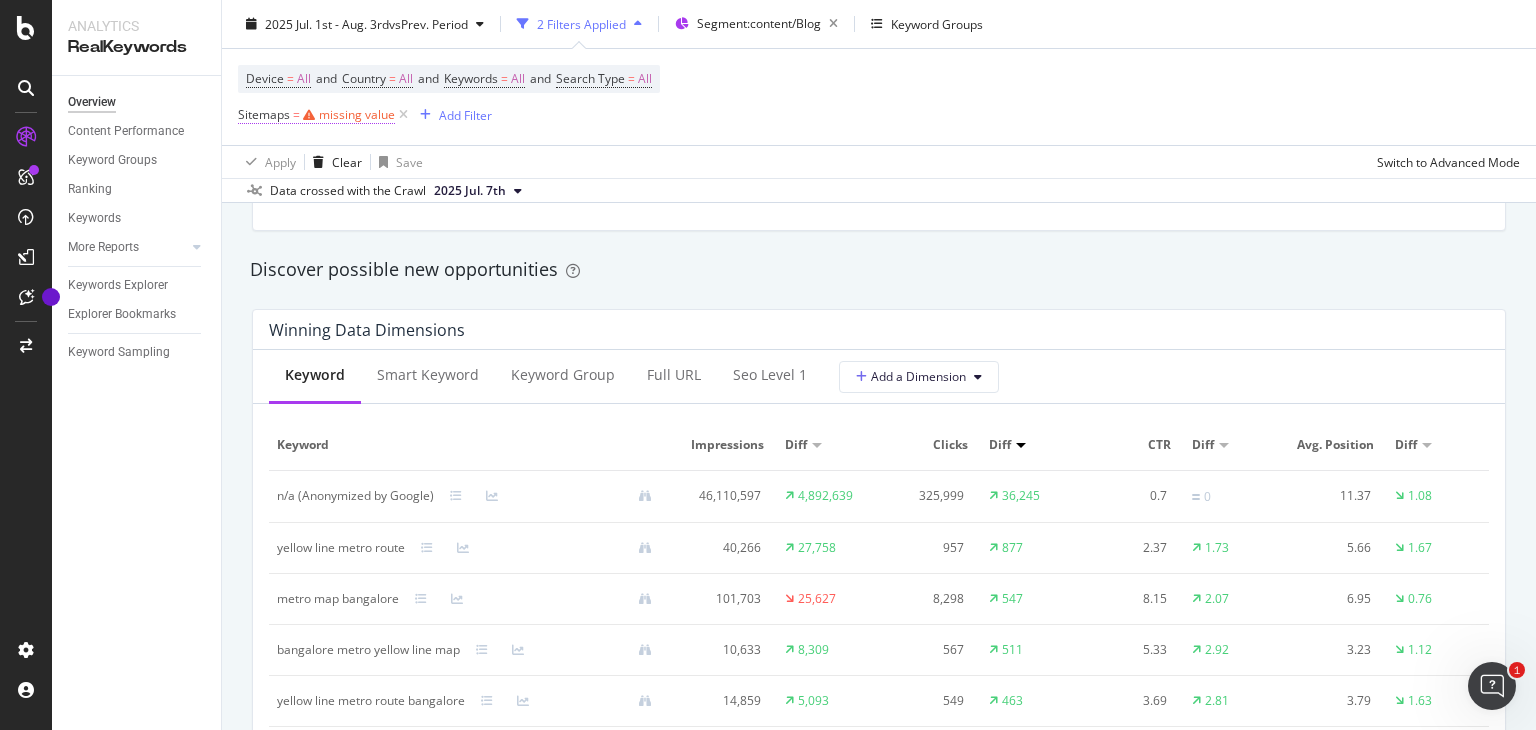 click on "missing value" at bounding box center [357, 114] 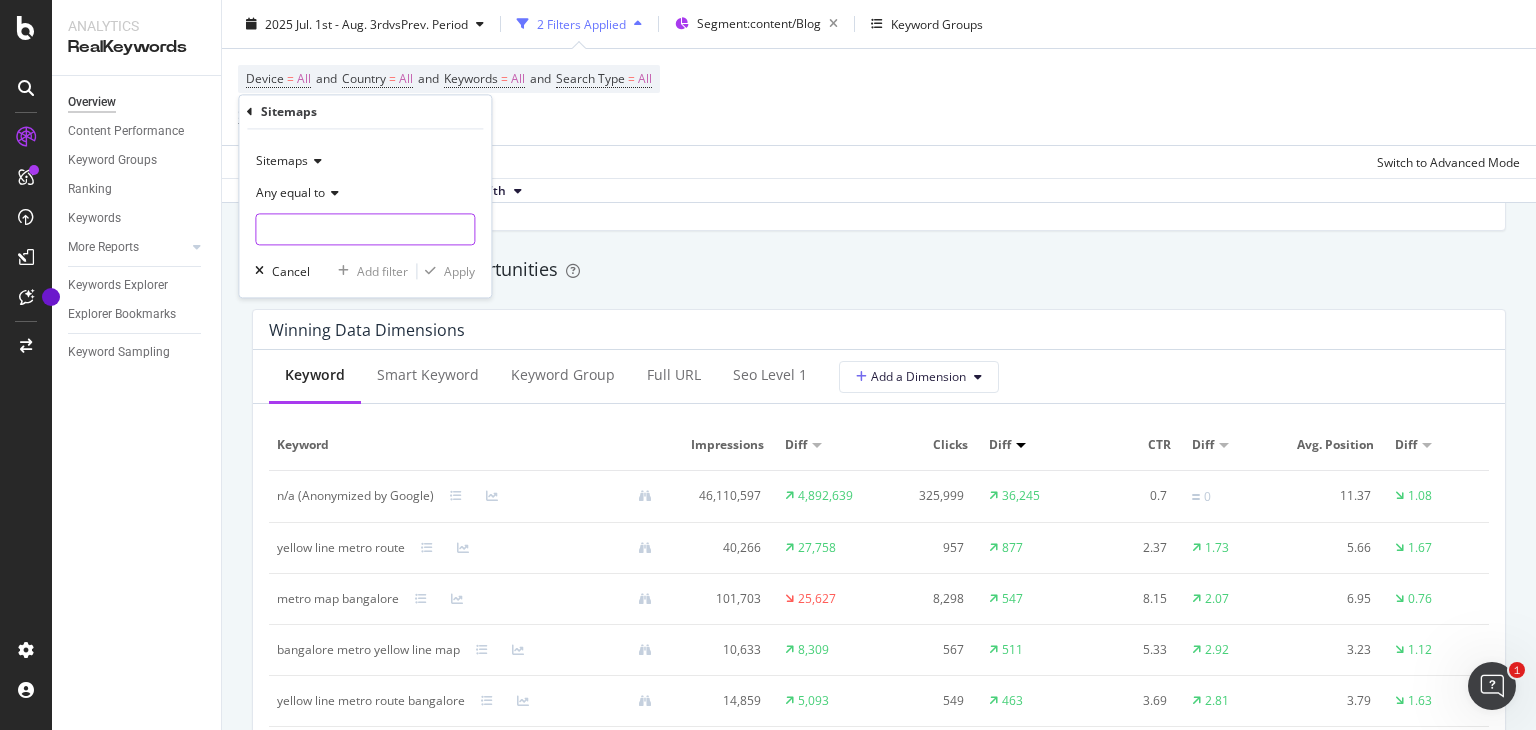 click at bounding box center [365, 230] 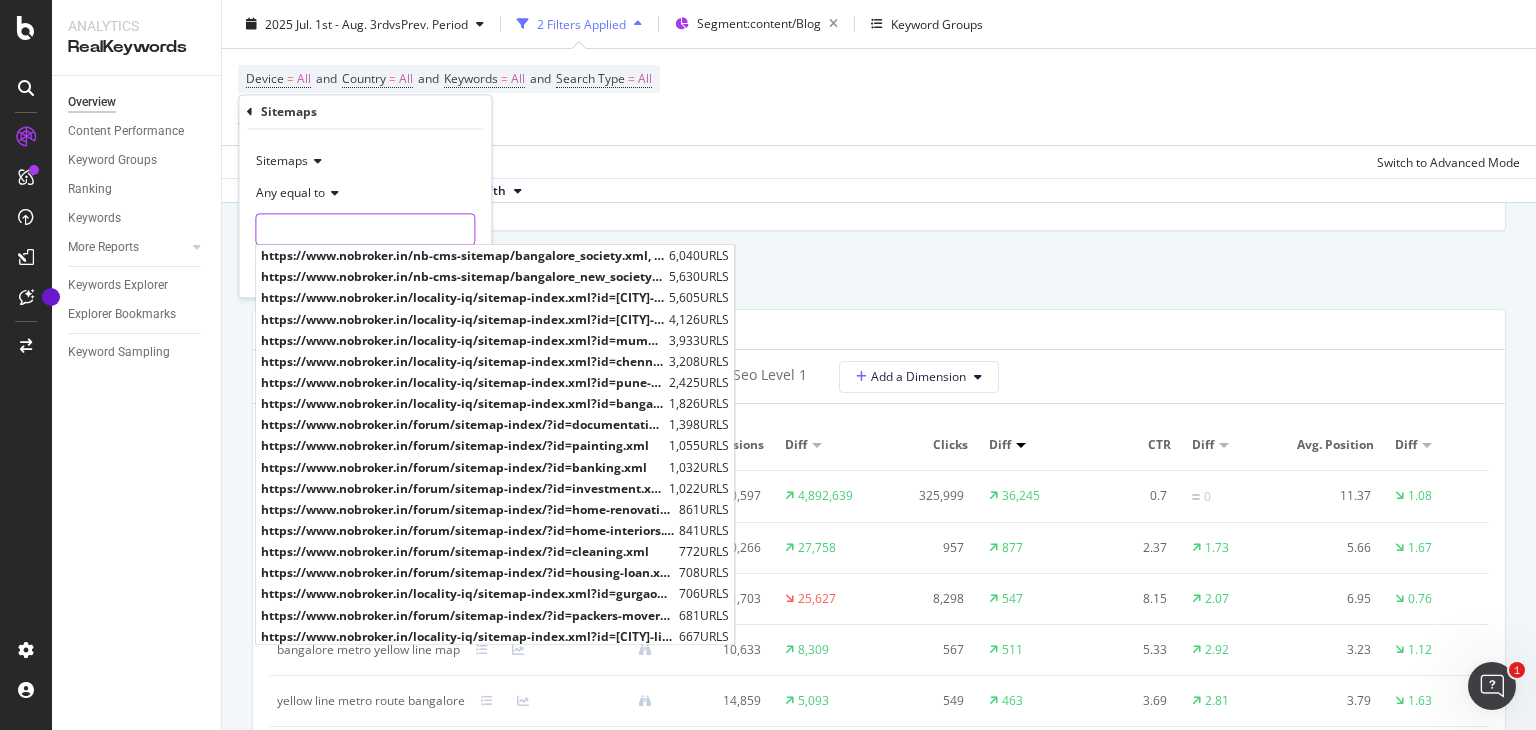 paste on "rental-guide.xml" 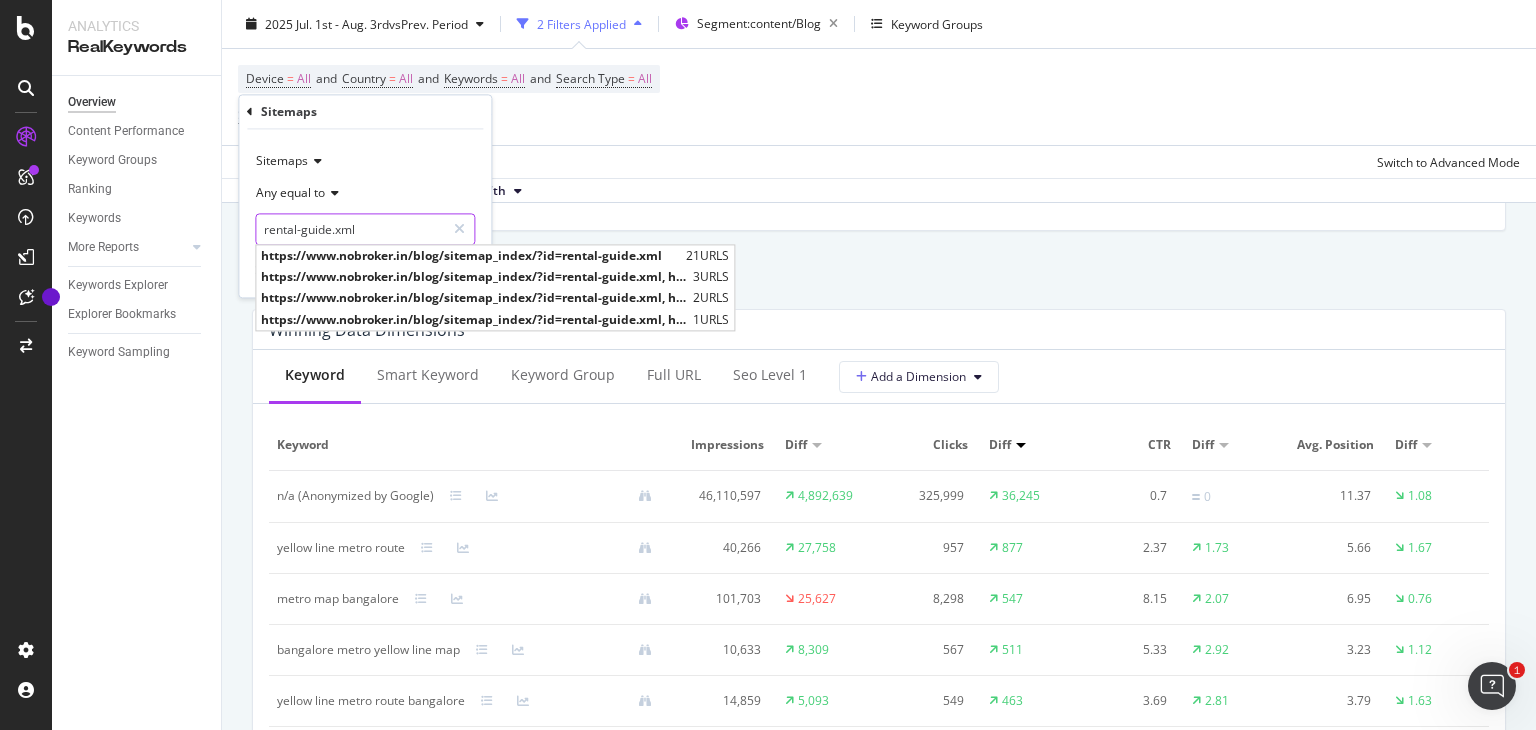 type on "rental-guide.xml" 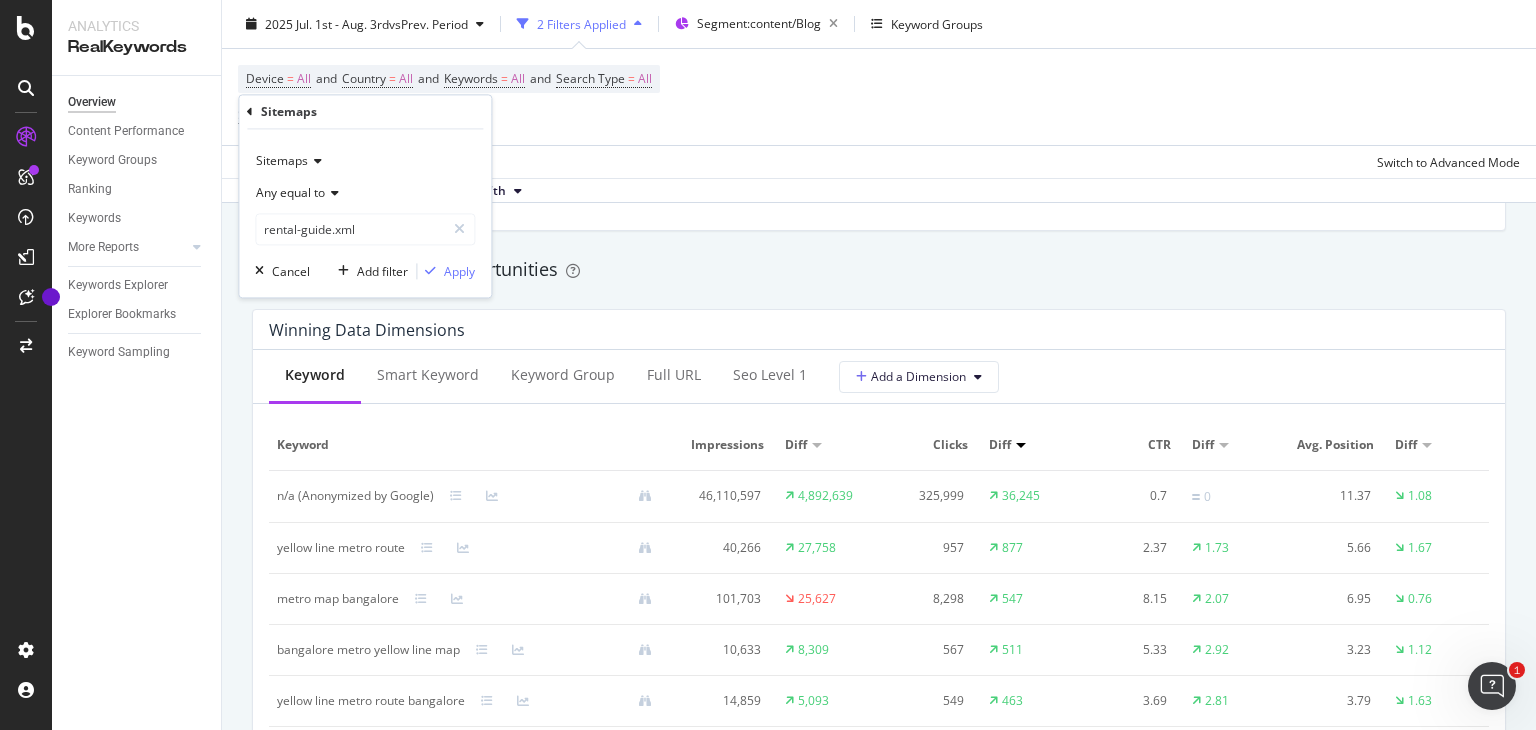 click on "Any equal to" at bounding box center [290, 193] 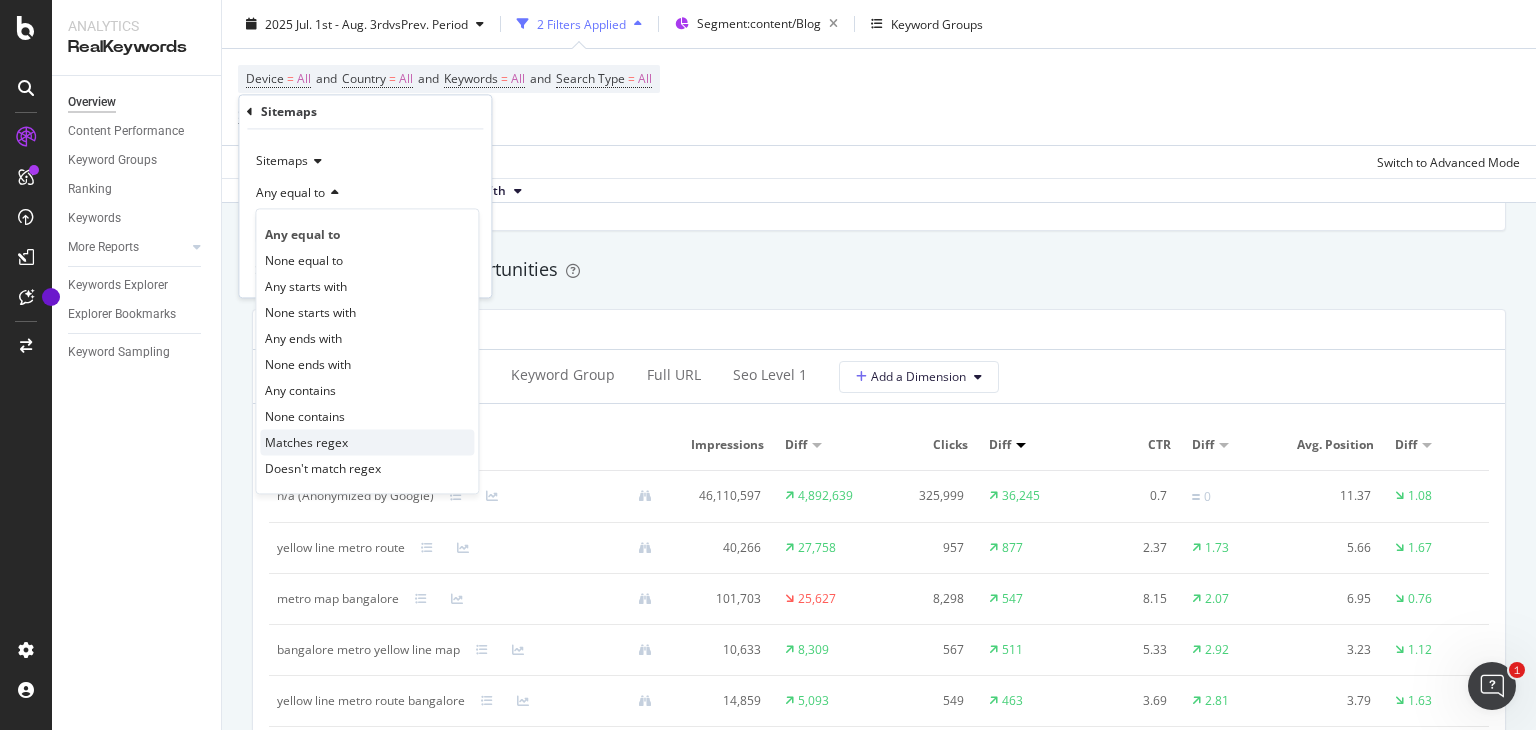 click on "Matches regex" at bounding box center (306, 442) 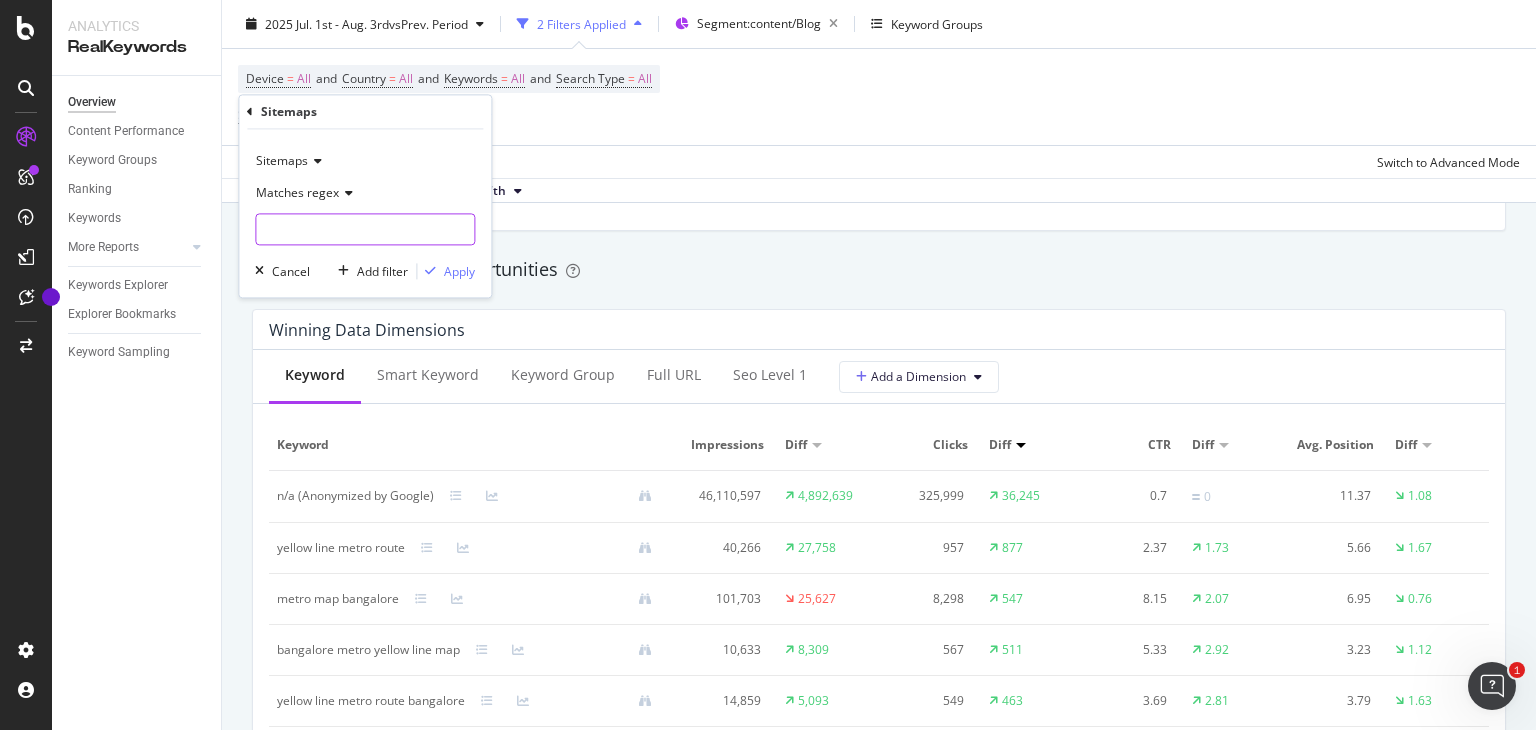 click at bounding box center [365, 230] 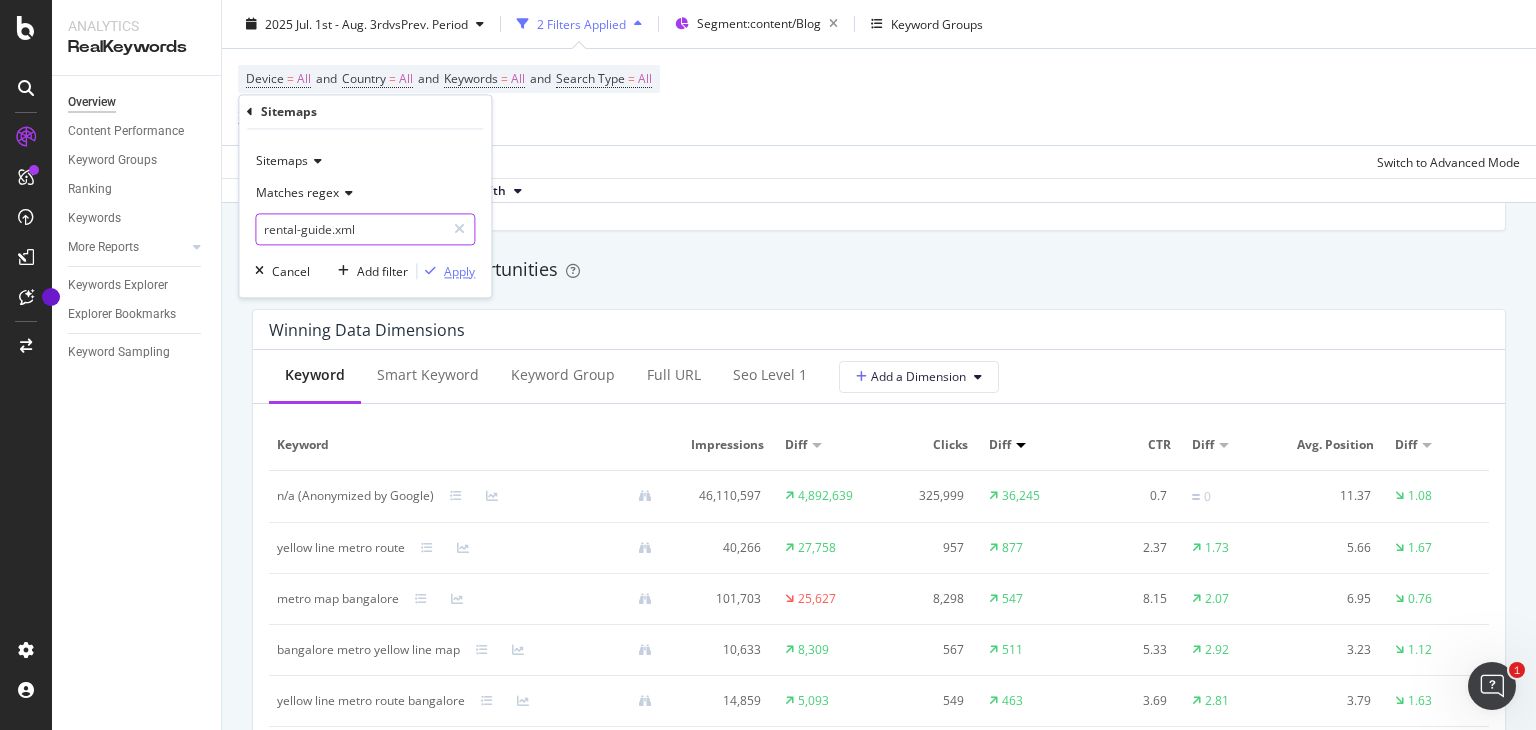 type on "rental-guide.xml" 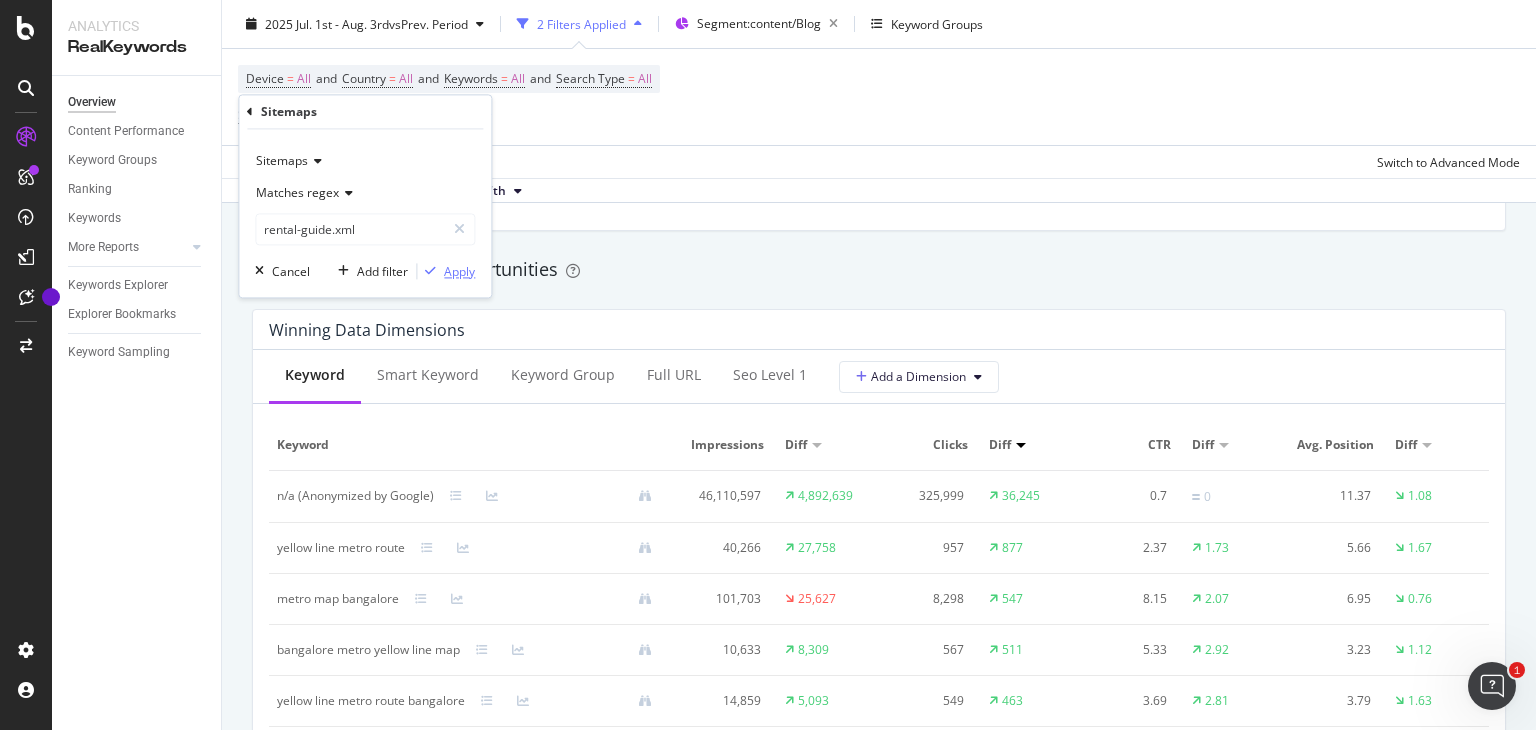 click on "Apply" at bounding box center [459, 271] 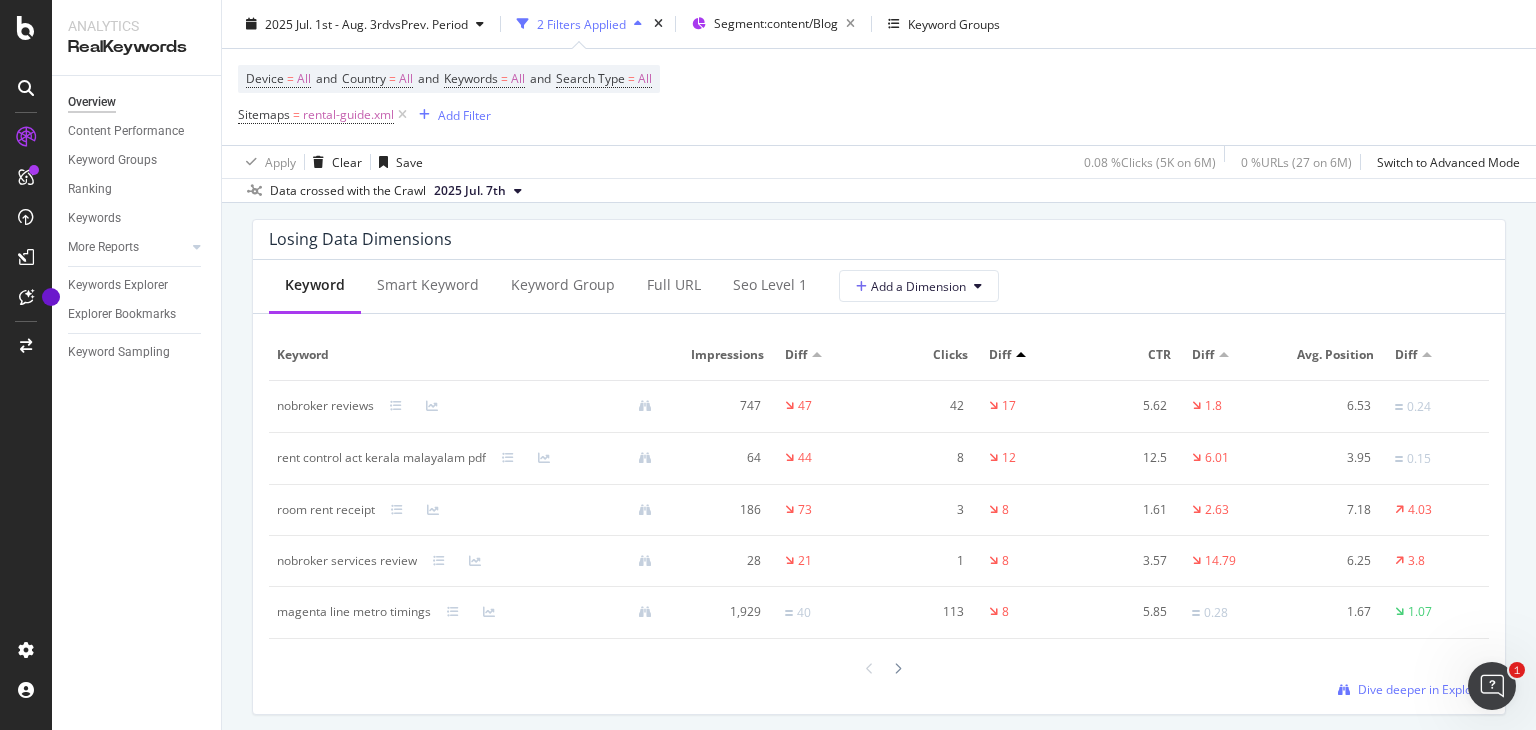 scroll, scrollTop: 2363, scrollLeft: 0, axis: vertical 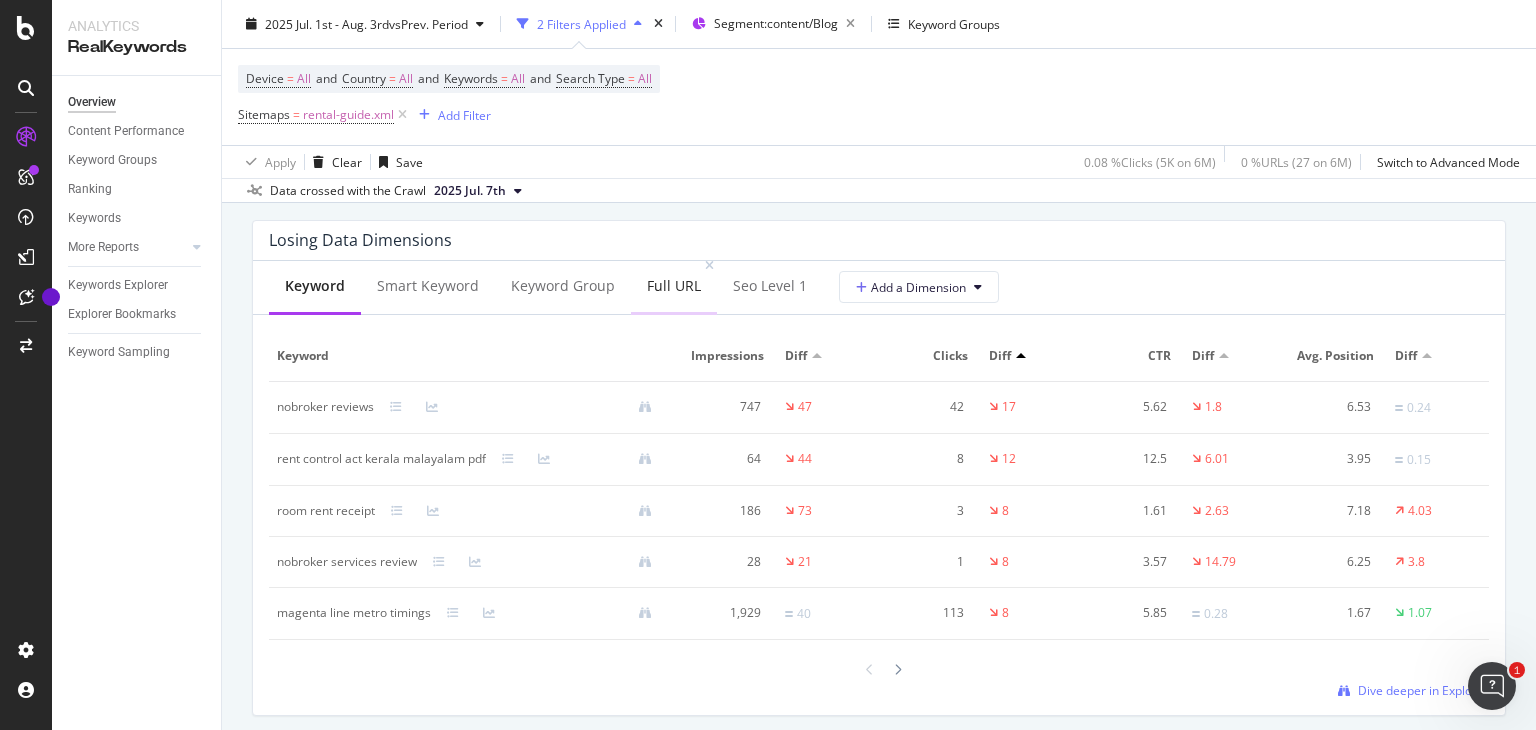 click on "Full URL" at bounding box center [674, 286] 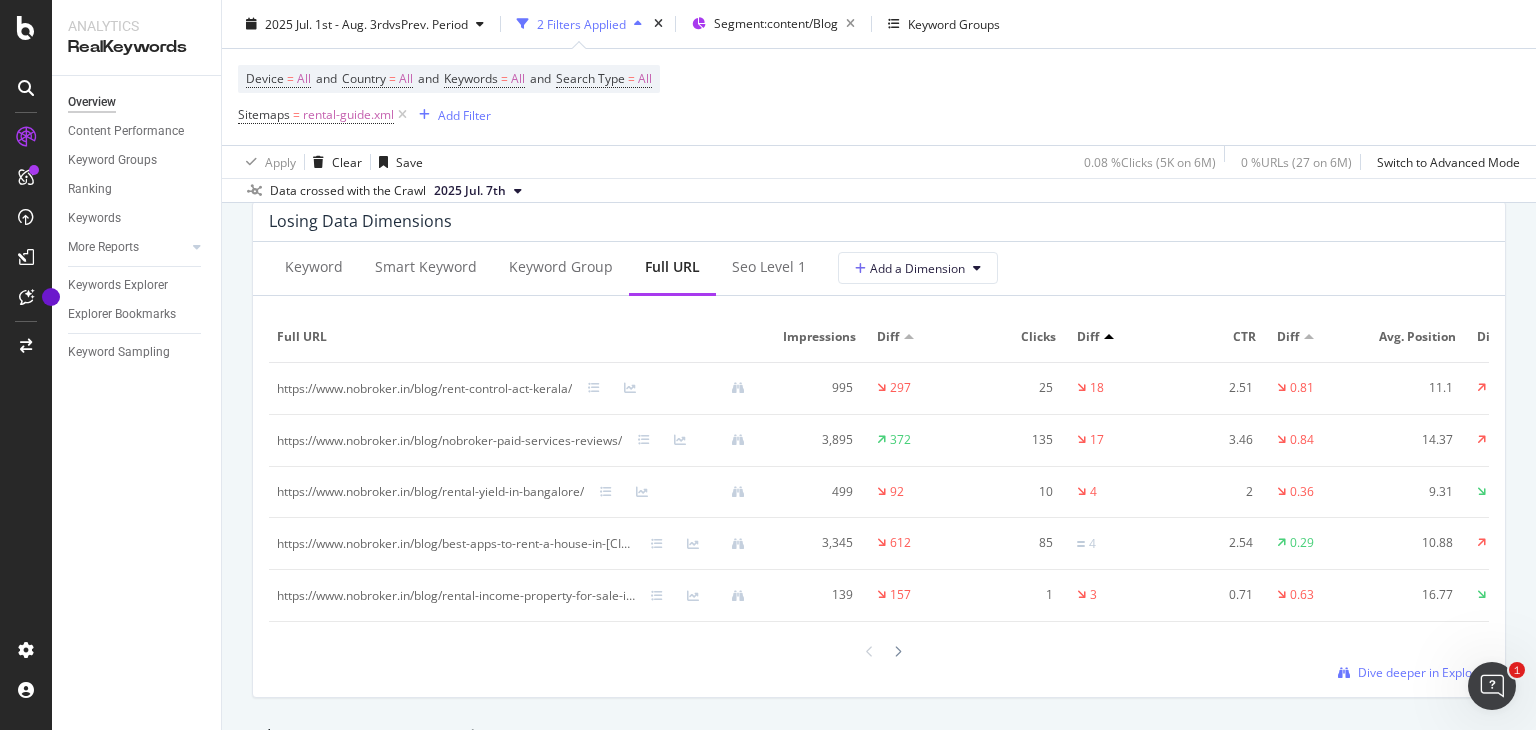 scroll, scrollTop: 2392, scrollLeft: 0, axis: vertical 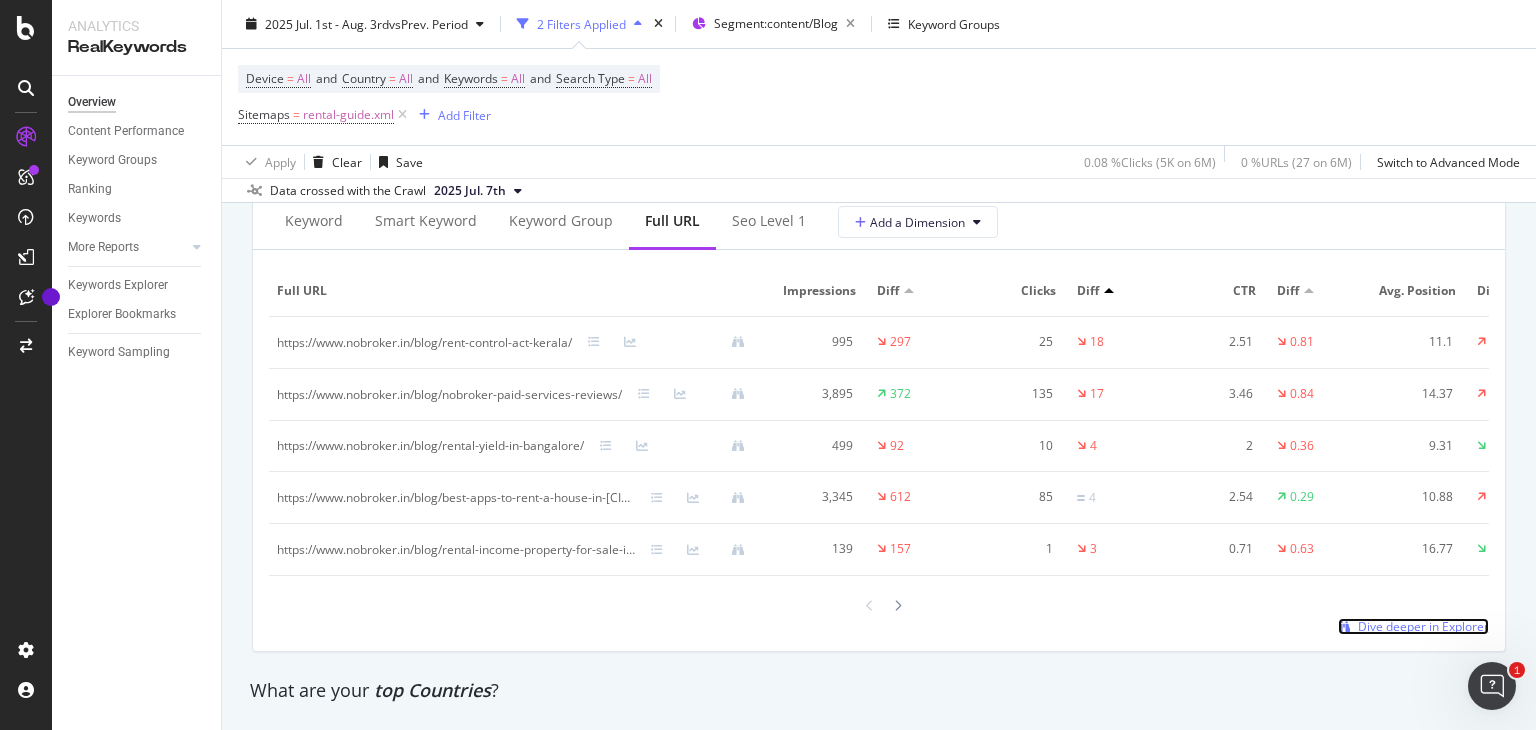 click on "Dive deeper in Explorer" at bounding box center (1423, 626) 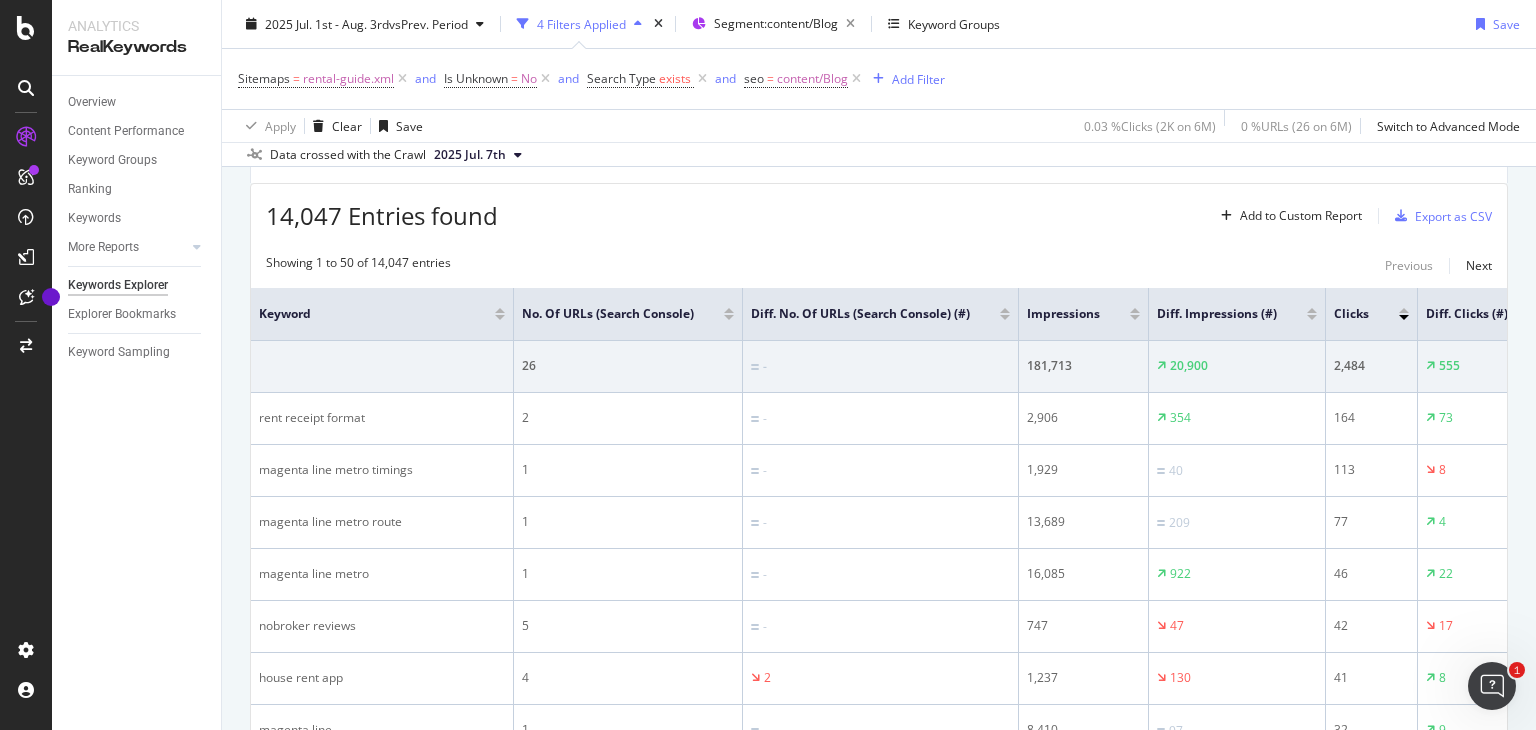 scroll, scrollTop: 552, scrollLeft: 0, axis: vertical 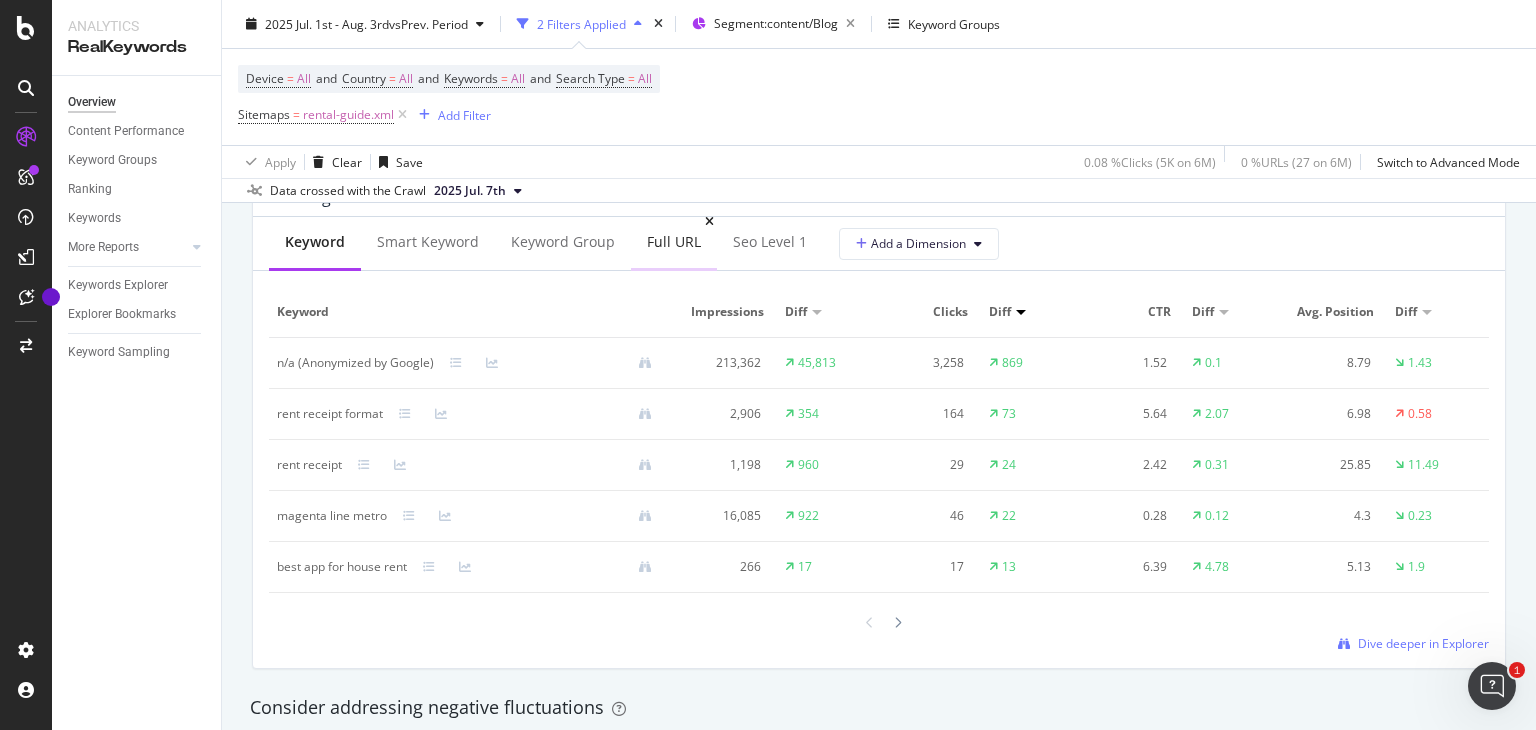 click on "Full URL" at bounding box center (674, 242) 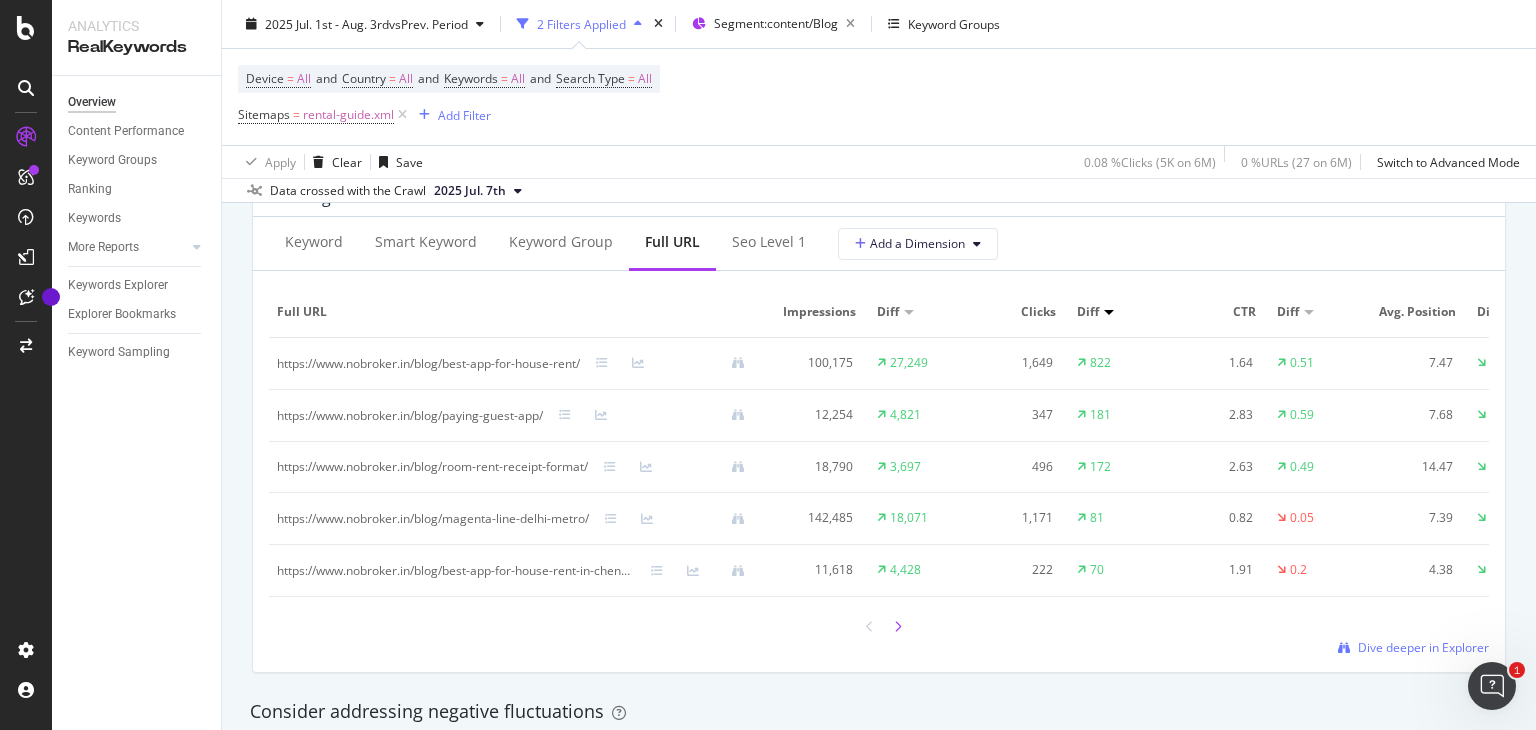 click at bounding box center (898, 627) 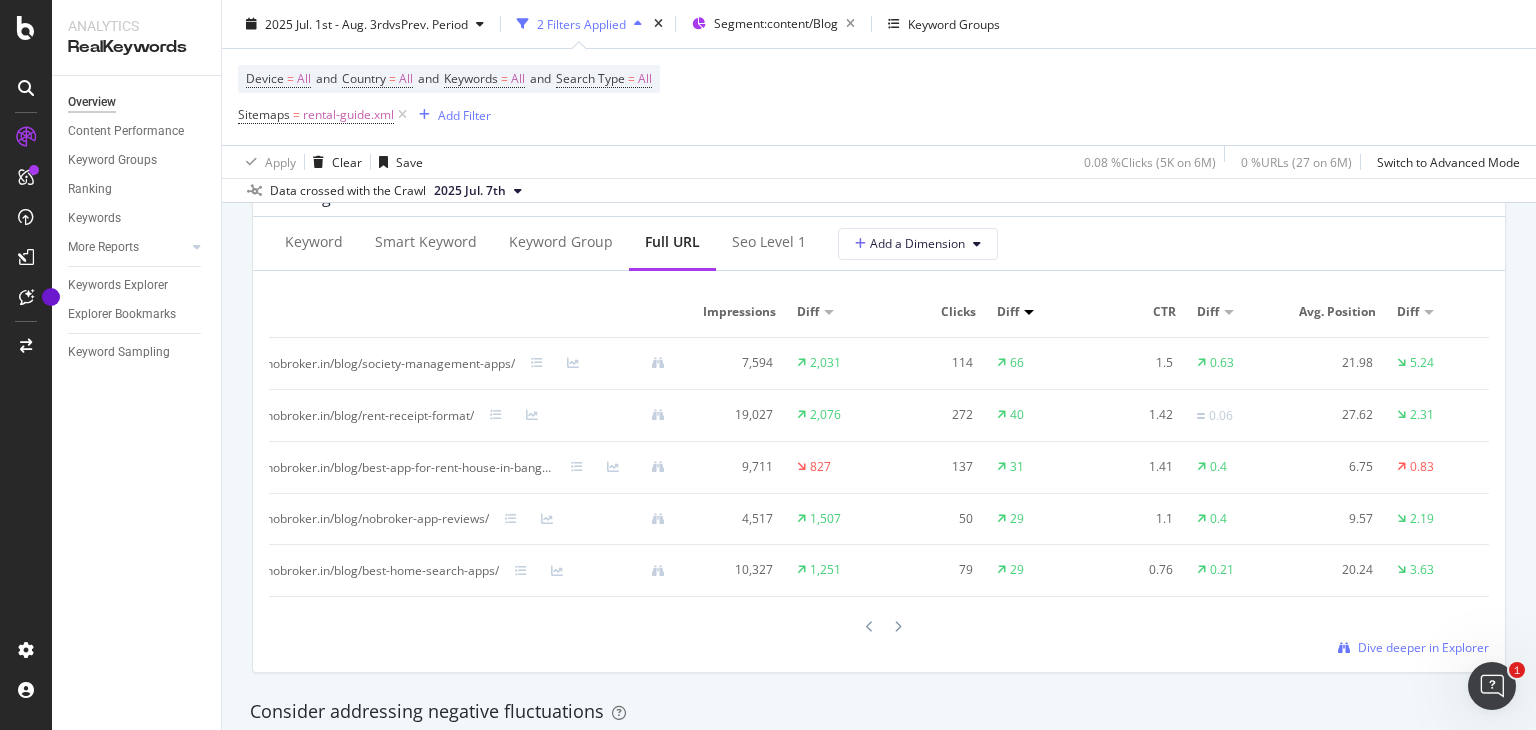 scroll, scrollTop: 0, scrollLeft: 0, axis: both 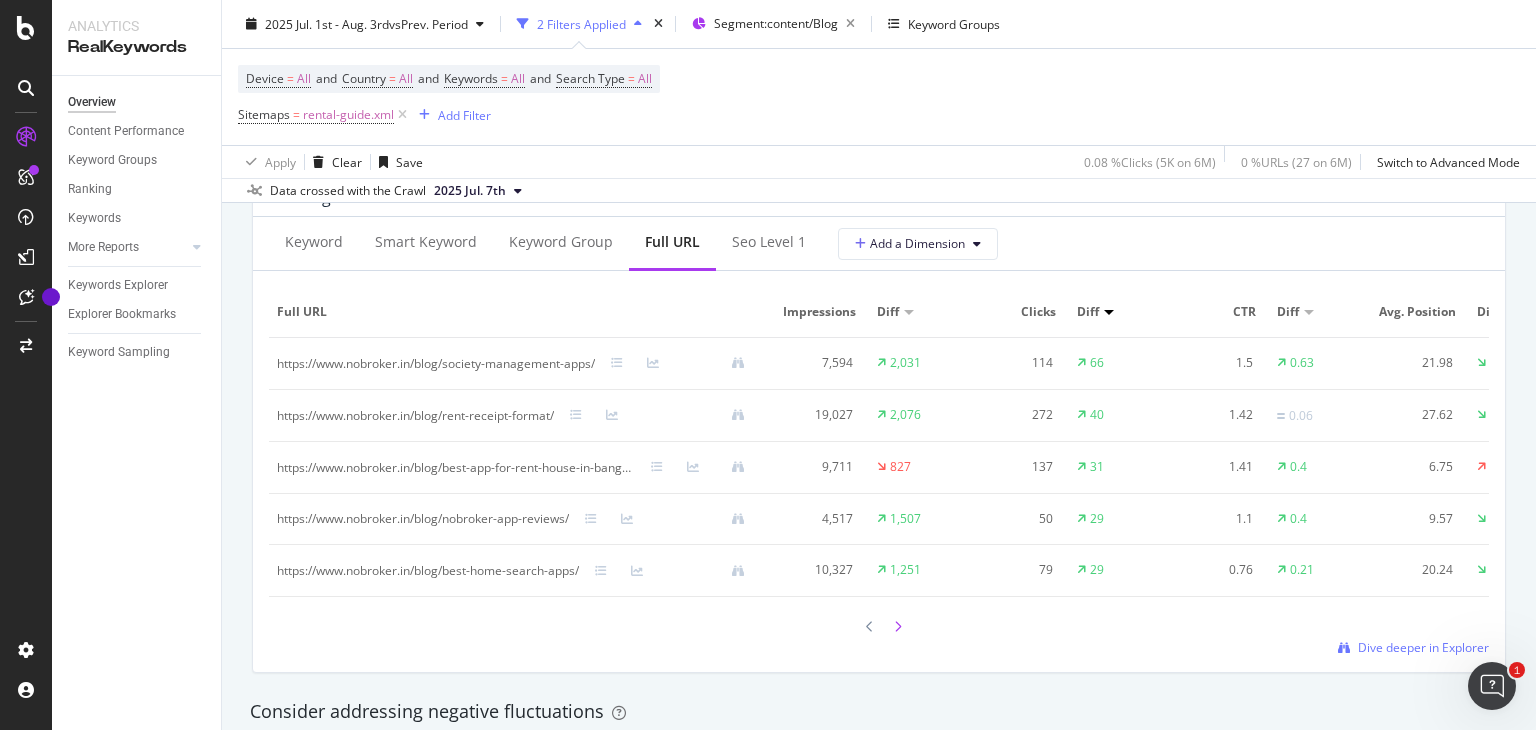 click at bounding box center (898, 626) 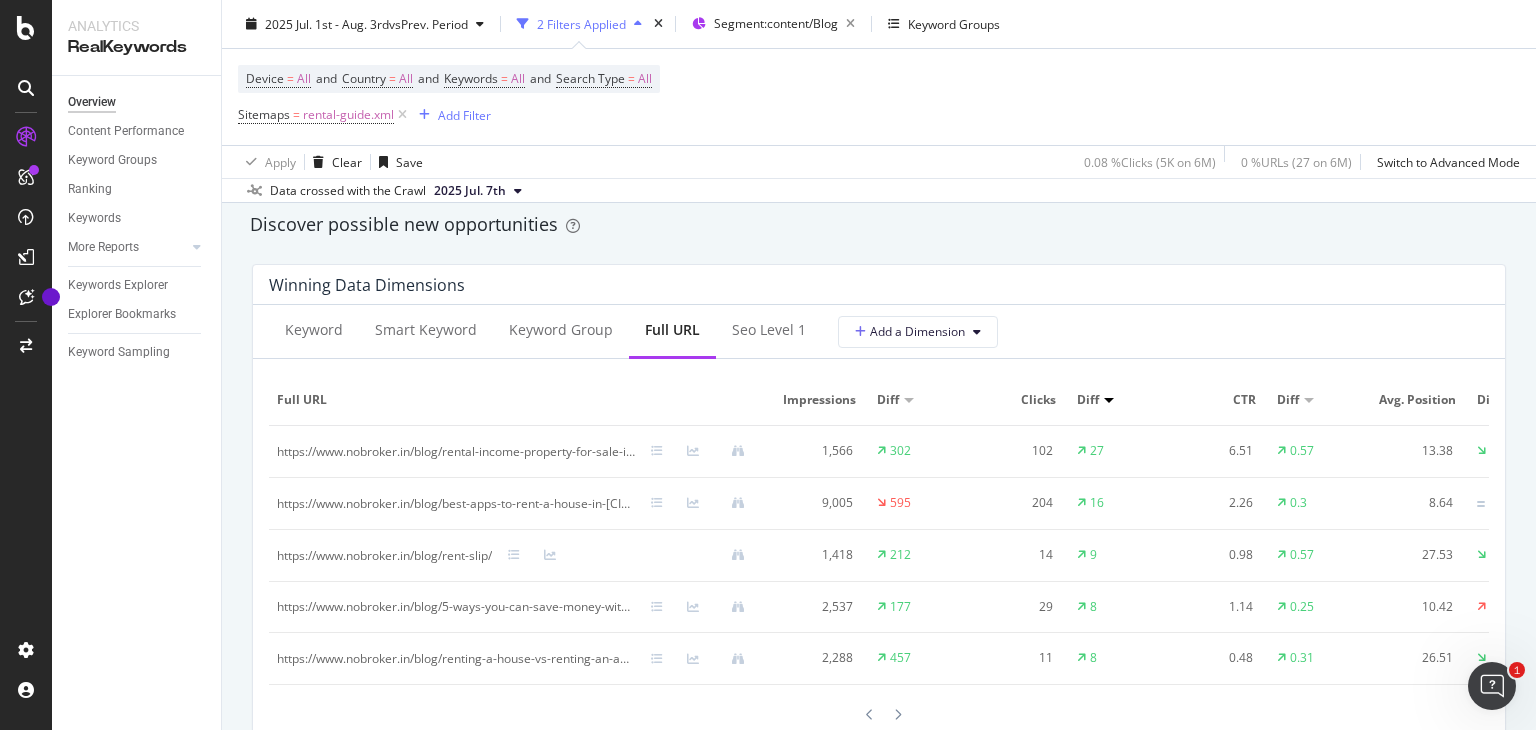 scroll, scrollTop: 1728, scrollLeft: 0, axis: vertical 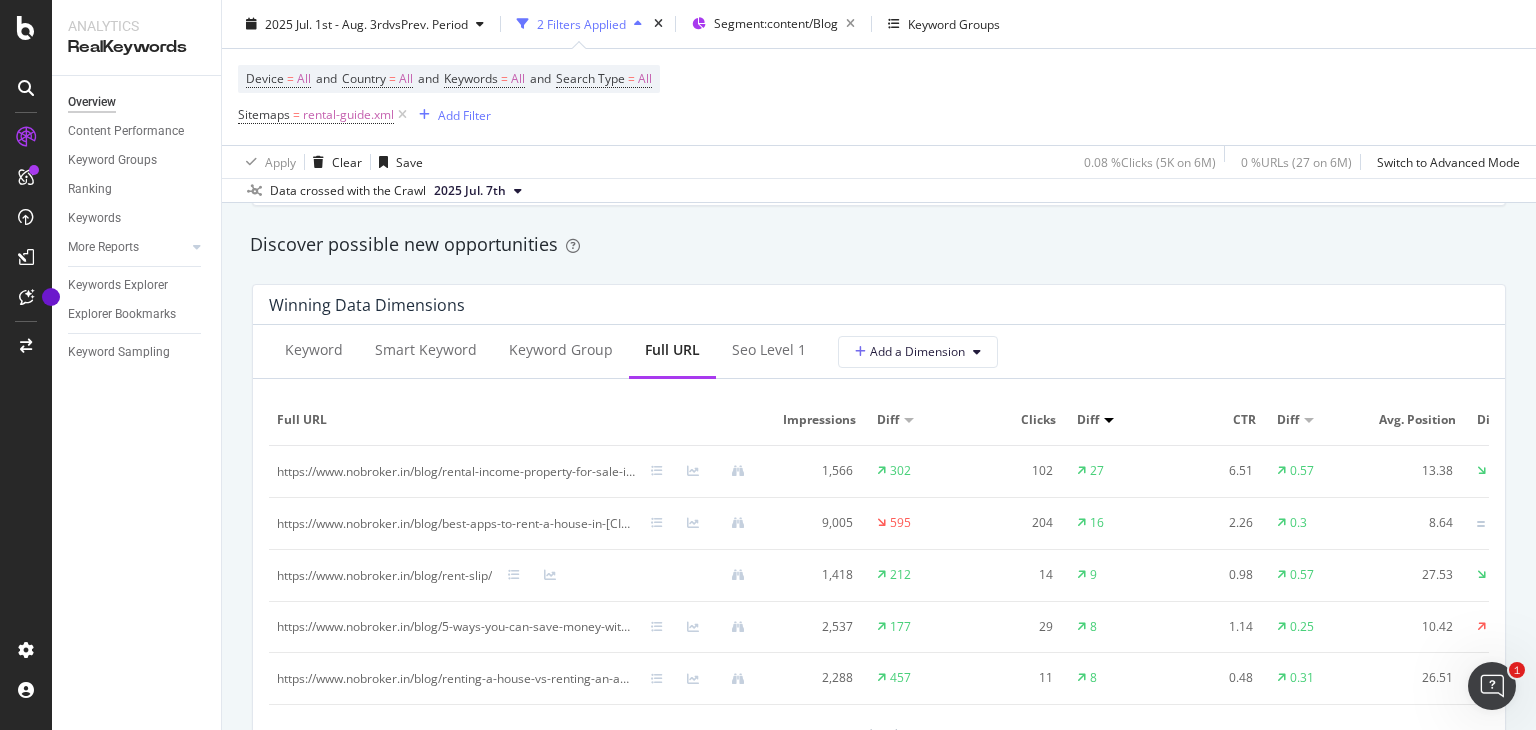 click at bounding box center [1109, 420] 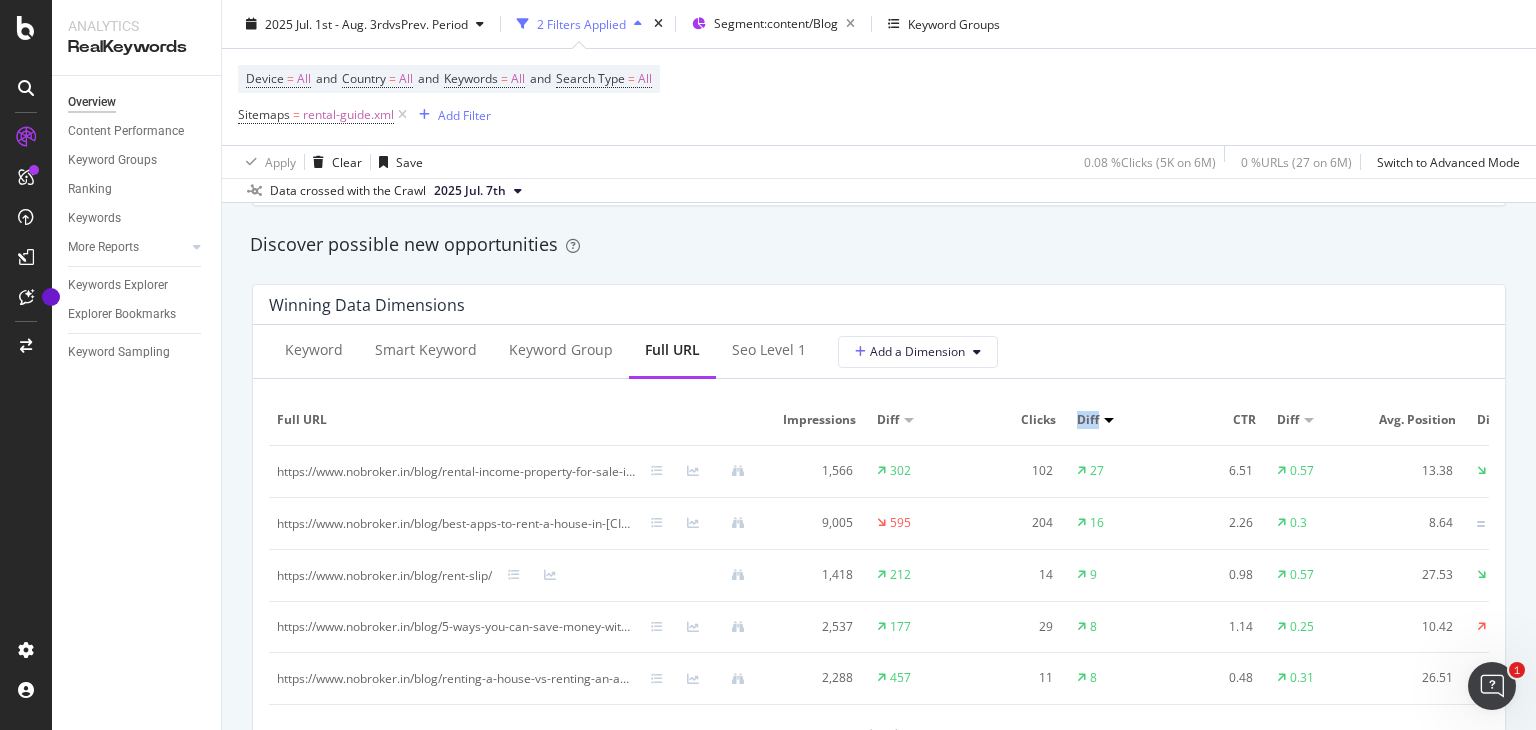 drag, startPoint x: 1085, startPoint y: 412, endPoint x: 1067, endPoint y: 416, distance: 18.439089 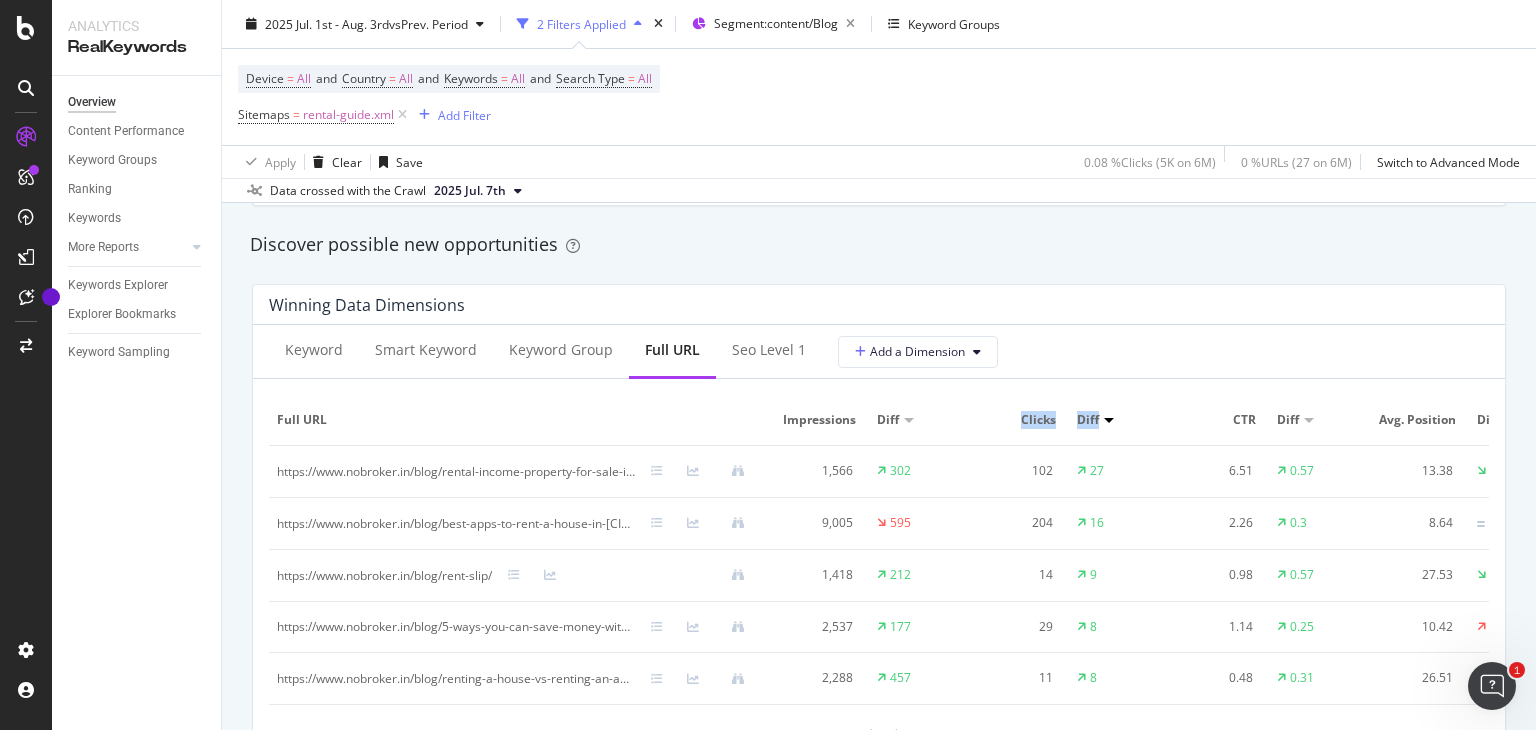 click on "Clicks" at bounding box center [1019, 420] 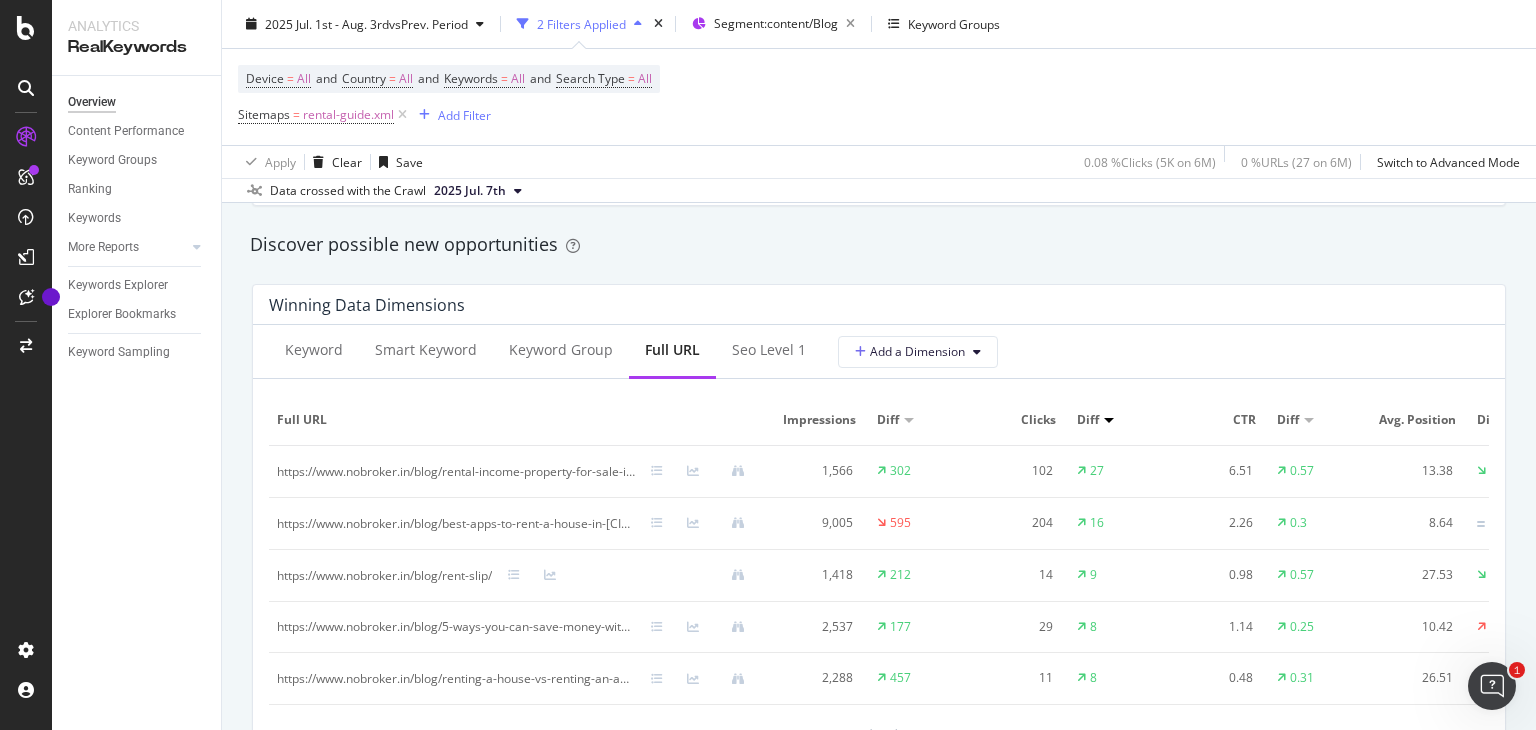 click at bounding box center (1109, 420) 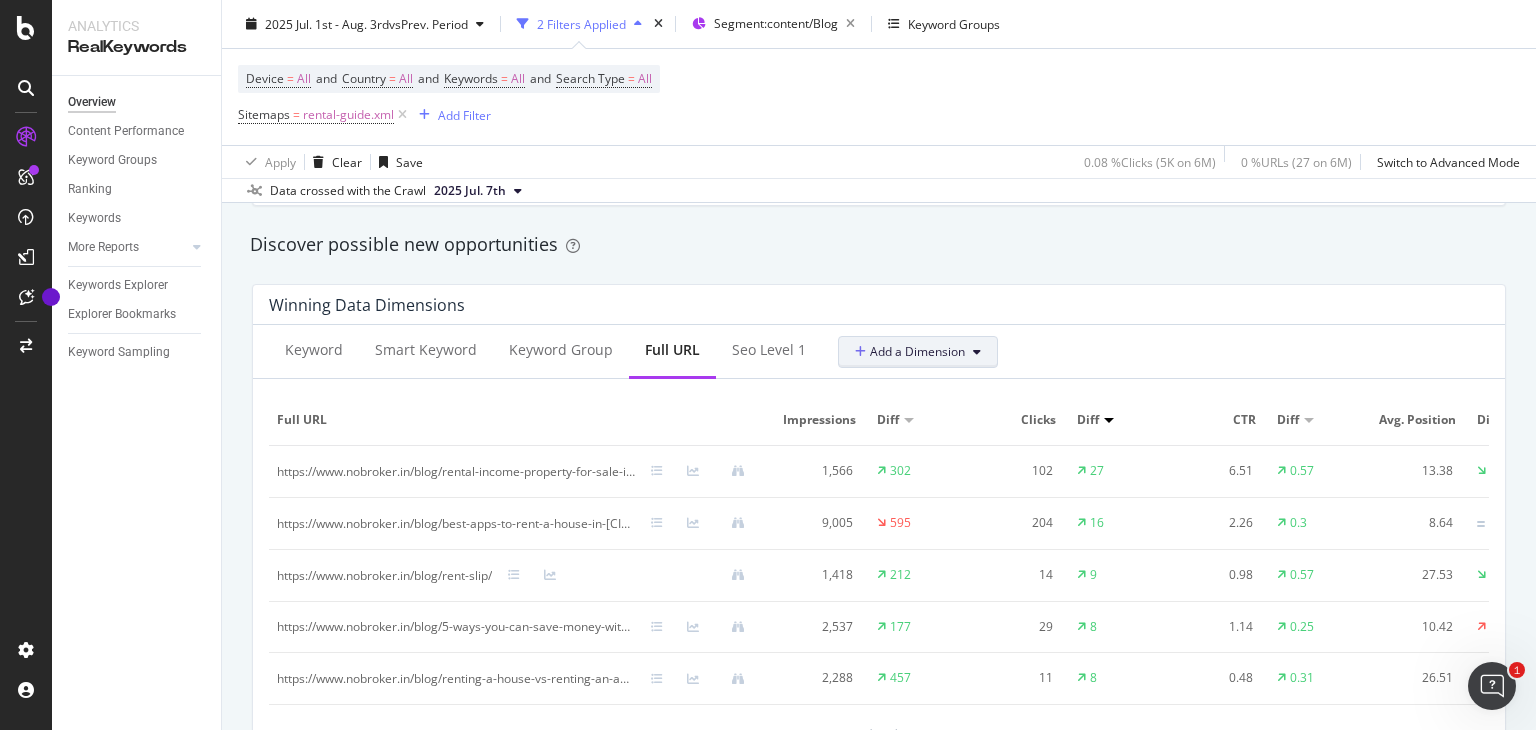 click on "Add a Dimension" at bounding box center [918, 352] 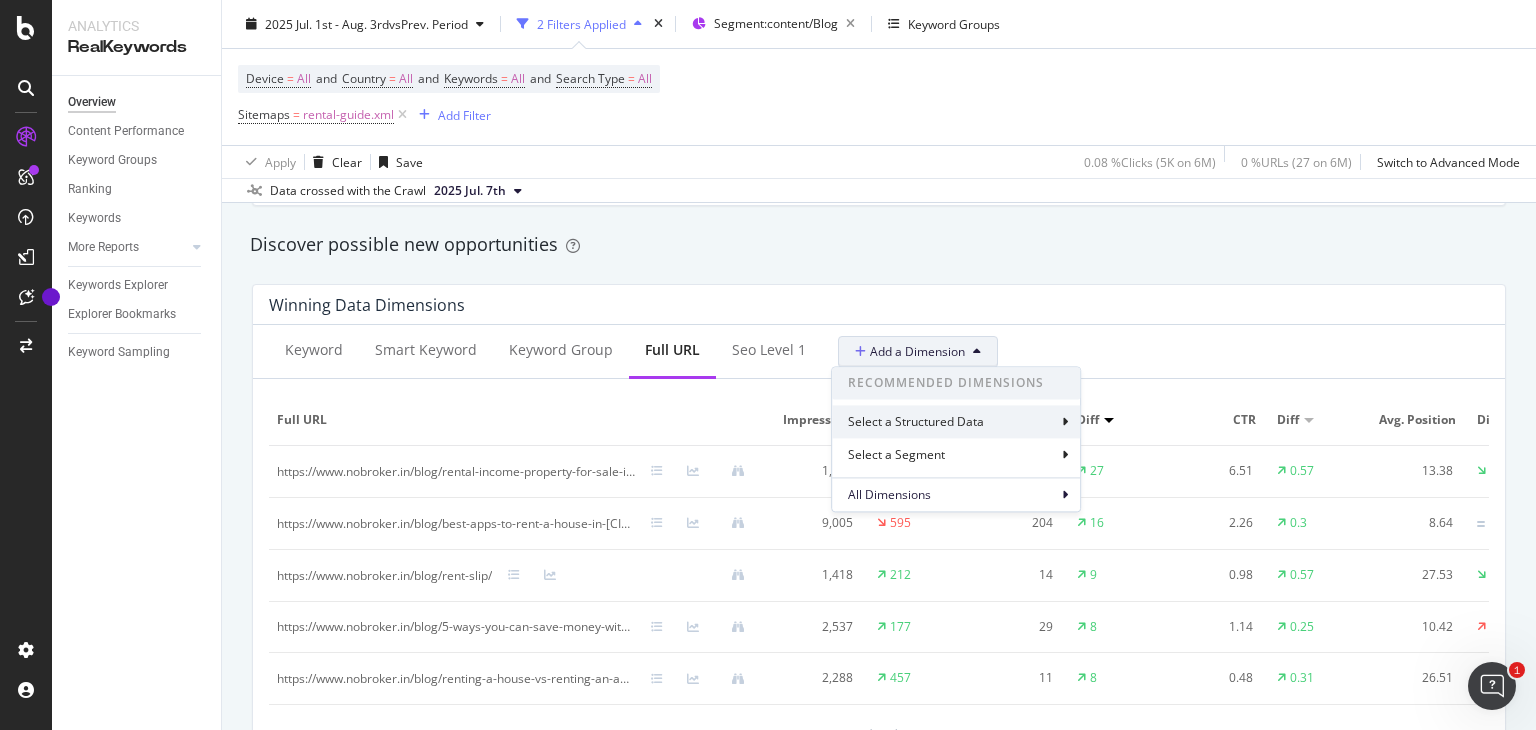 click at bounding box center [1065, 422] 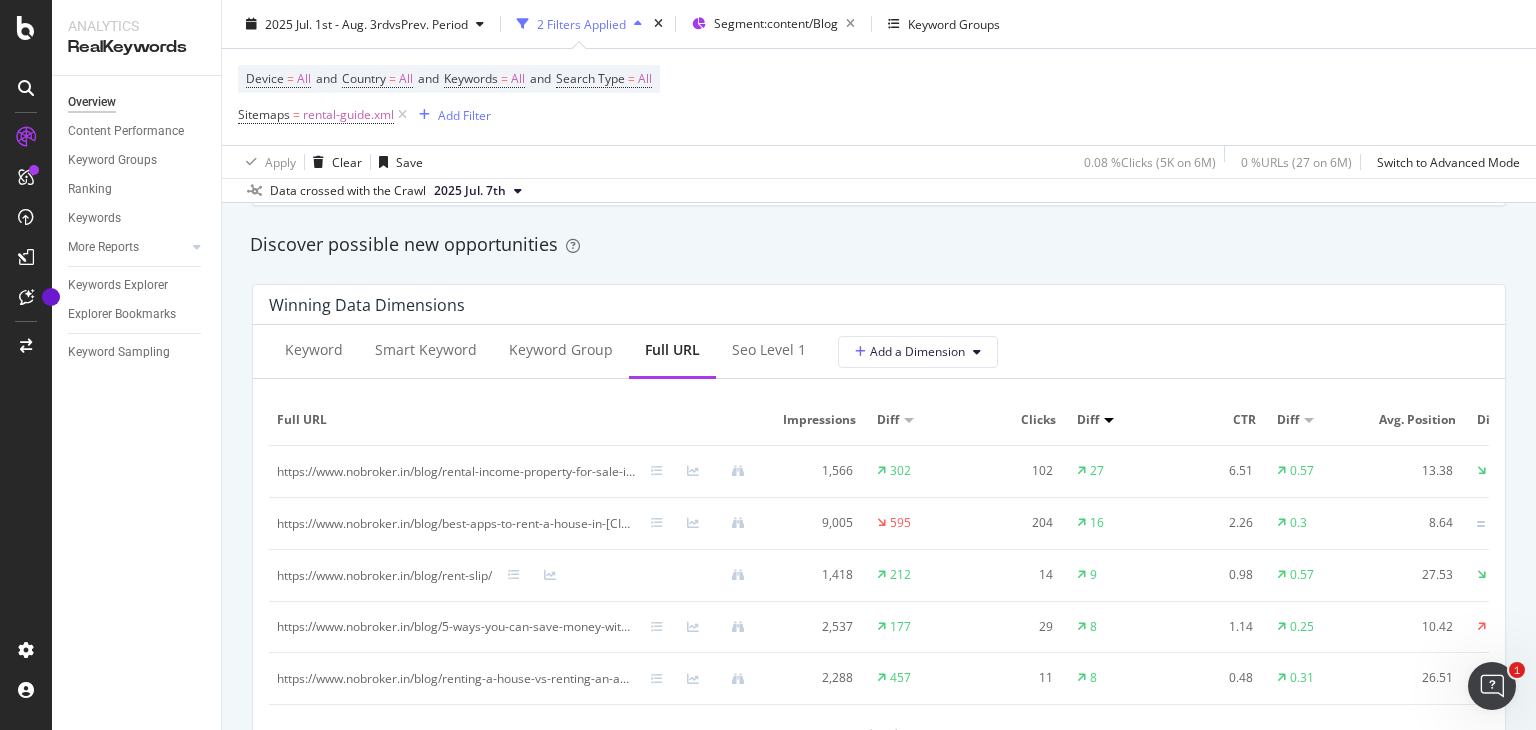 click on "Winning Data Dimensions" at bounding box center [874, 305] 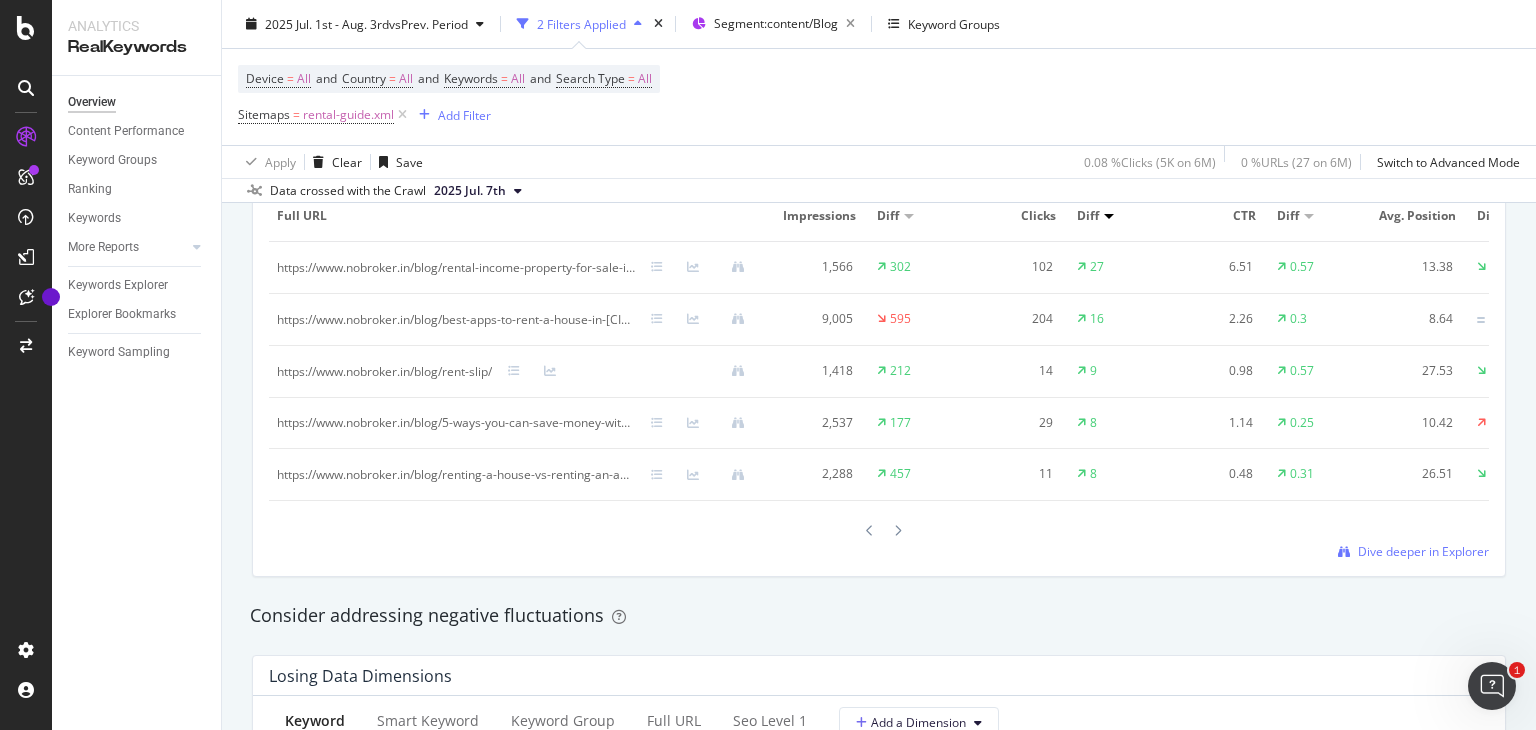 scroll, scrollTop: 1936, scrollLeft: 0, axis: vertical 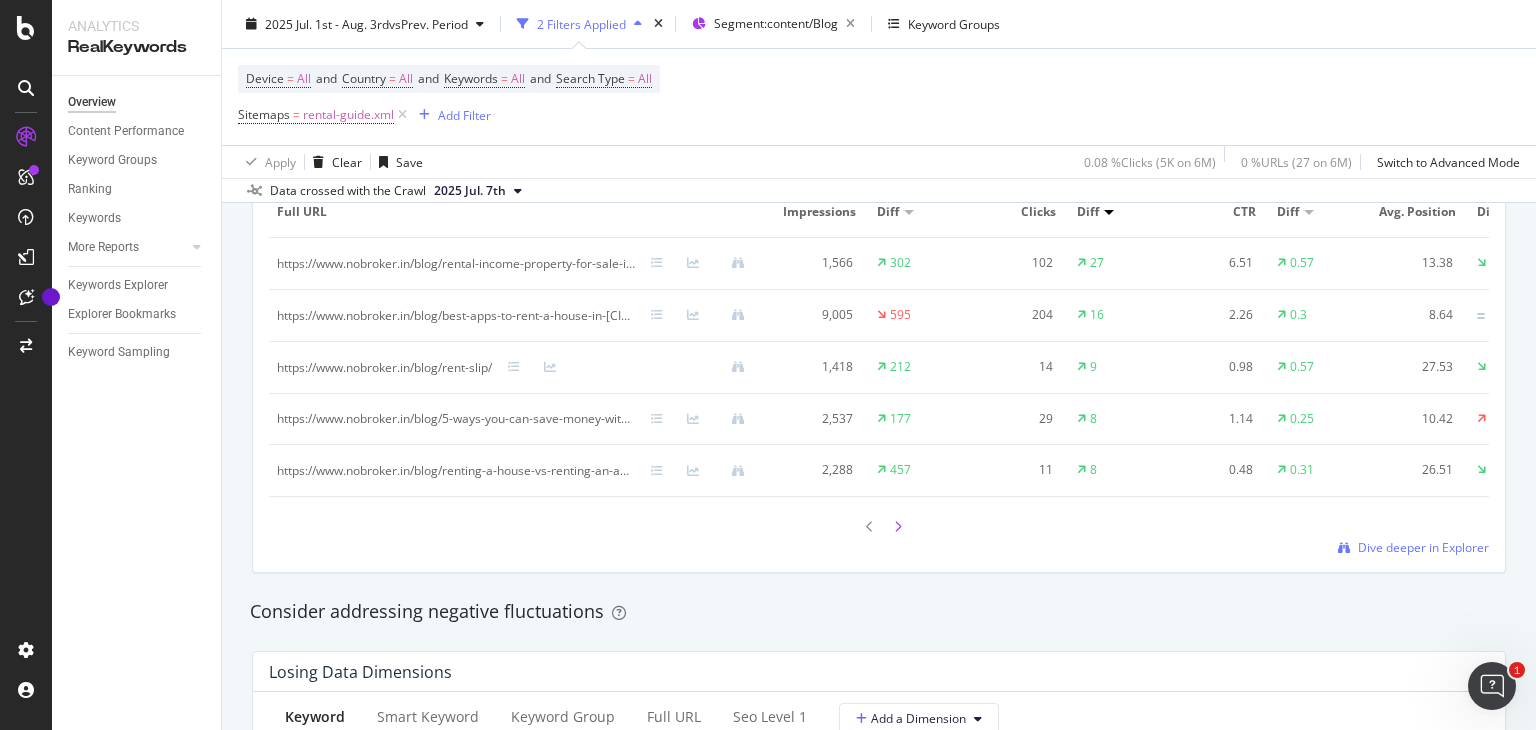 click at bounding box center [898, 527] 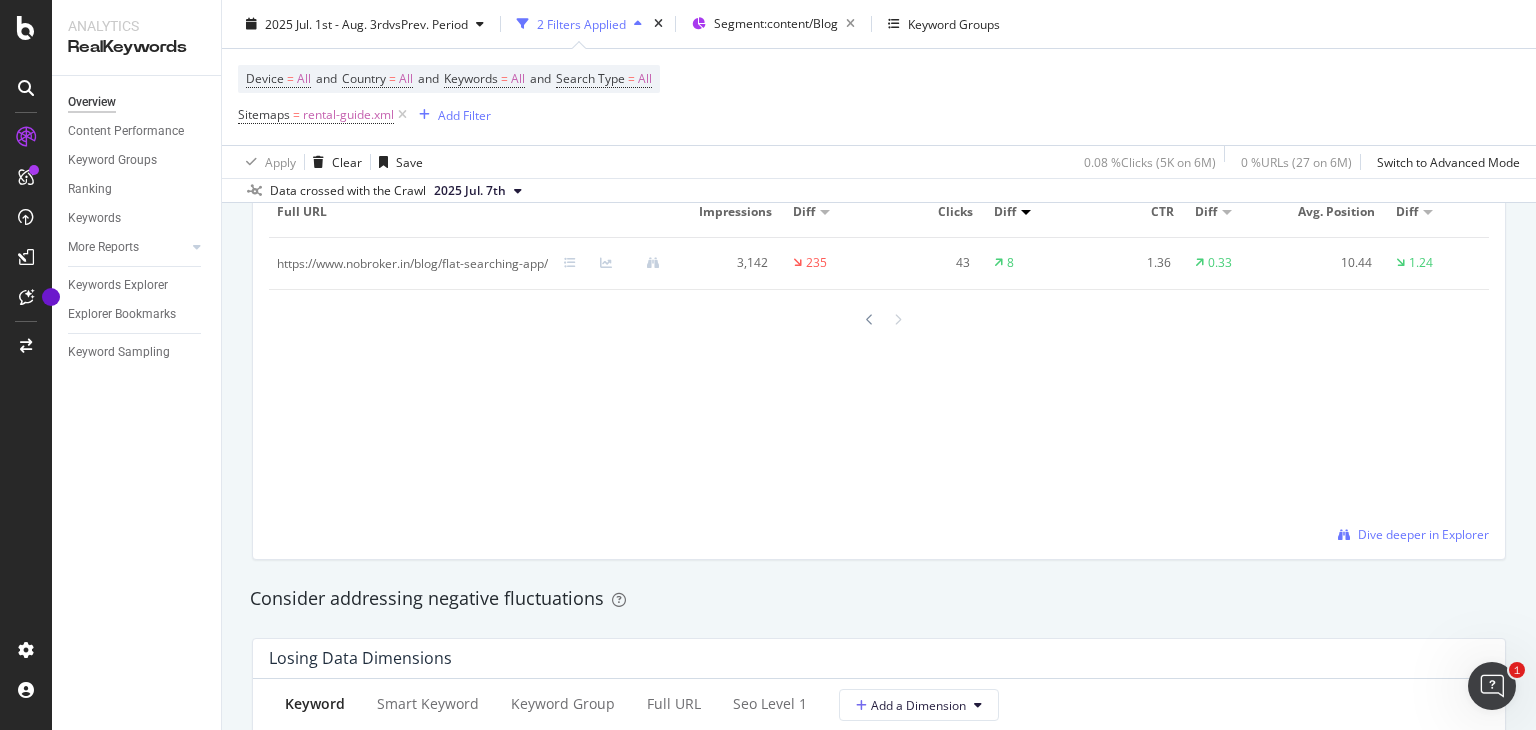 scroll, scrollTop: 1884, scrollLeft: 0, axis: vertical 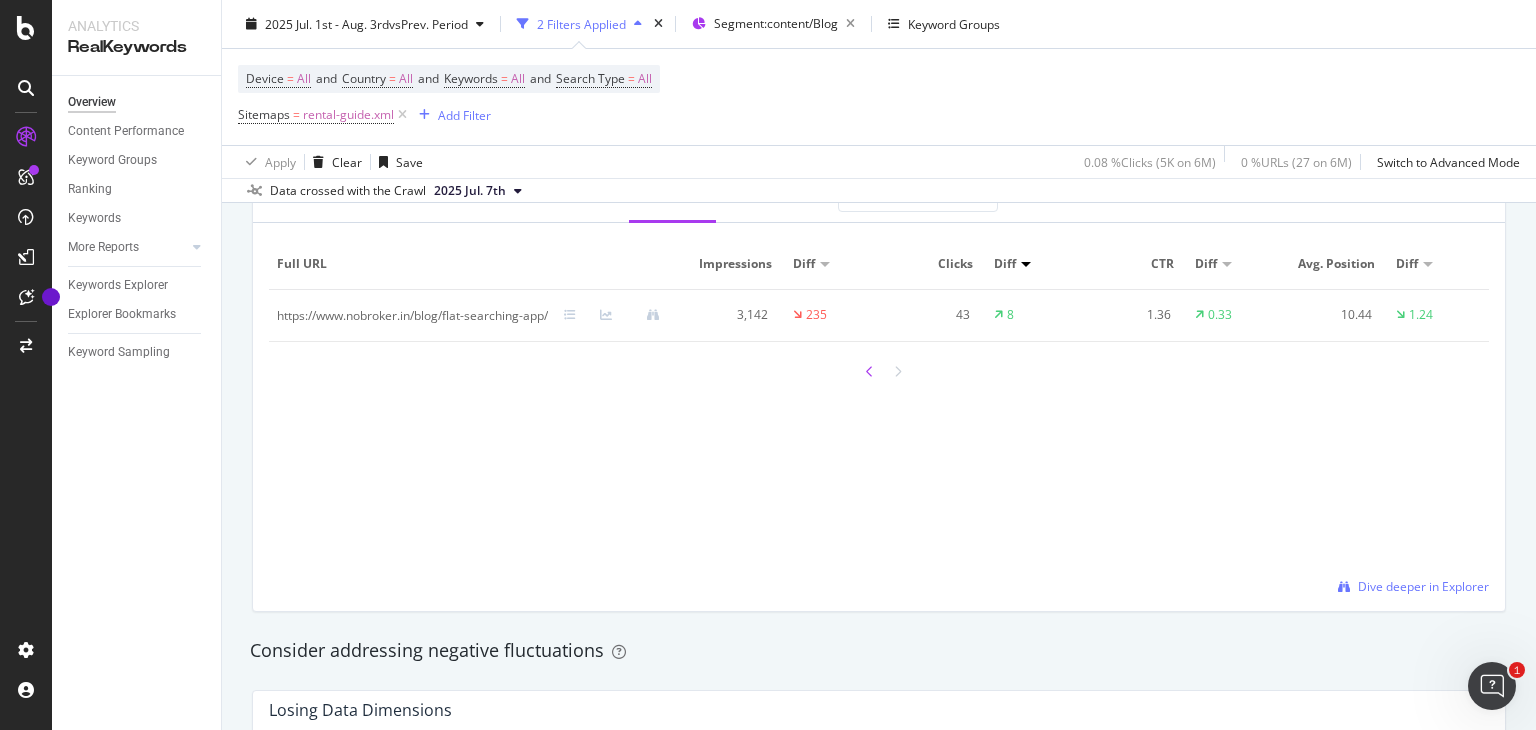 click at bounding box center [870, 372] 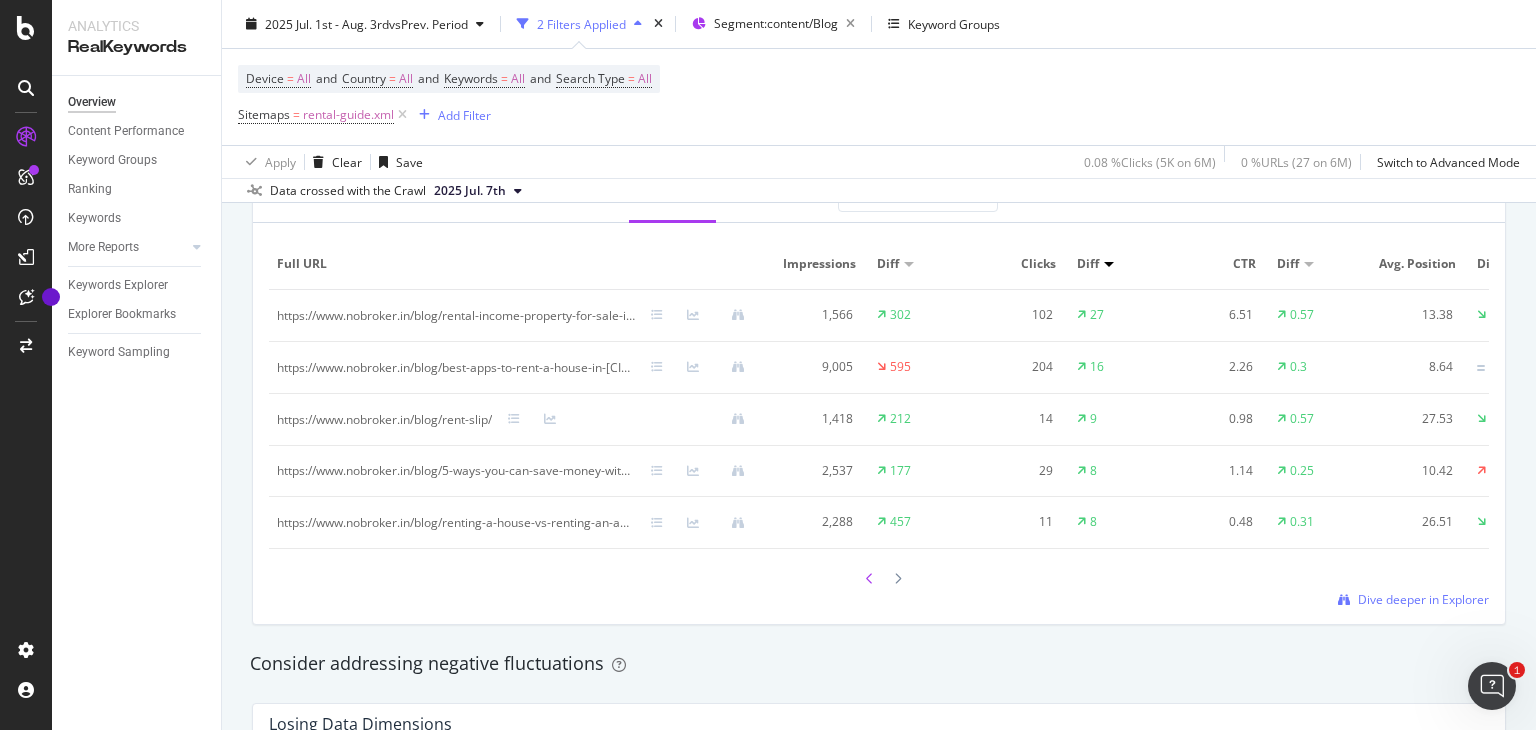 click at bounding box center [870, 579] 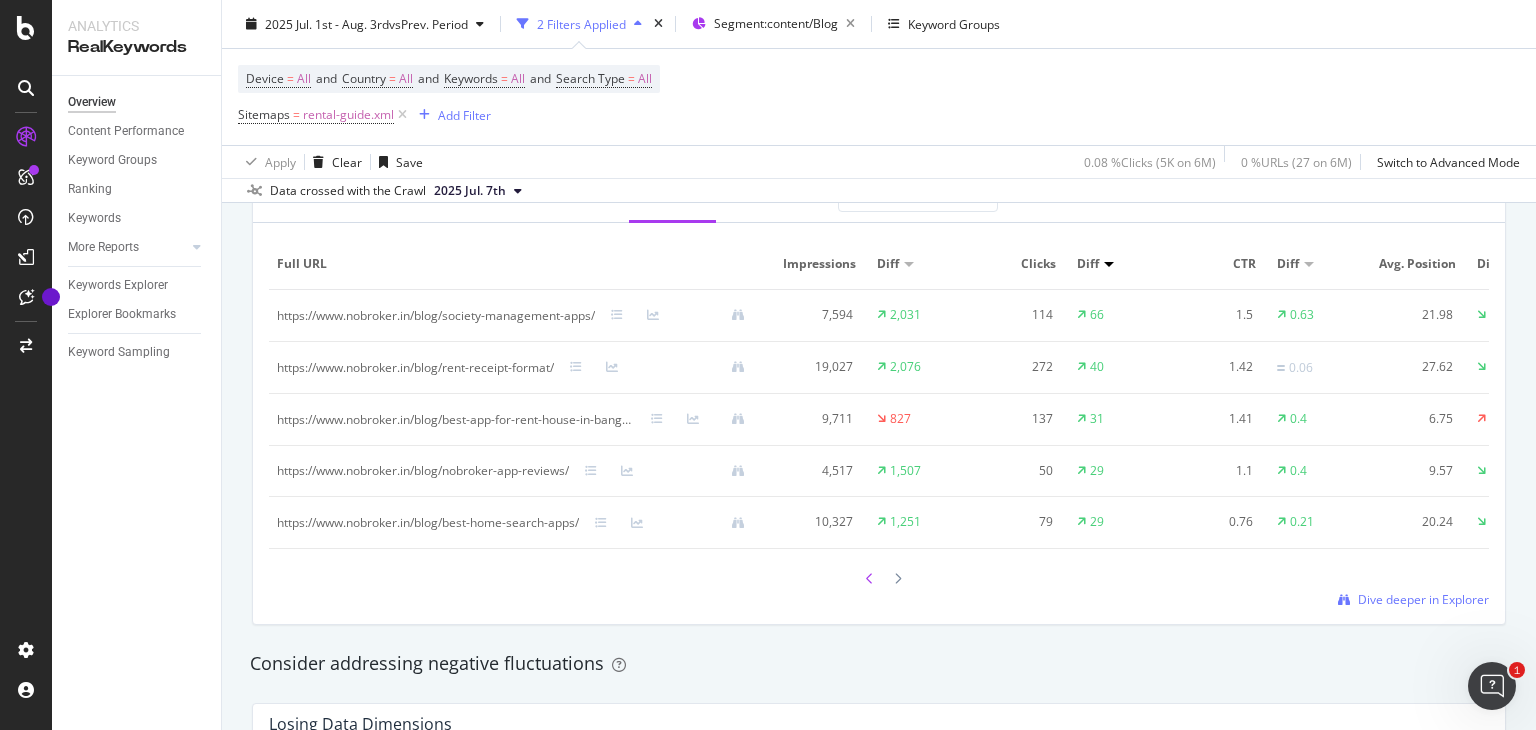 click at bounding box center [870, 578] 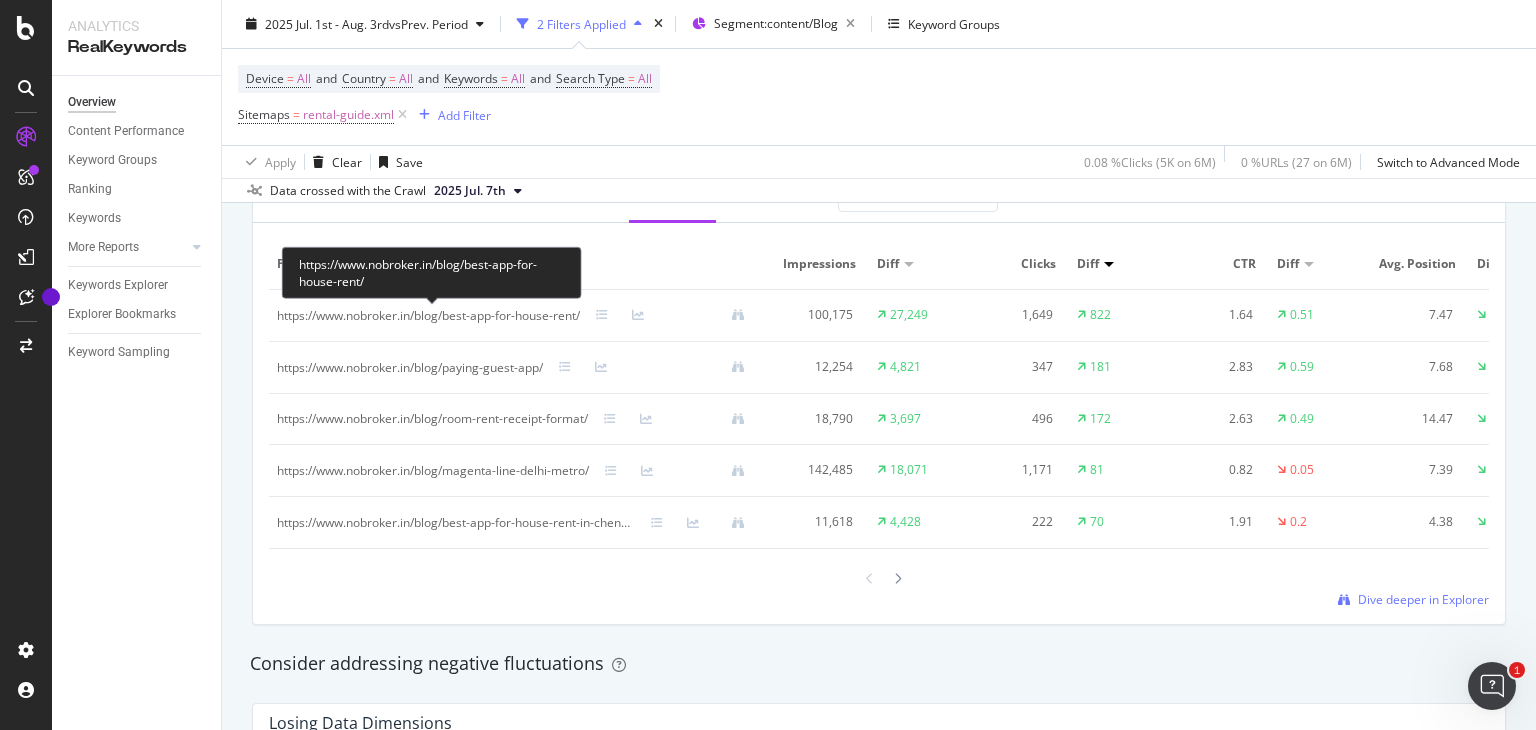 click on "https://www.nobroker.in/blog/best-app-for-house-rent/" at bounding box center (428, 316) 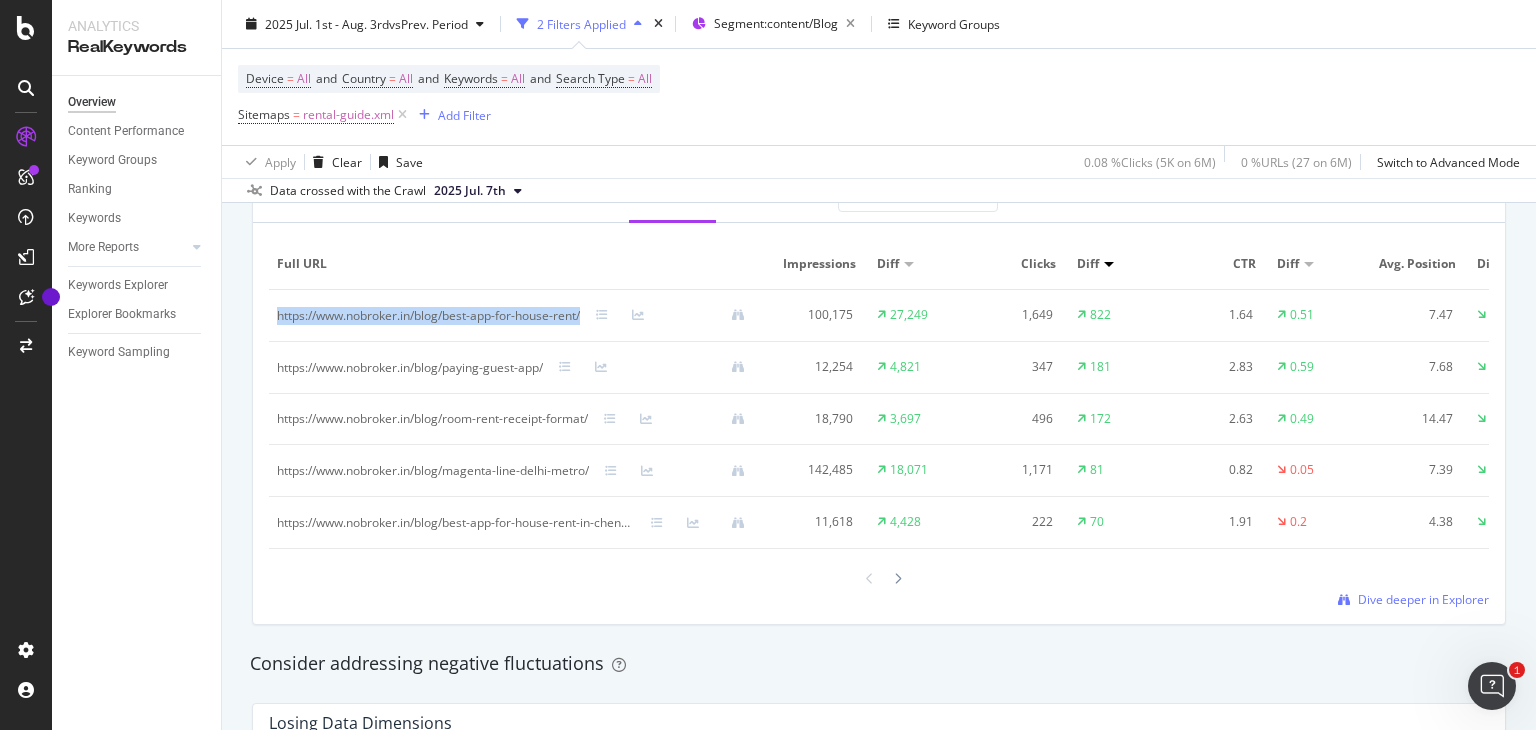 drag, startPoint x: 587, startPoint y: 316, endPoint x: 268, endPoint y: 312, distance: 319.0251 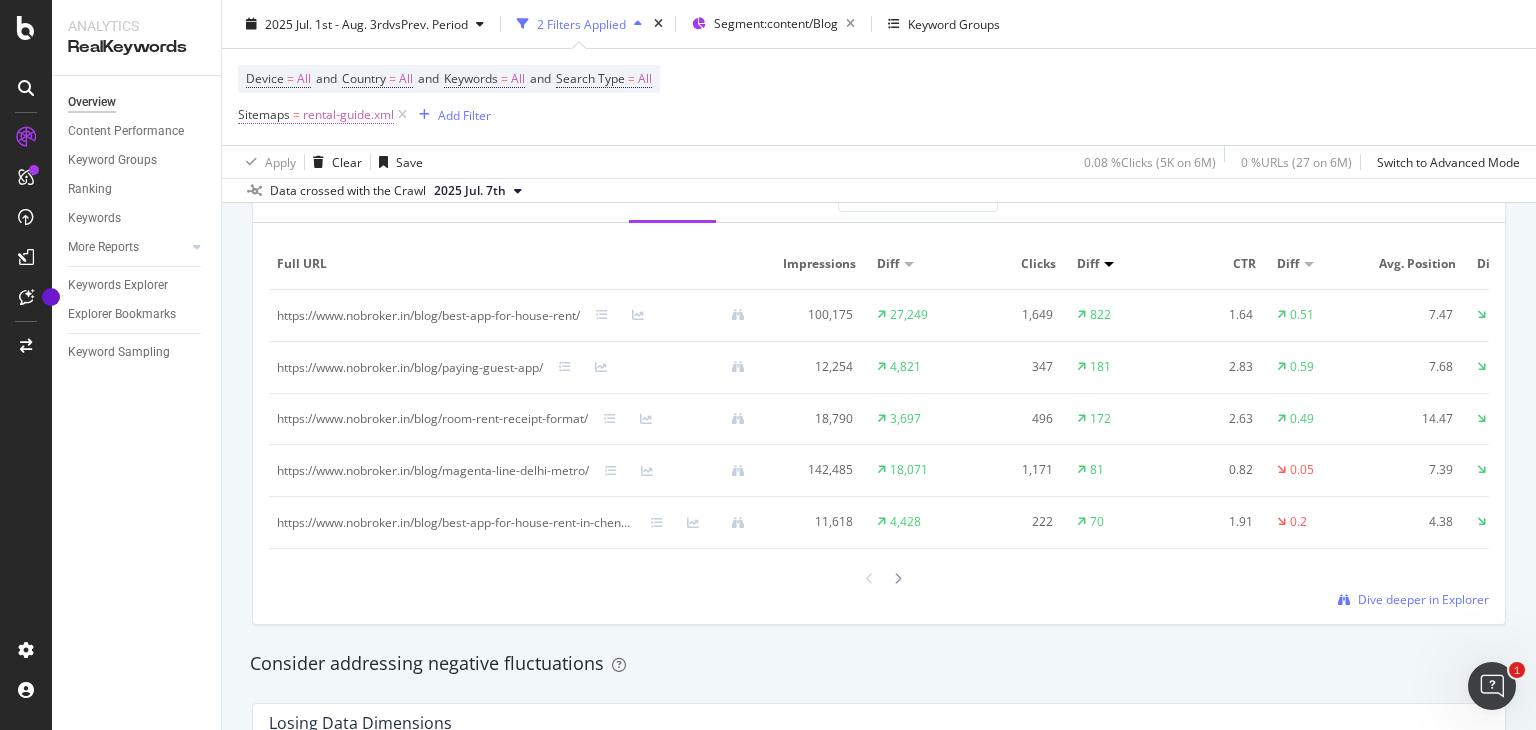 click on "rental-guide.xml" at bounding box center [348, 115] 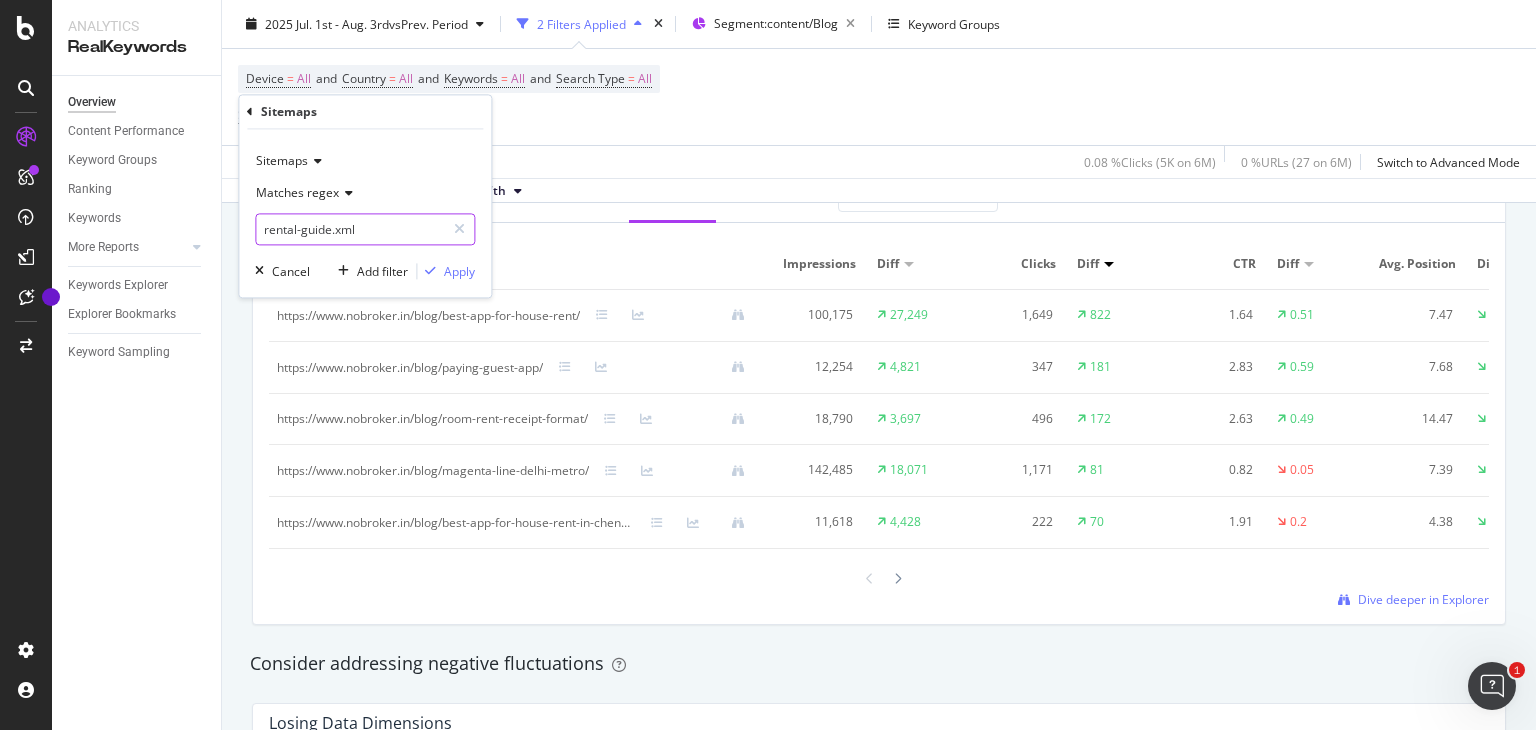 click on "rental-guide.xml" at bounding box center (350, 230) 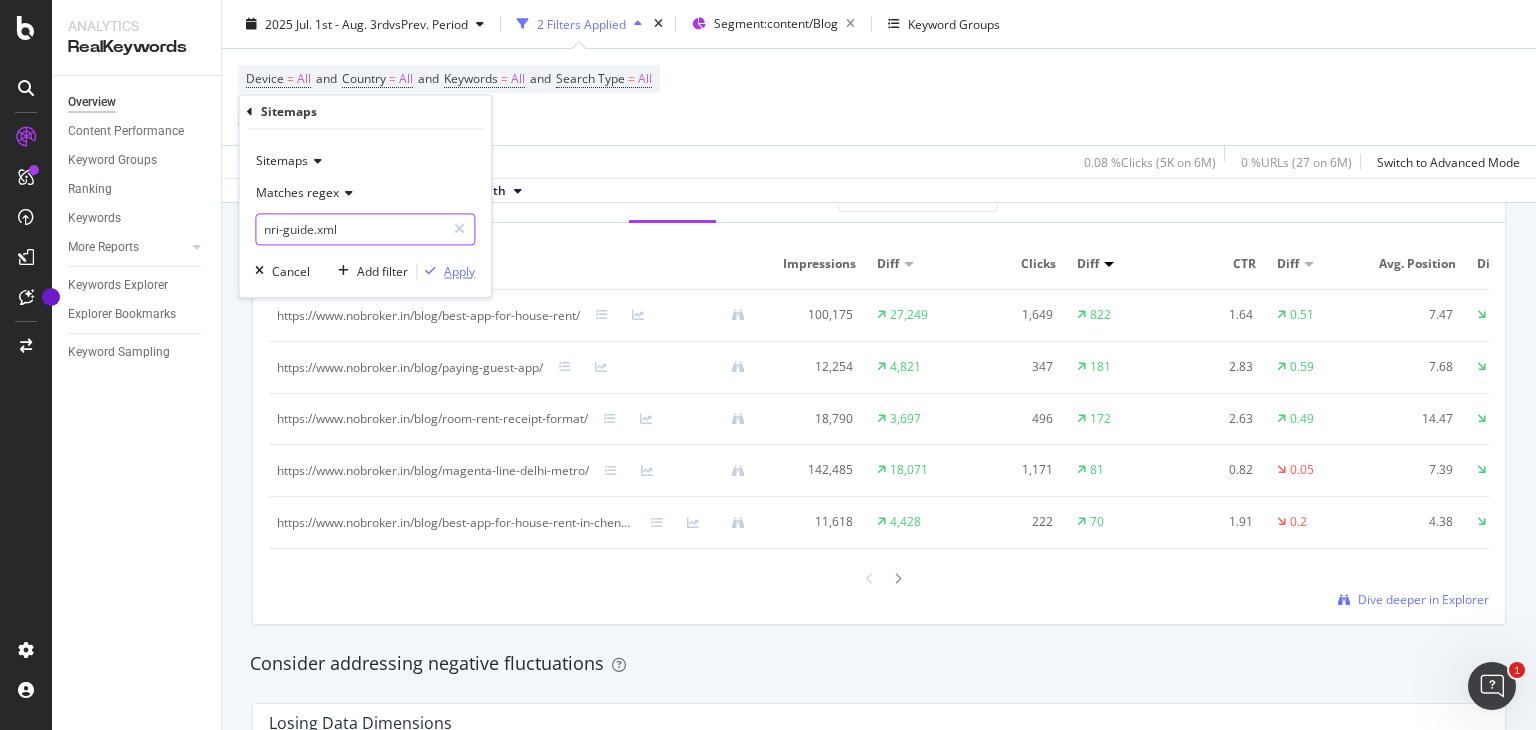 type on "nri-guide.xml" 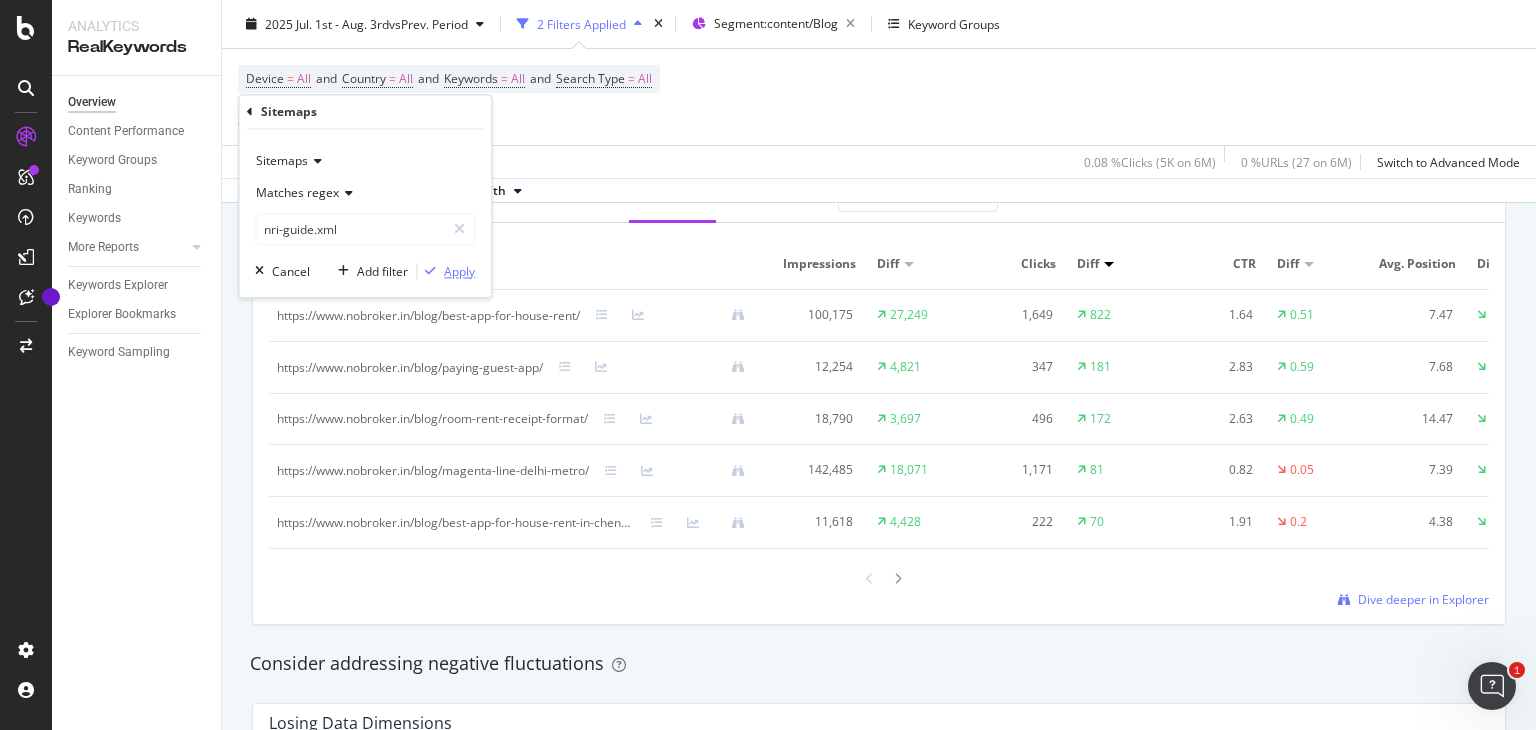 click on "Apply" at bounding box center (459, 271) 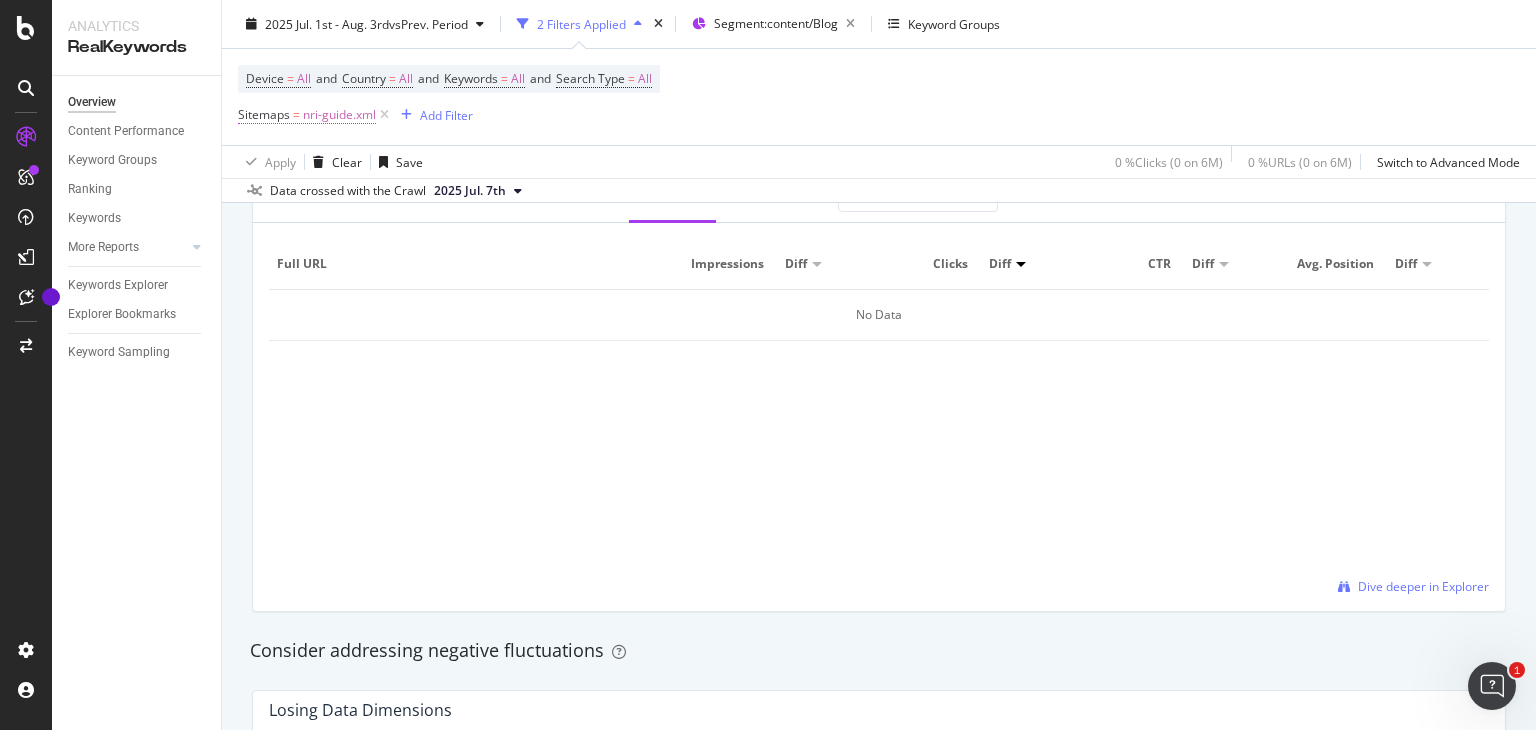 click on "nri-guide.xml" at bounding box center (339, 115) 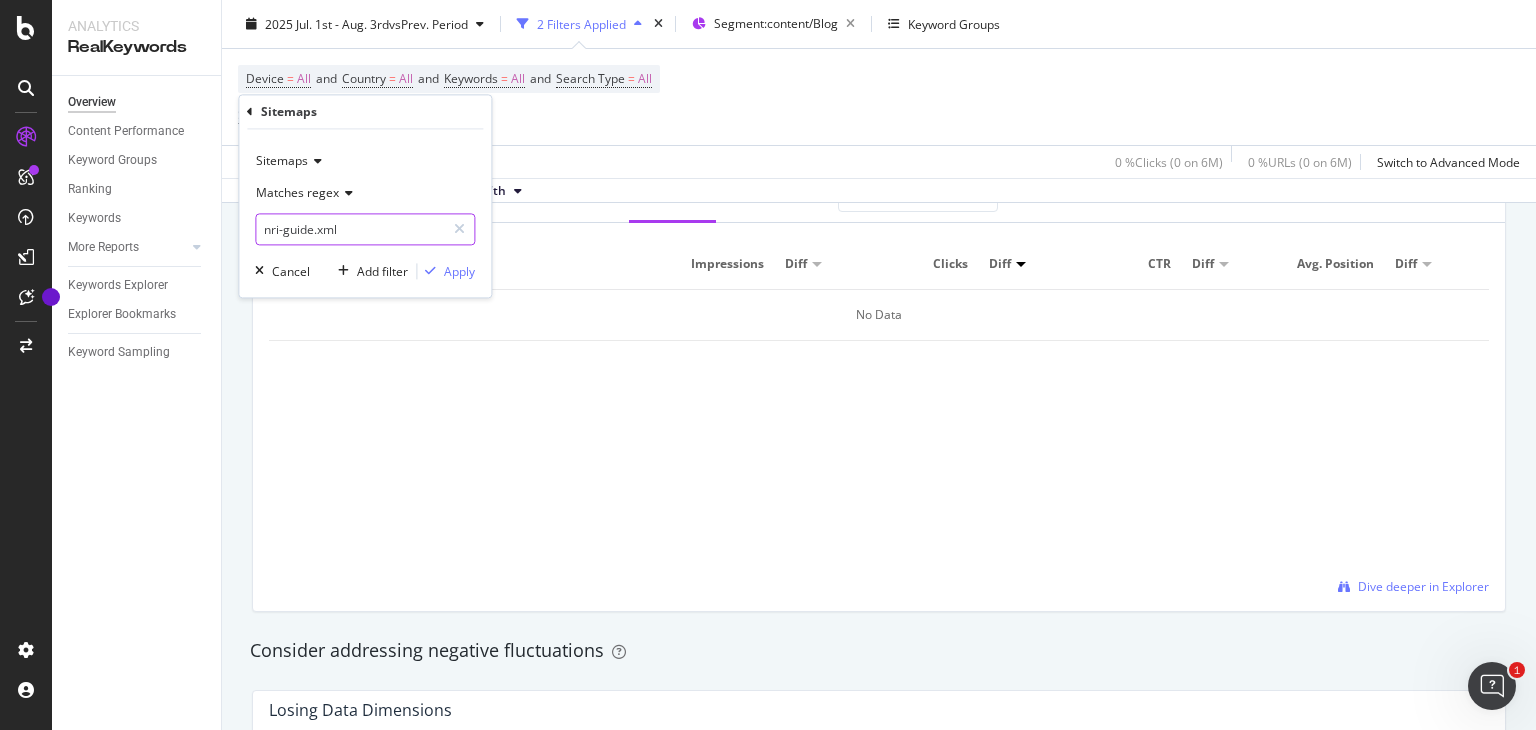 click on "nri-guide.xml" at bounding box center [350, 230] 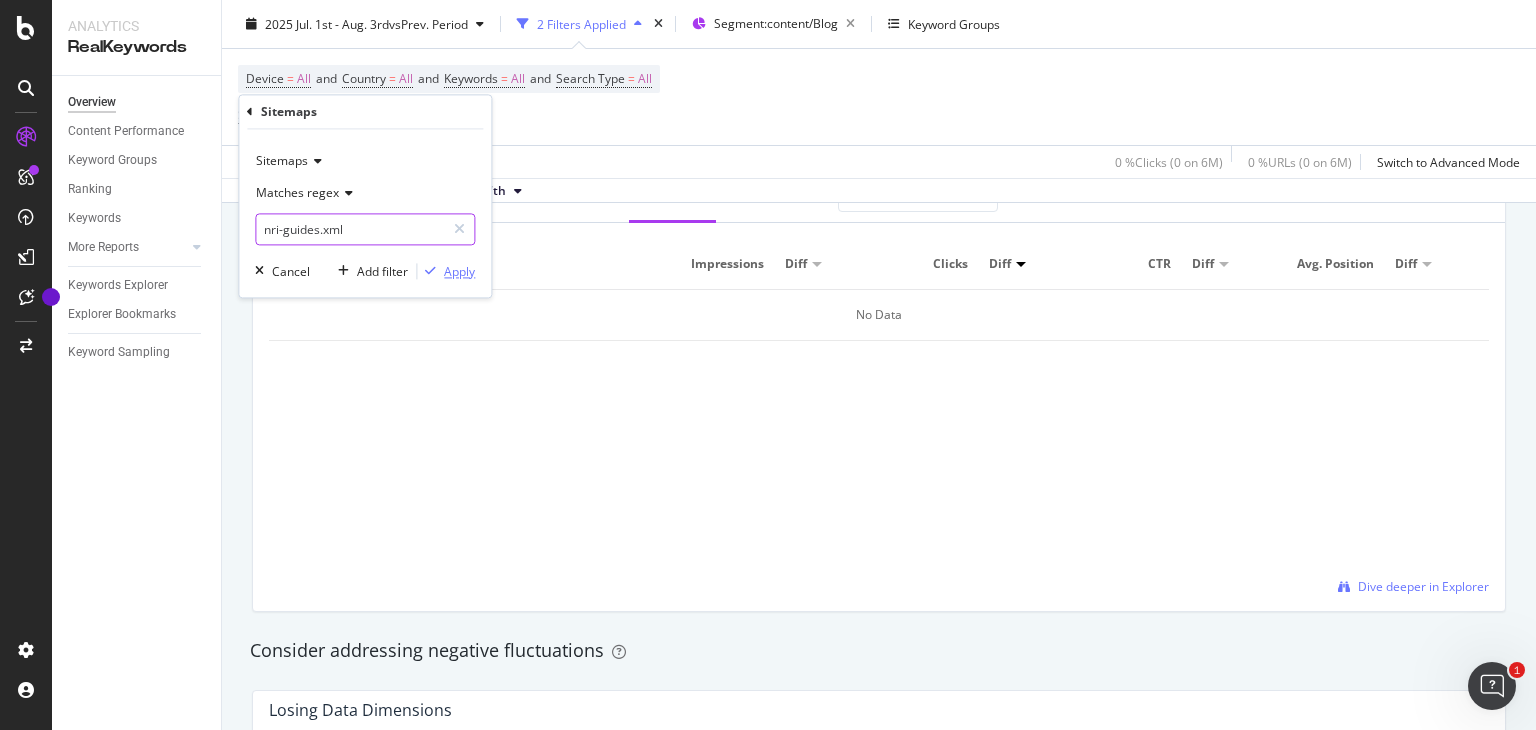 type on "nri-guides.xml" 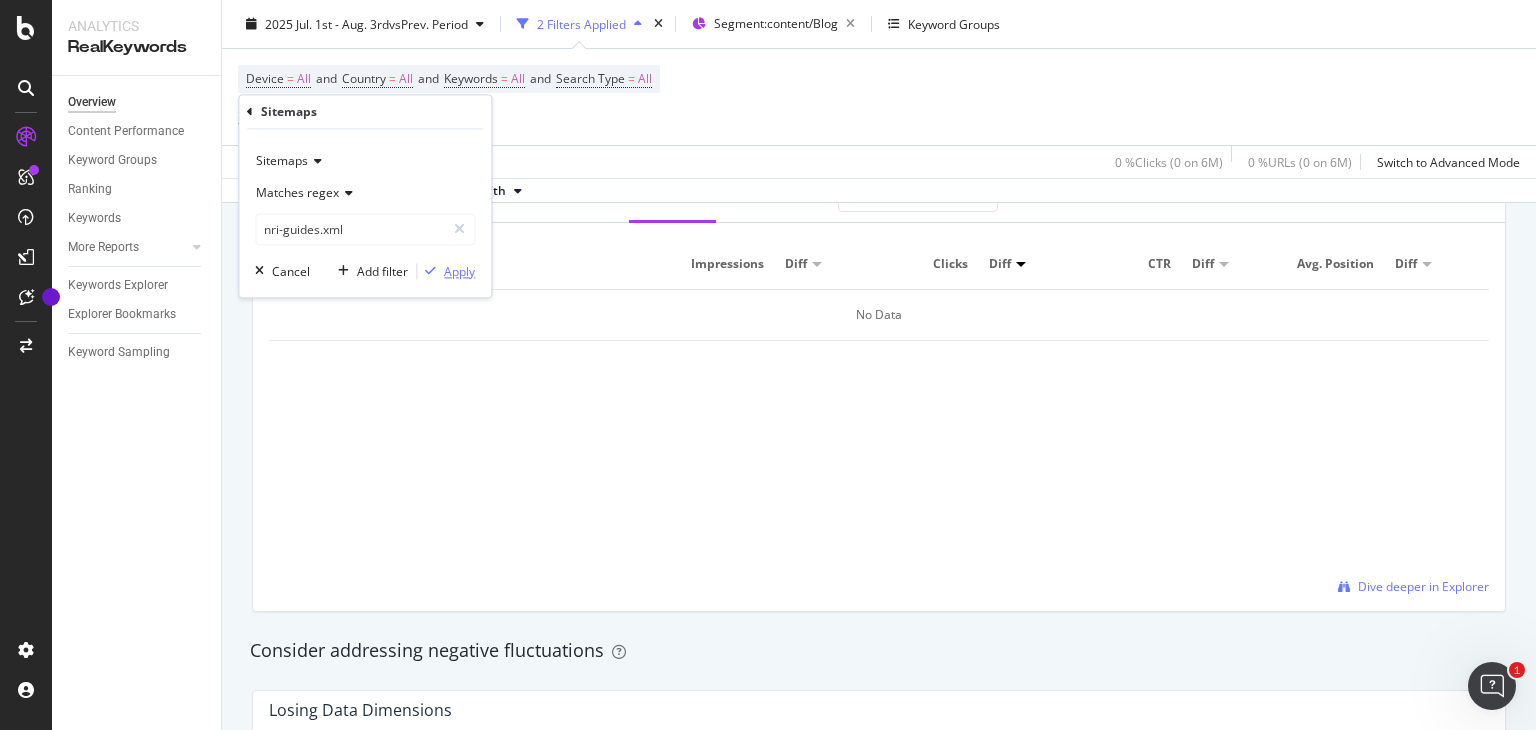 click at bounding box center [430, 272] 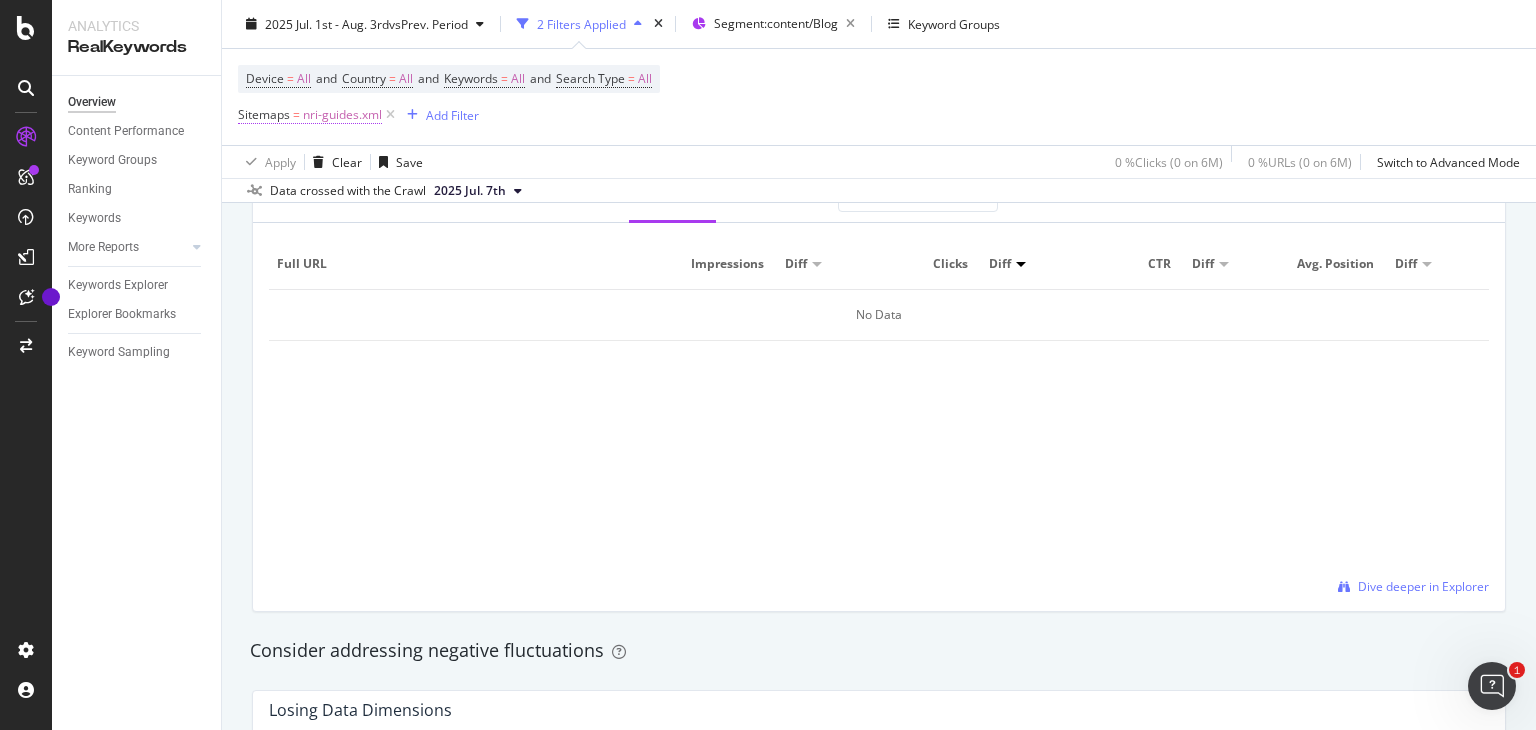 click on "nri-guides.xml" at bounding box center [342, 115] 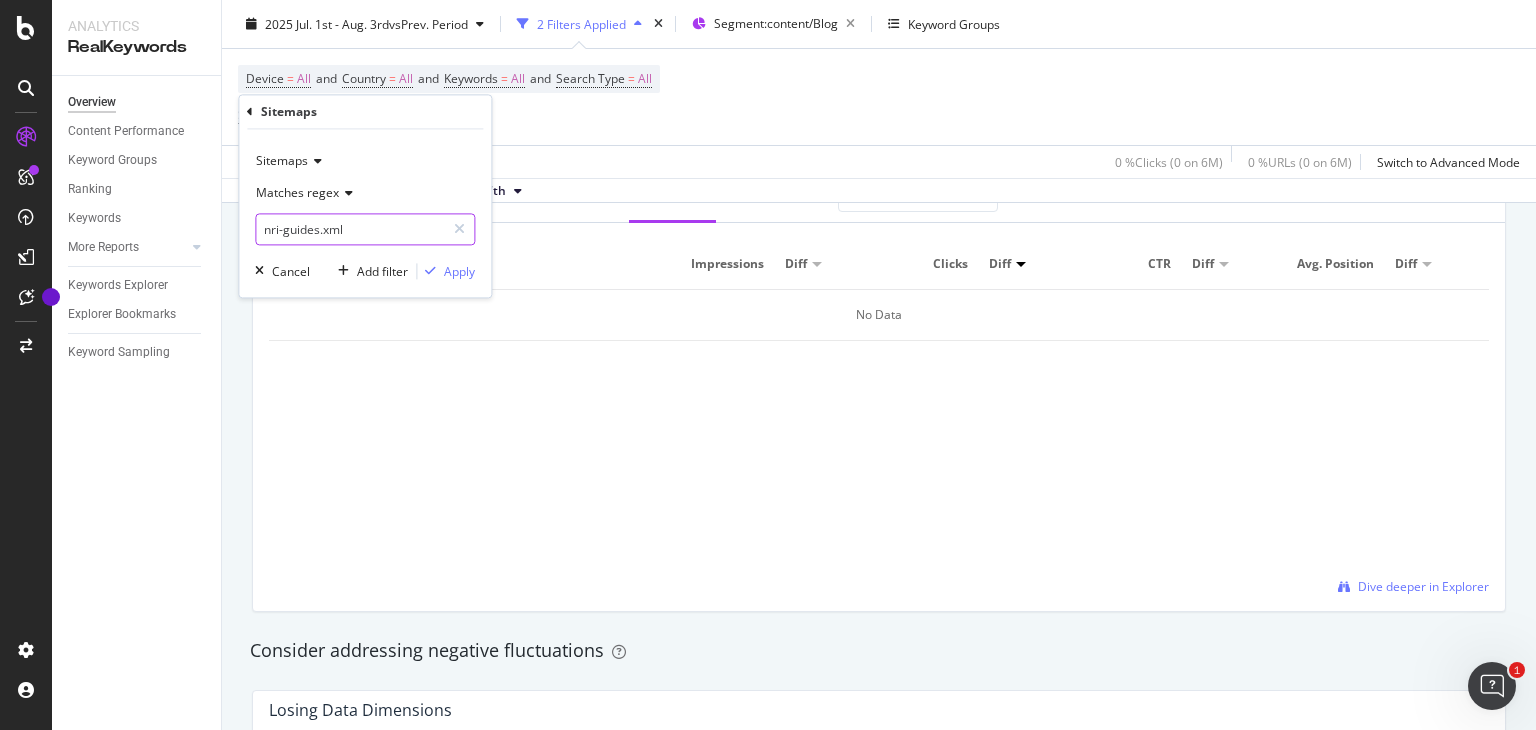 click on "nri-guides.xml" at bounding box center (350, 230) 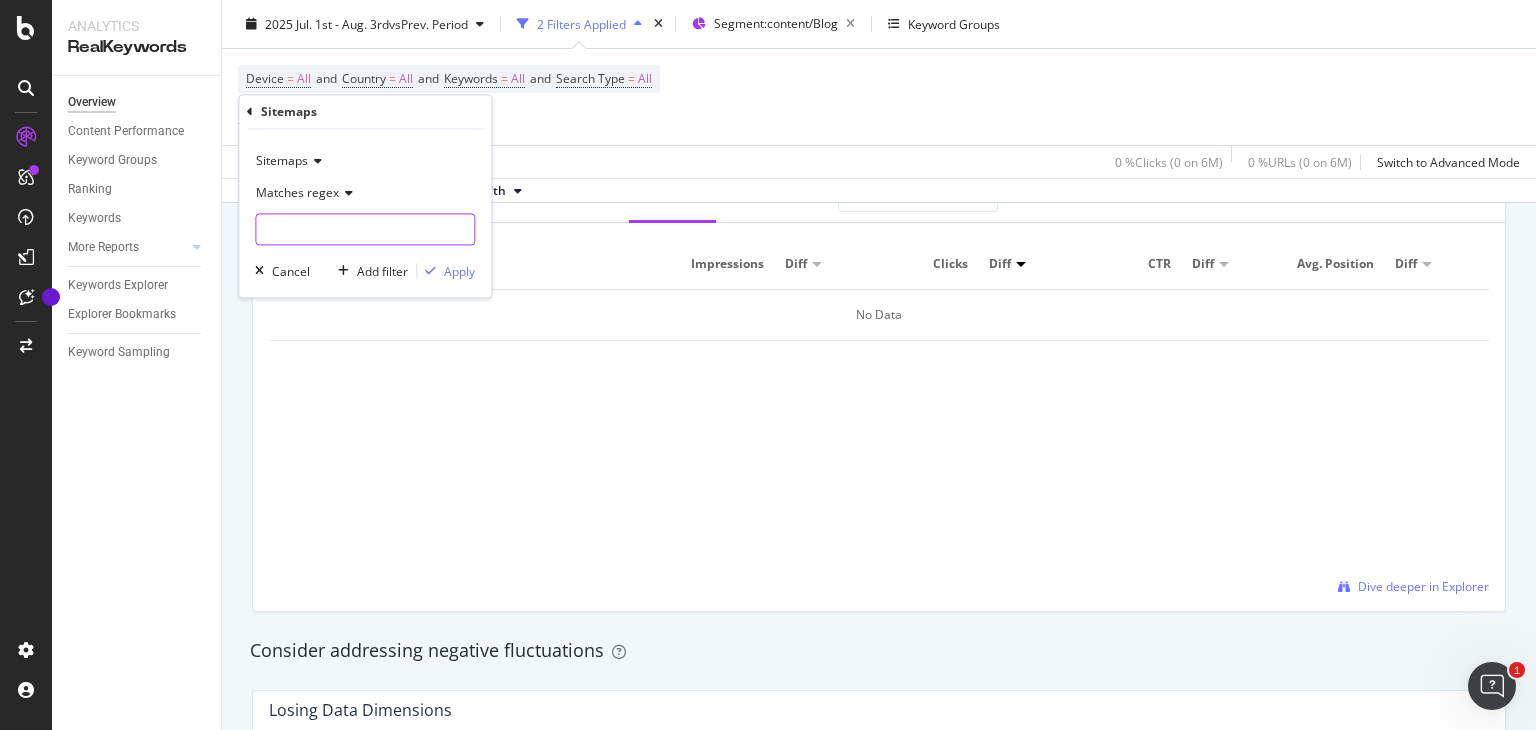 paste on "nri-real-estate-guide.xml" 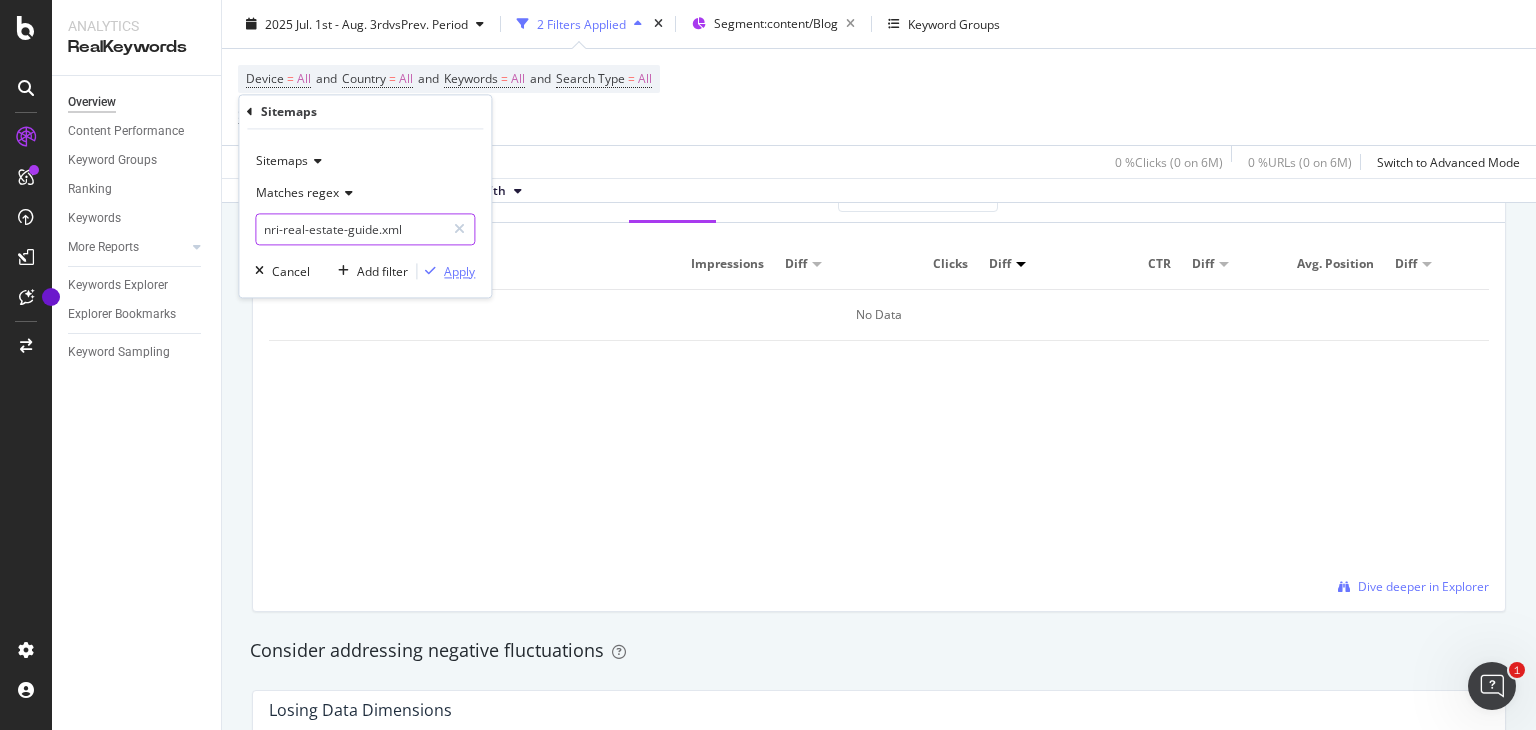 type on "nri-real-estate-guide.xml" 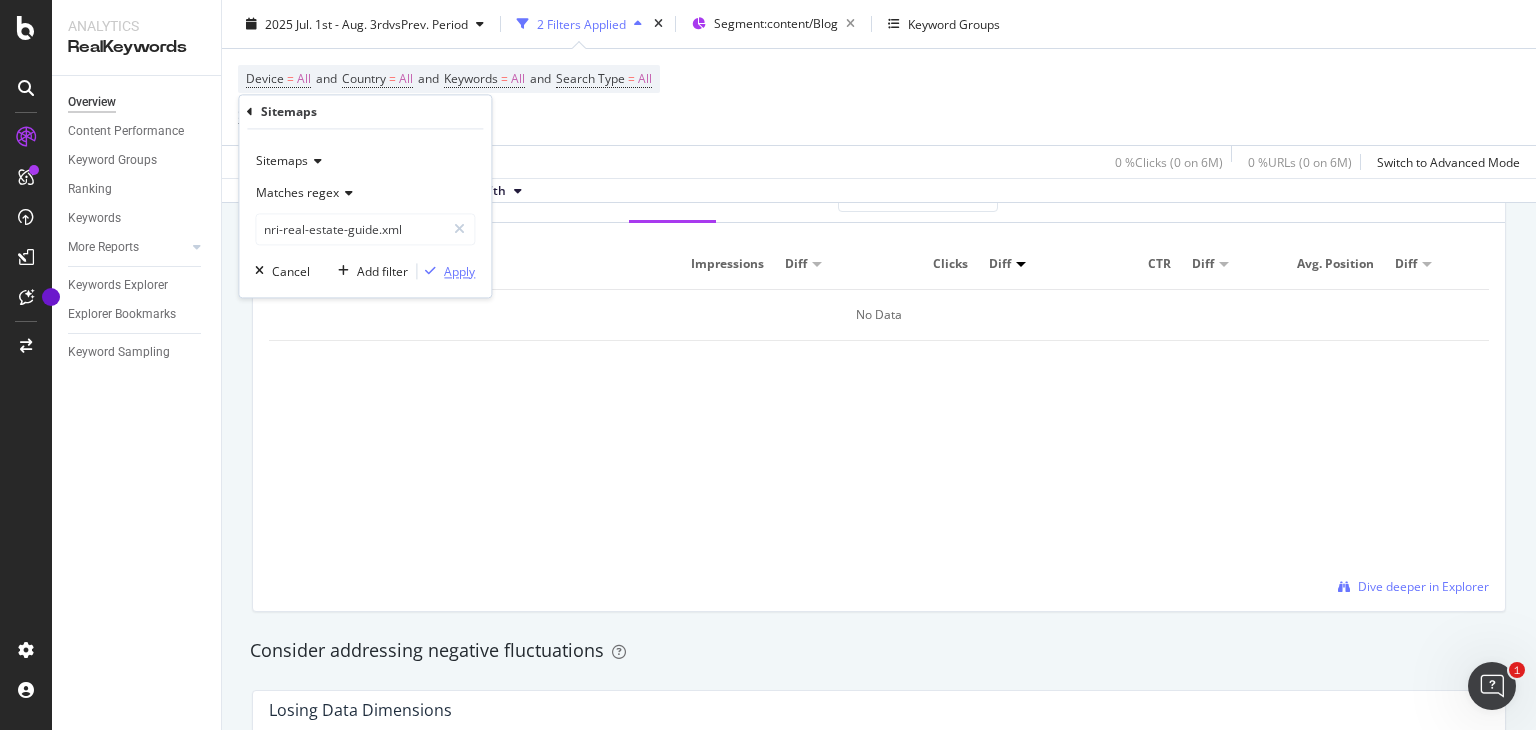 click on "Apply" at bounding box center [459, 271] 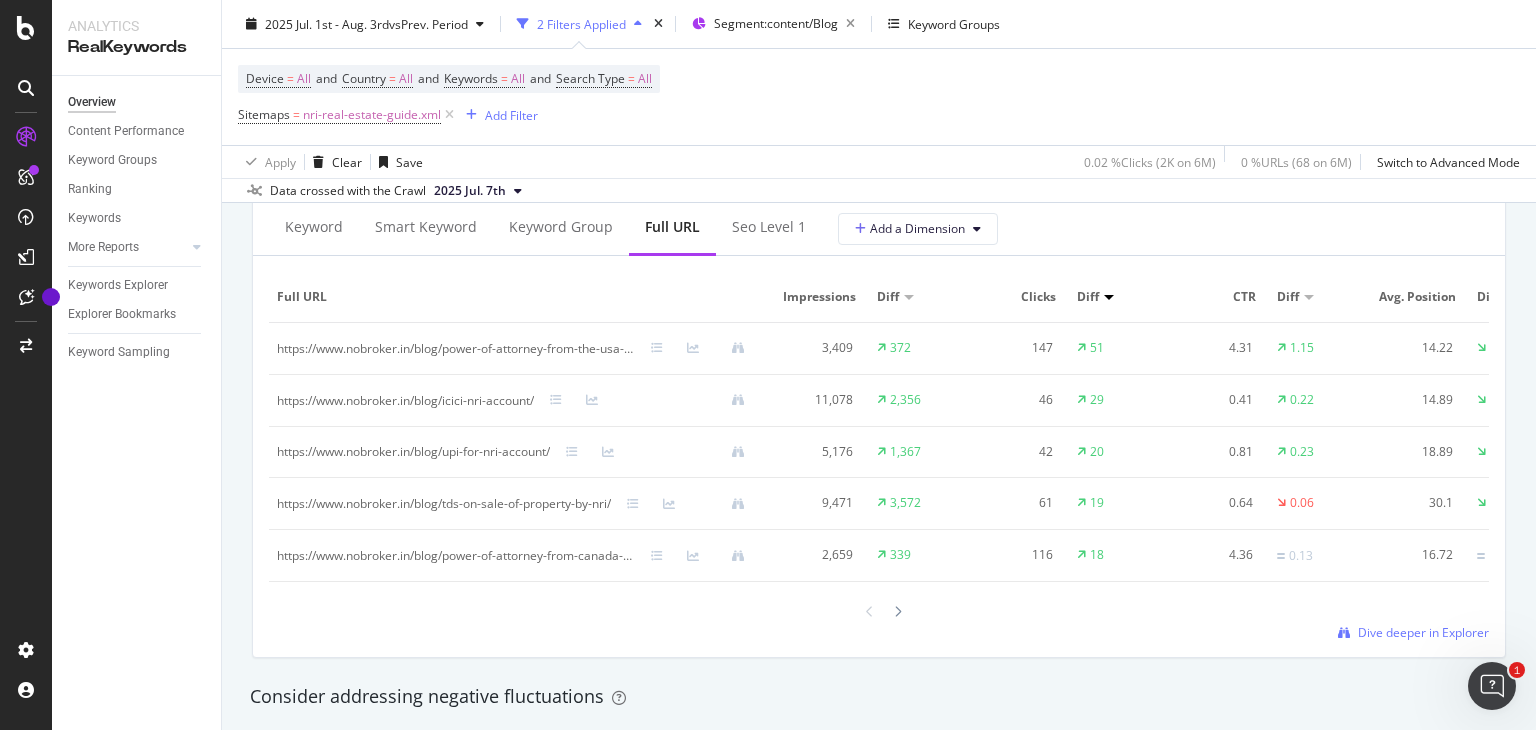 scroll, scrollTop: 1848, scrollLeft: 0, axis: vertical 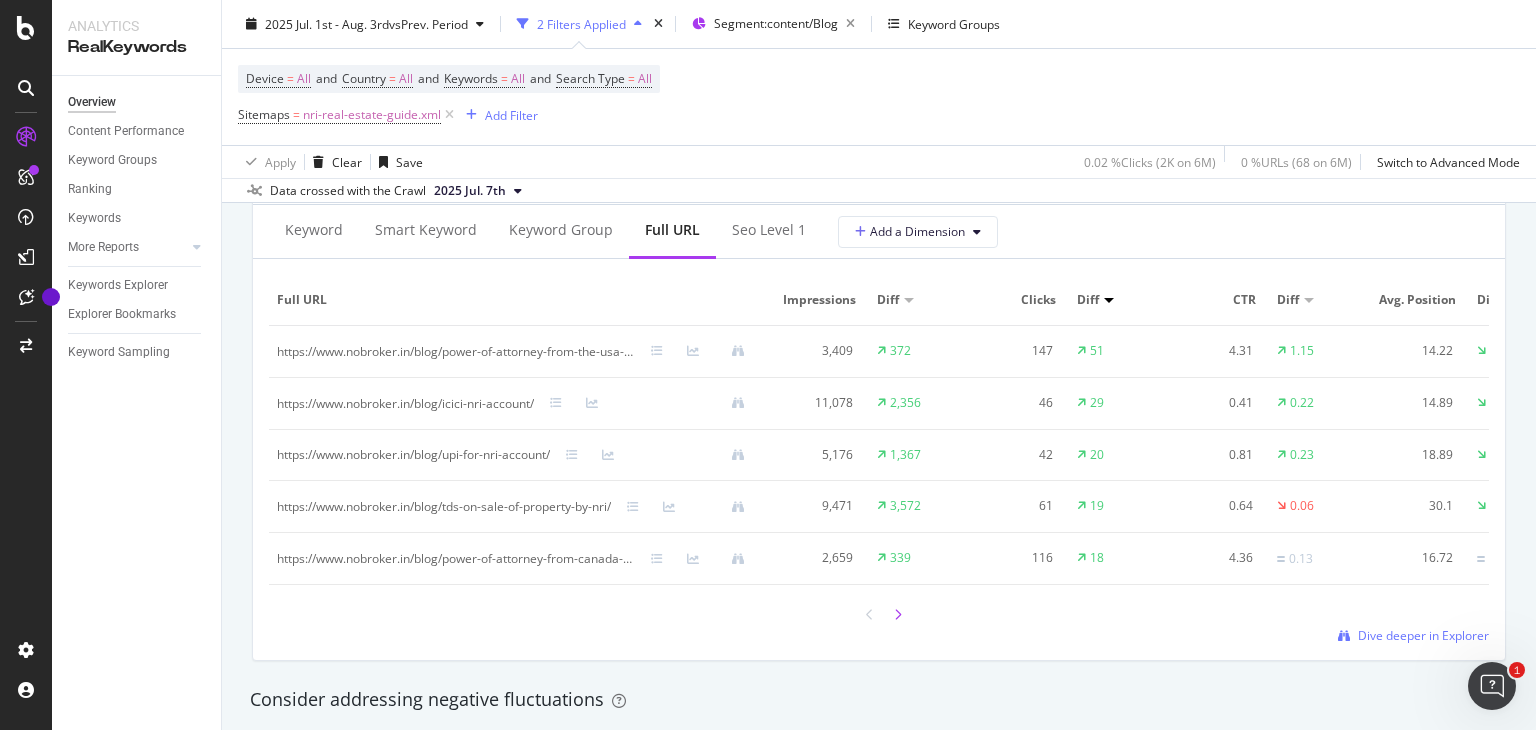 click at bounding box center [898, 615] 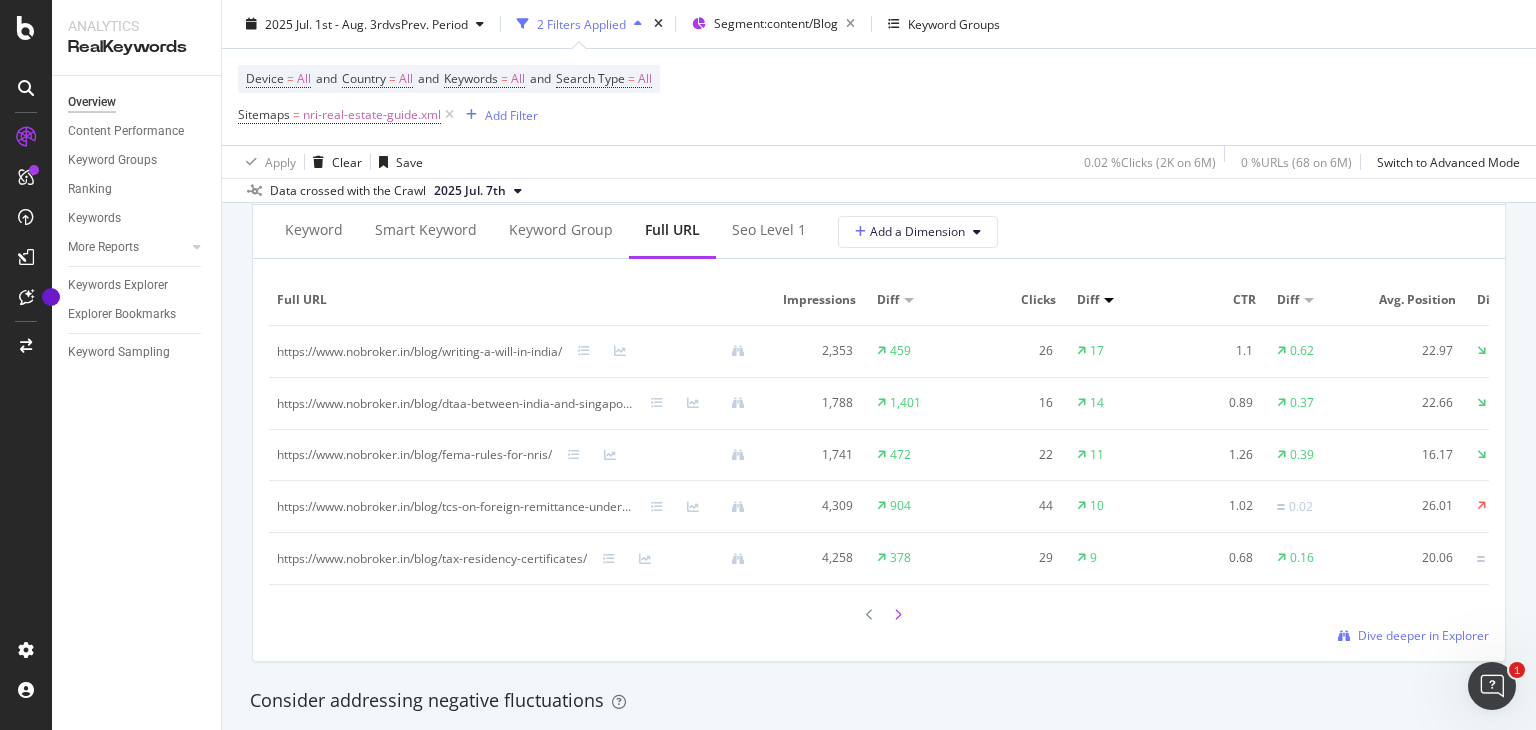 click at bounding box center (898, 615) 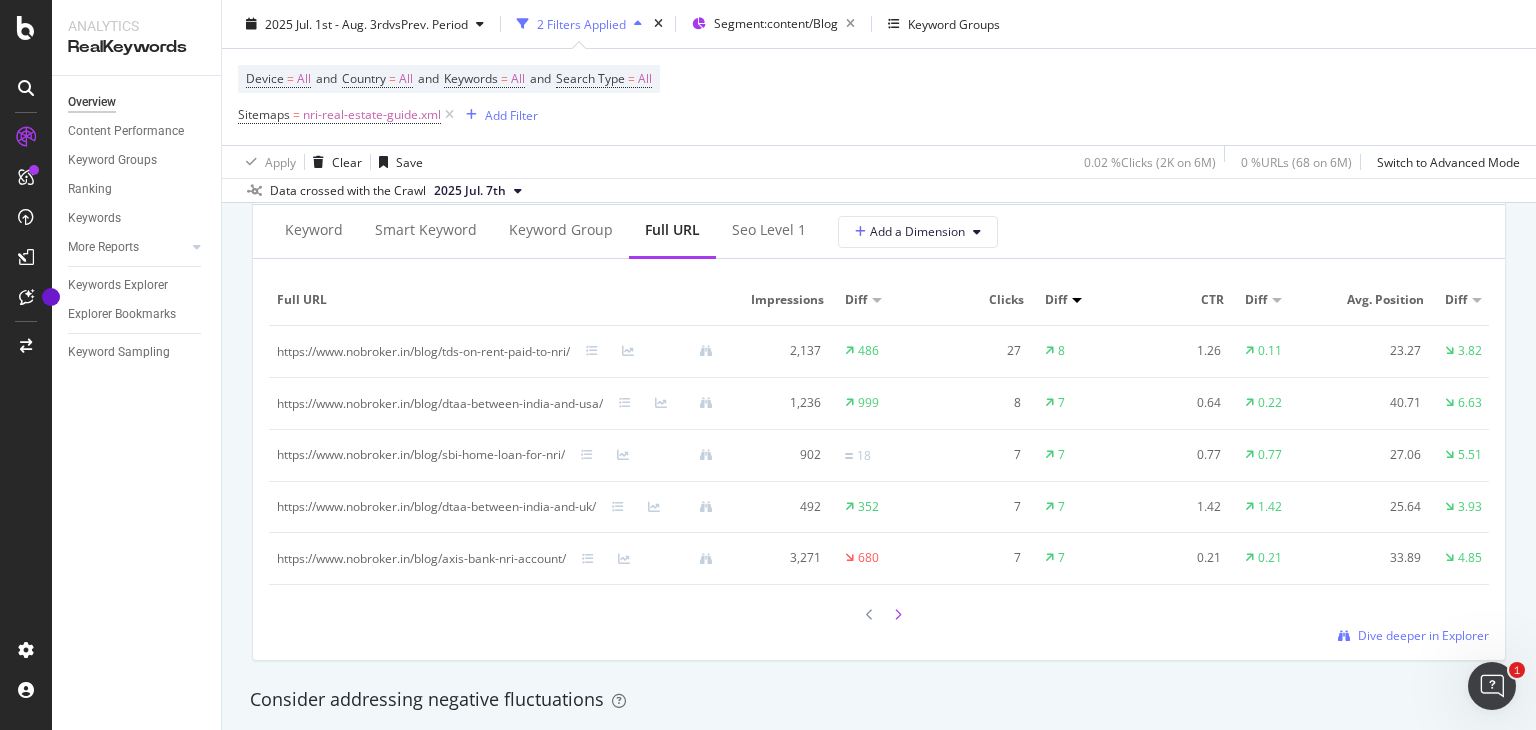 click at bounding box center [898, 615] 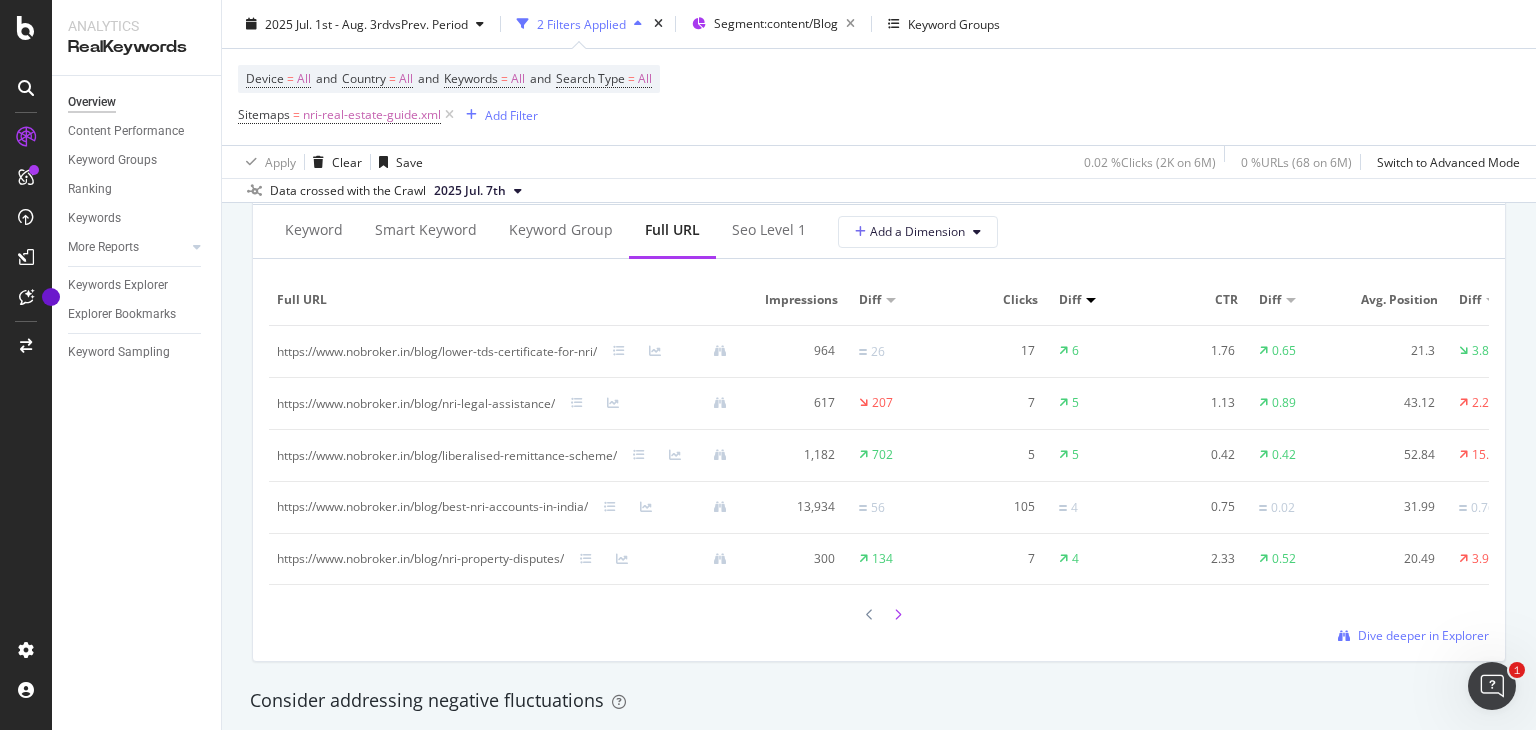 click at bounding box center (898, 614) 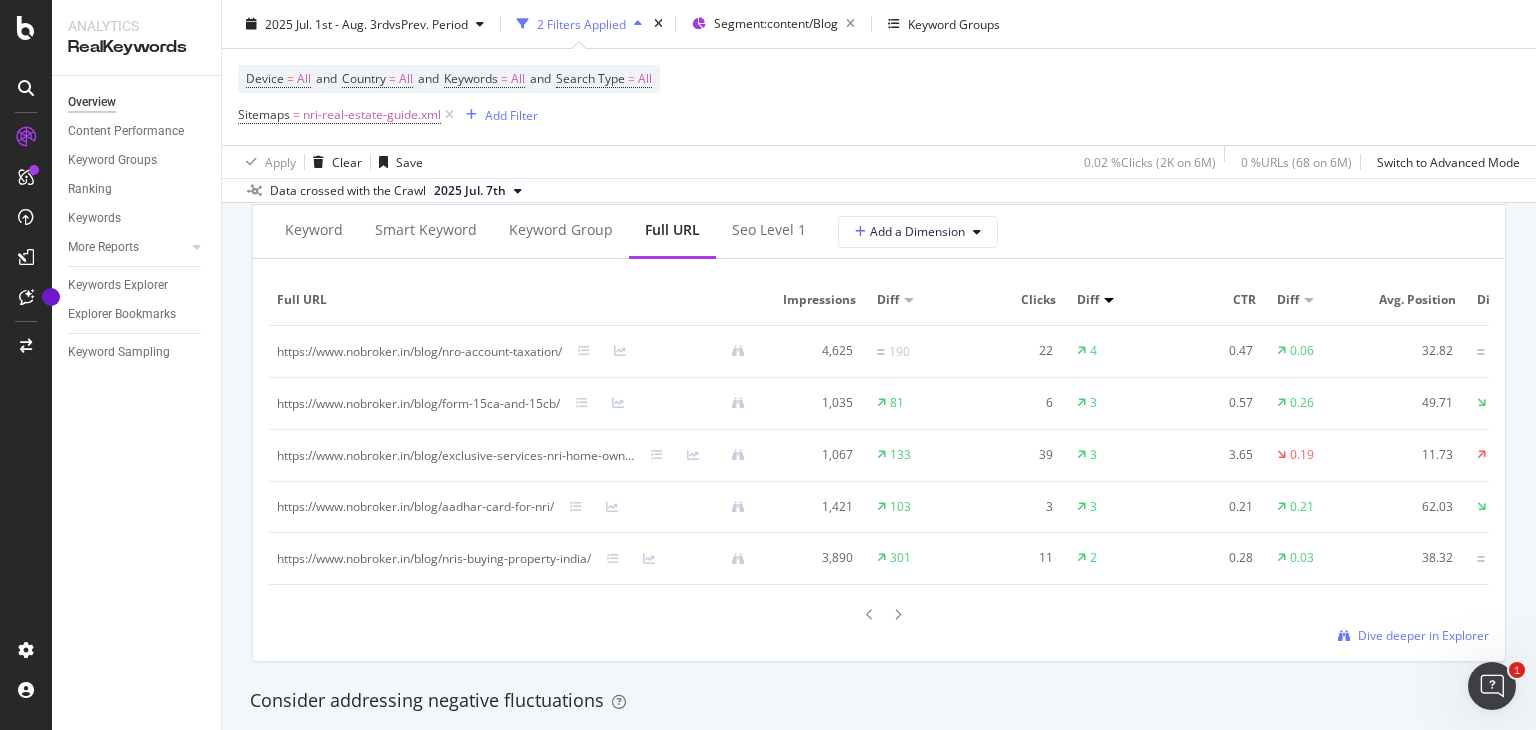 click at bounding box center (898, 614) 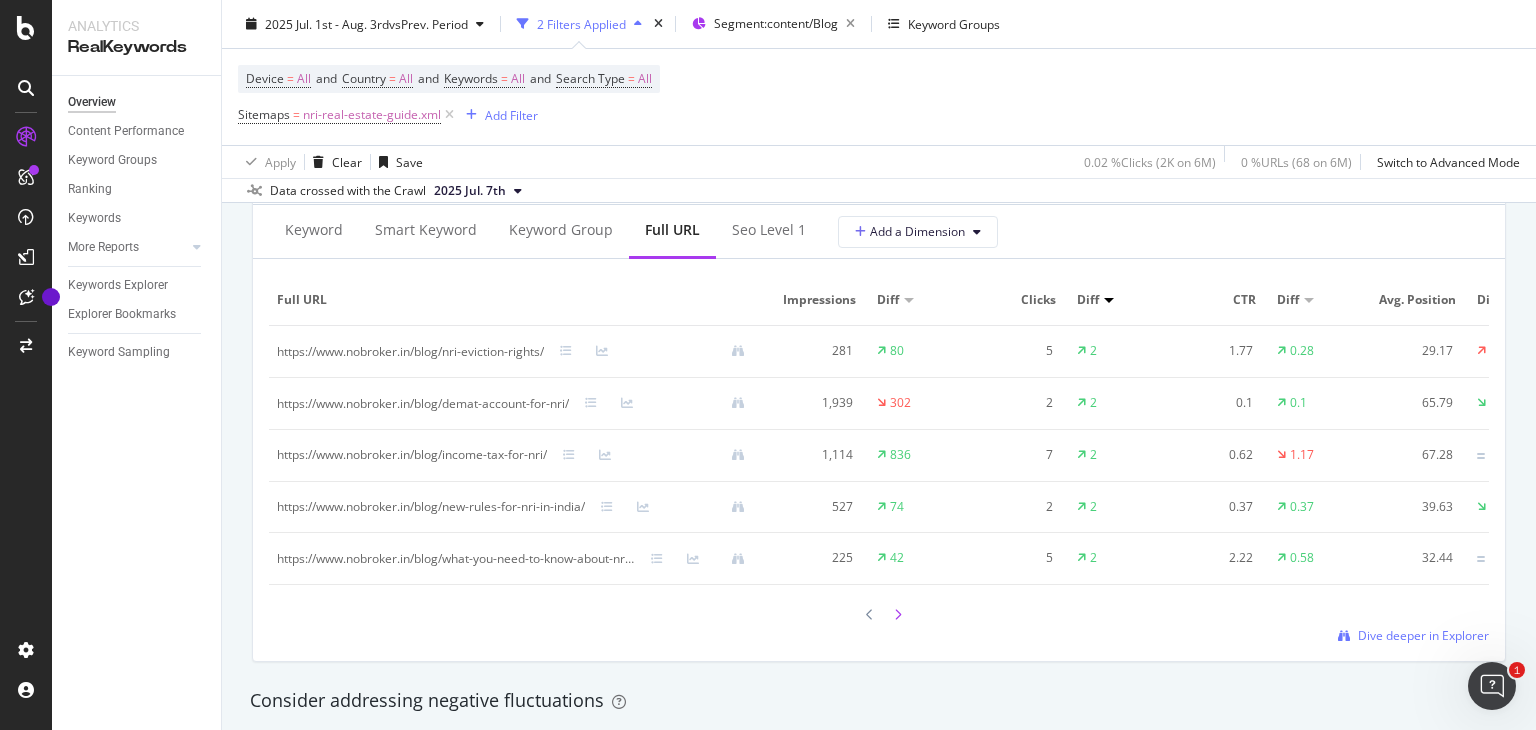 click at bounding box center (898, 615) 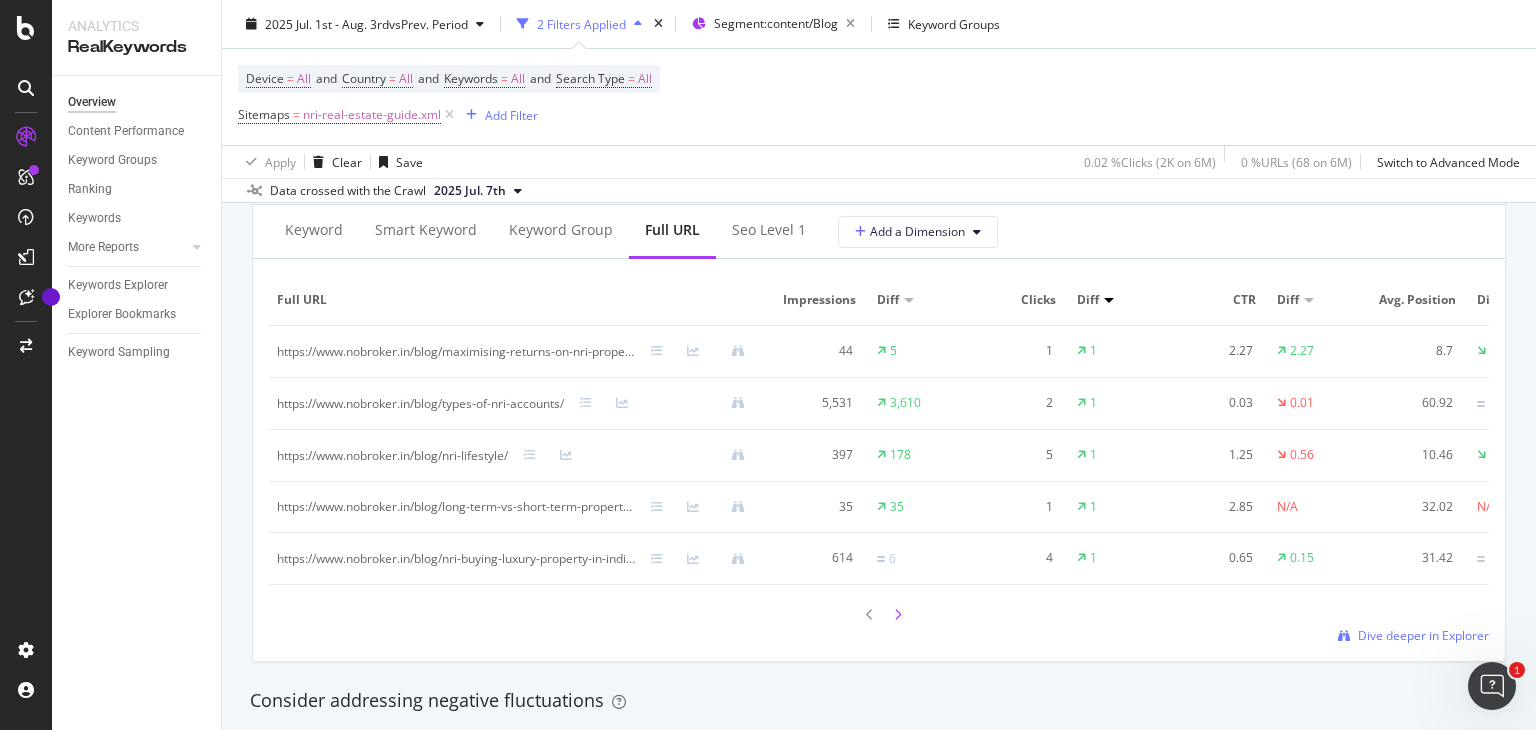 click at bounding box center (898, 614) 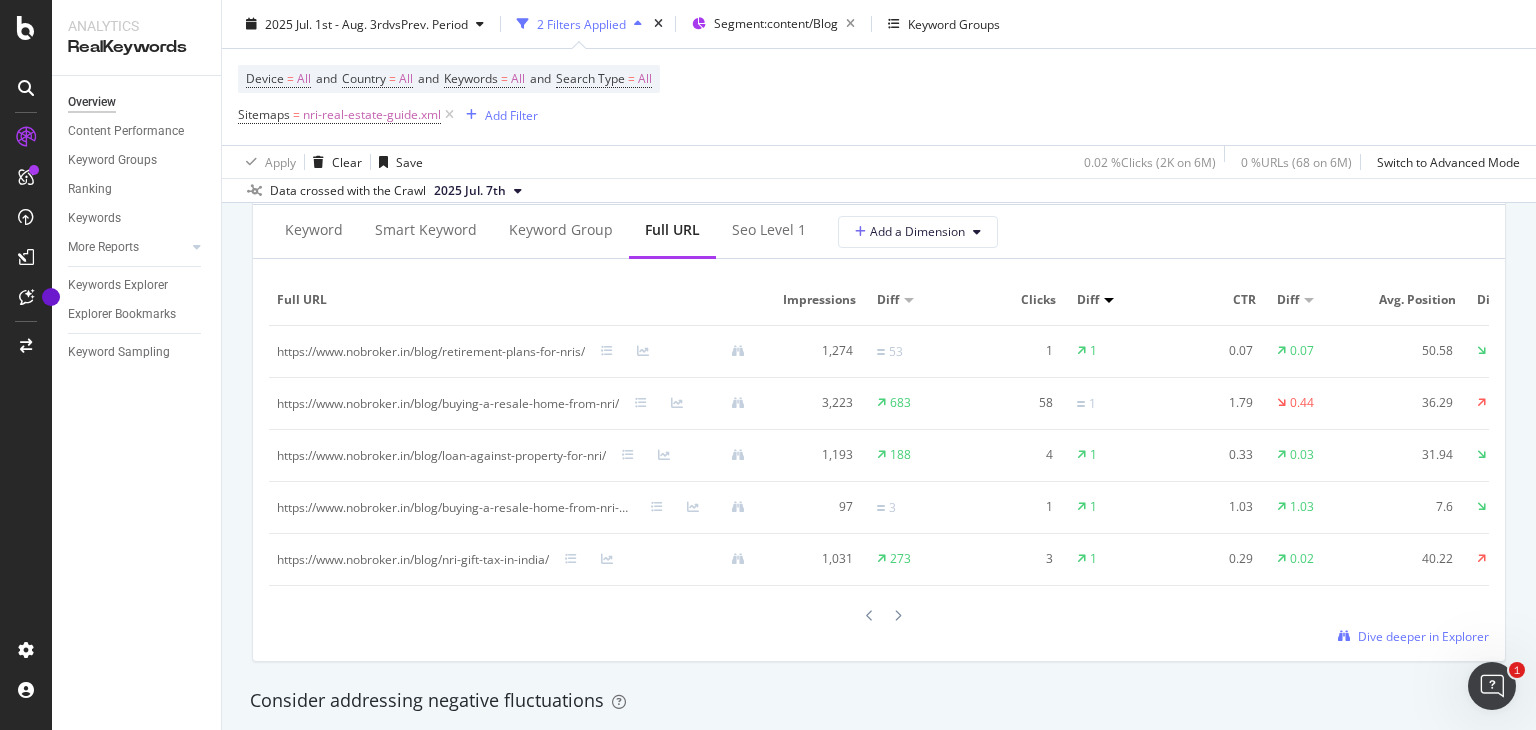 click at bounding box center (898, 615) 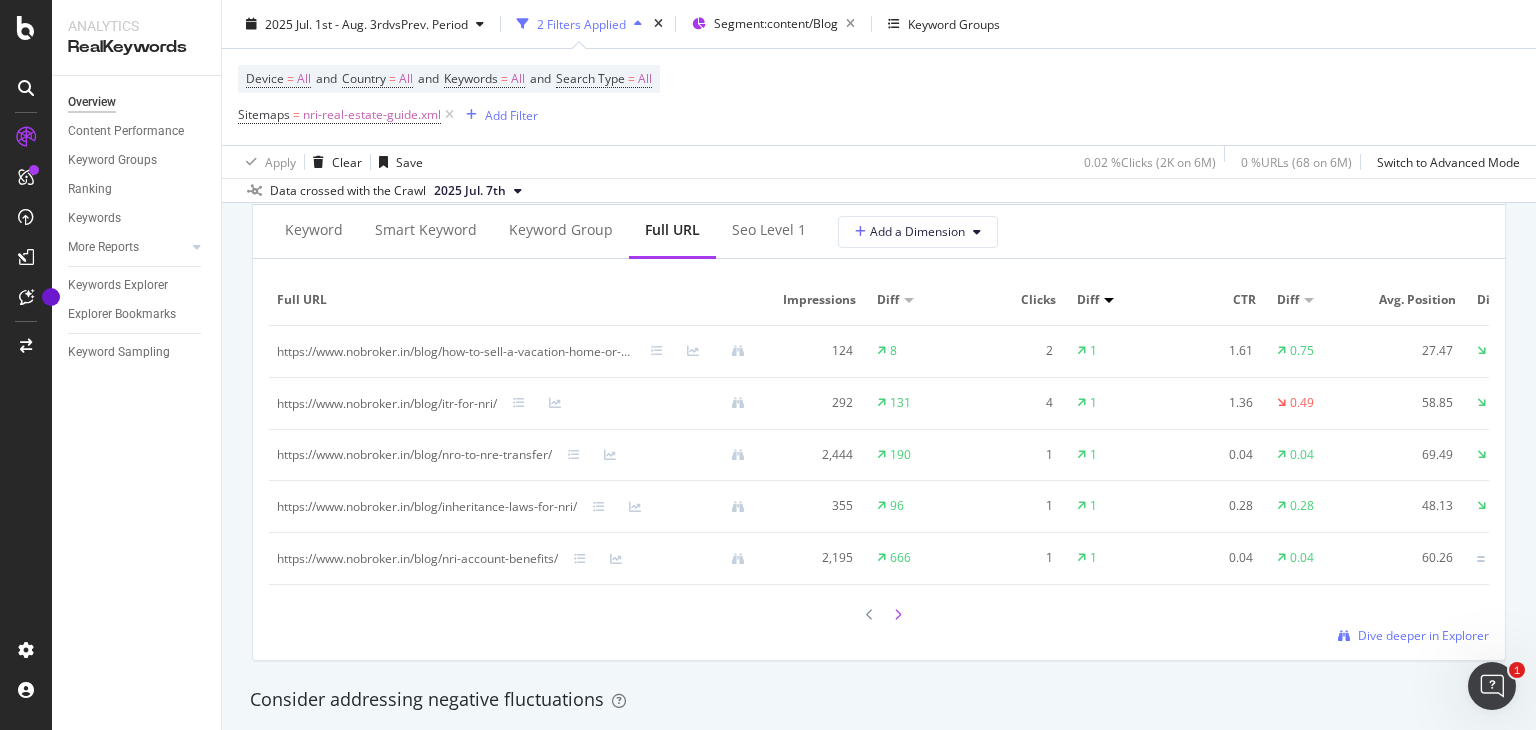 click at bounding box center [898, 615] 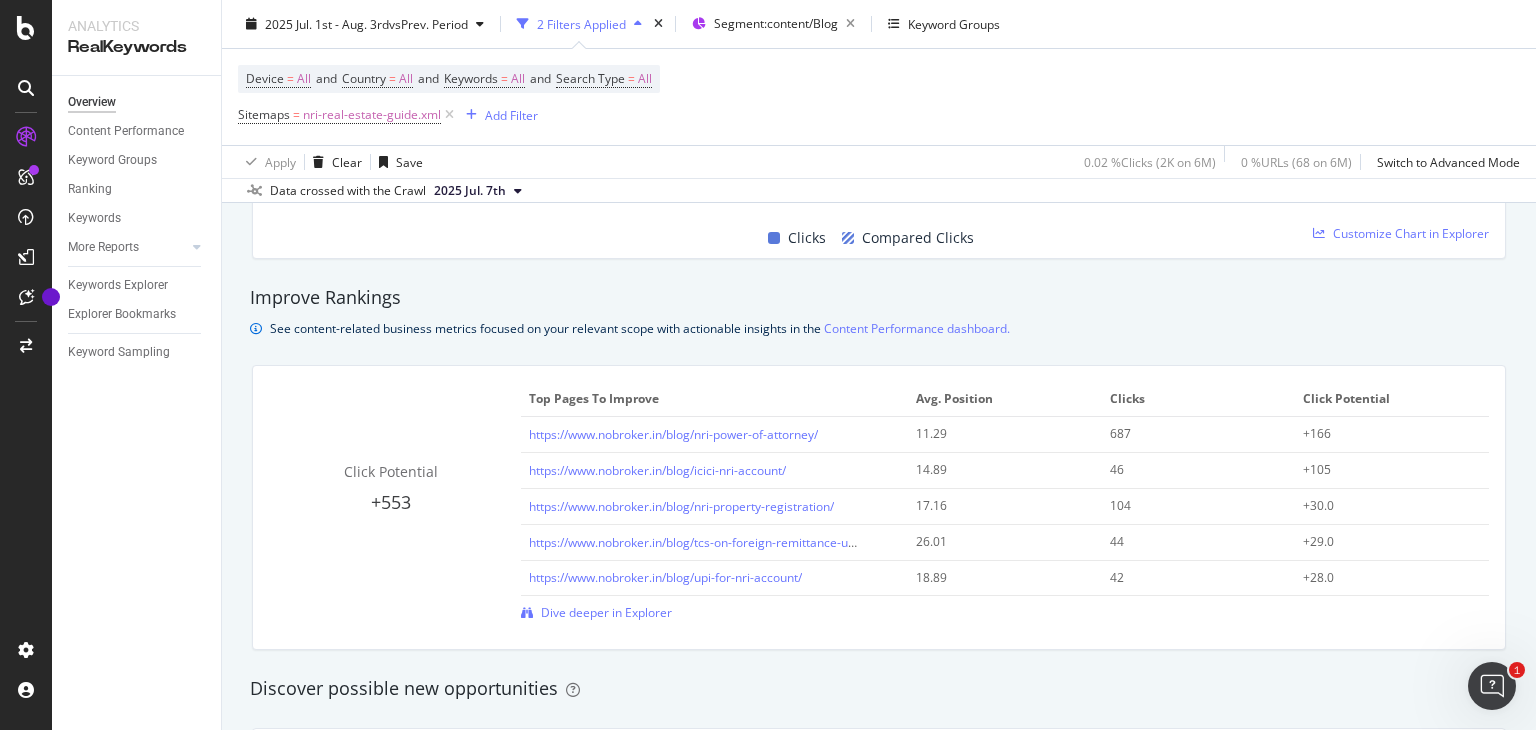 scroll, scrollTop: 1284, scrollLeft: 0, axis: vertical 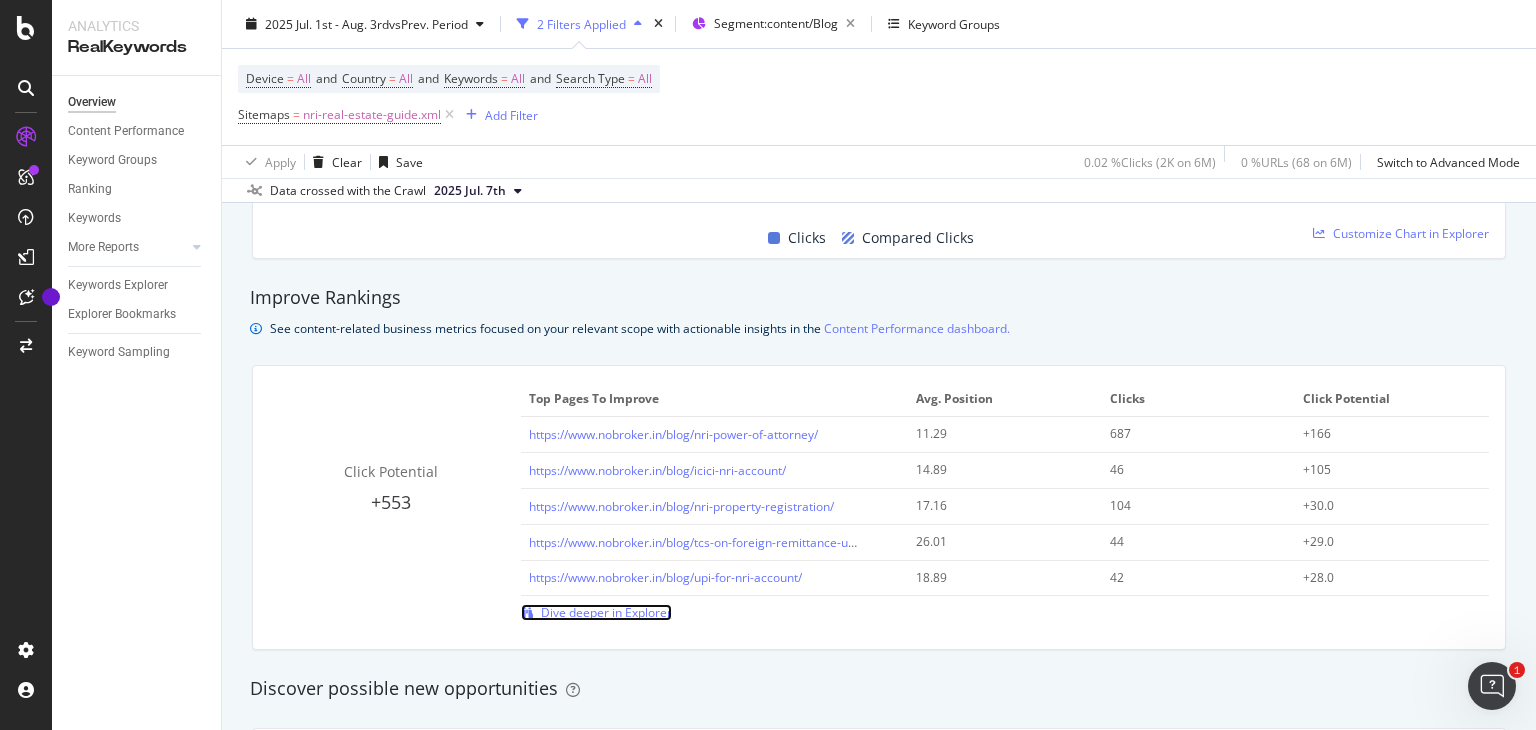 click on "Dive deeper in Explorer" at bounding box center [606, 612] 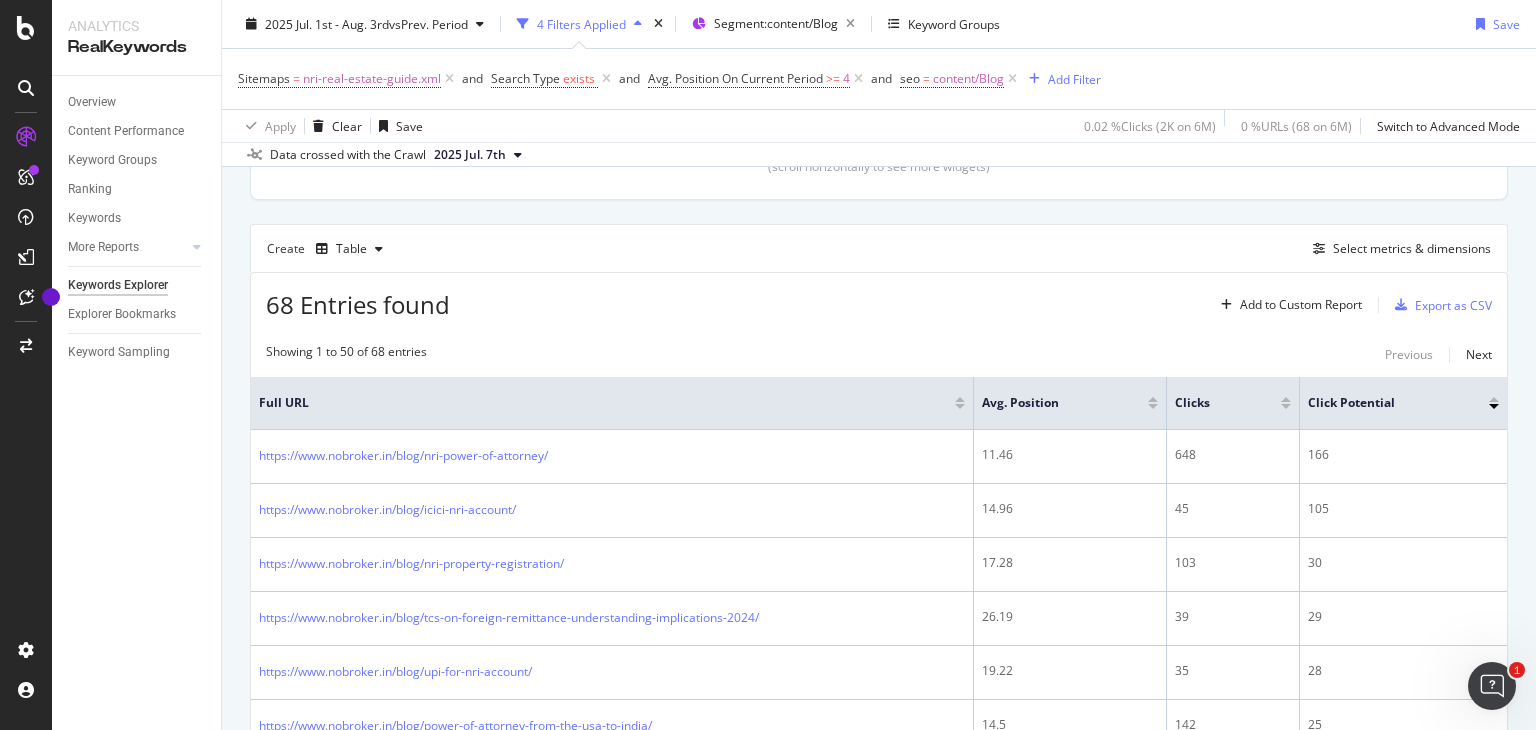 scroll, scrollTop: 488, scrollLeft: 0, axis: vertical 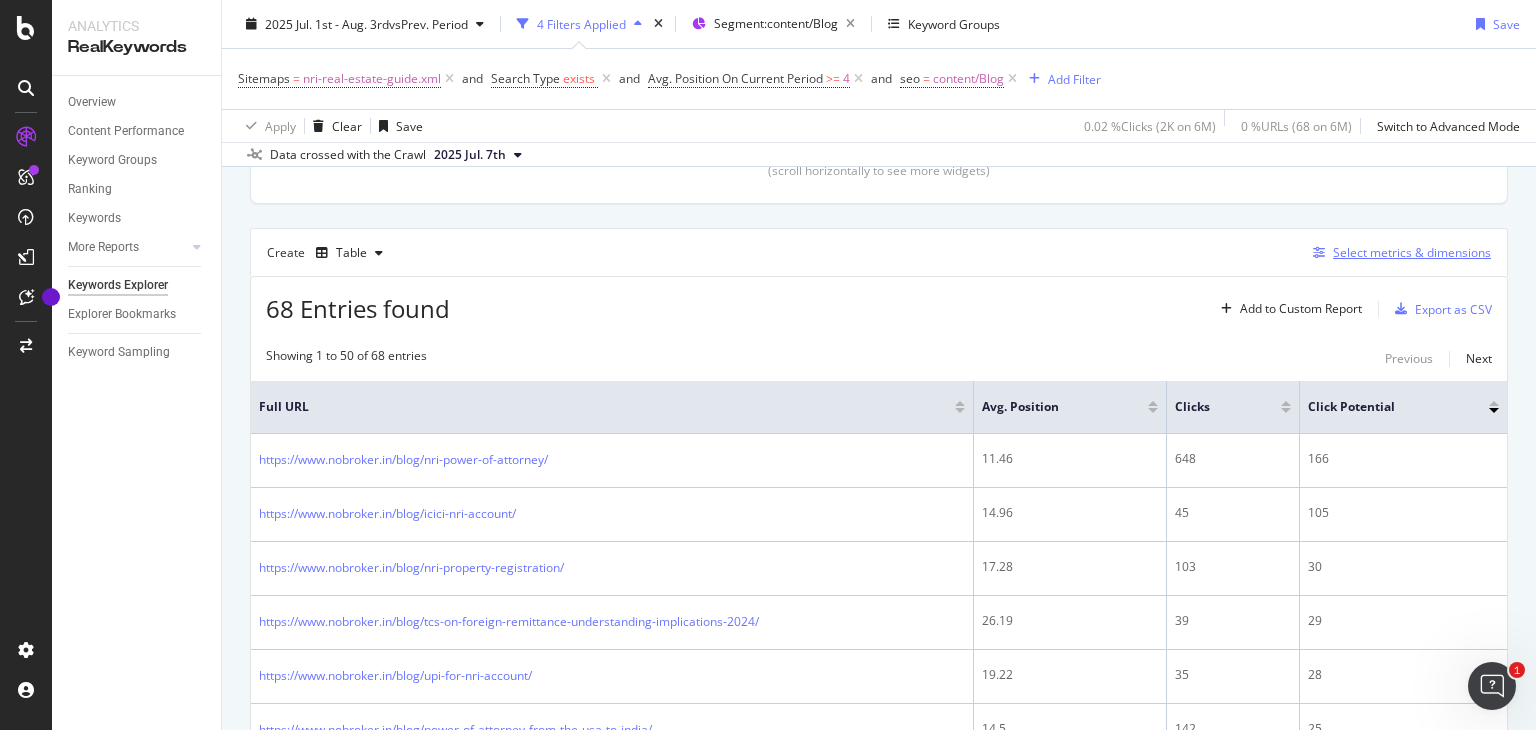 click on "Select metrics & dimensions" at bounding box center (1412, 252) 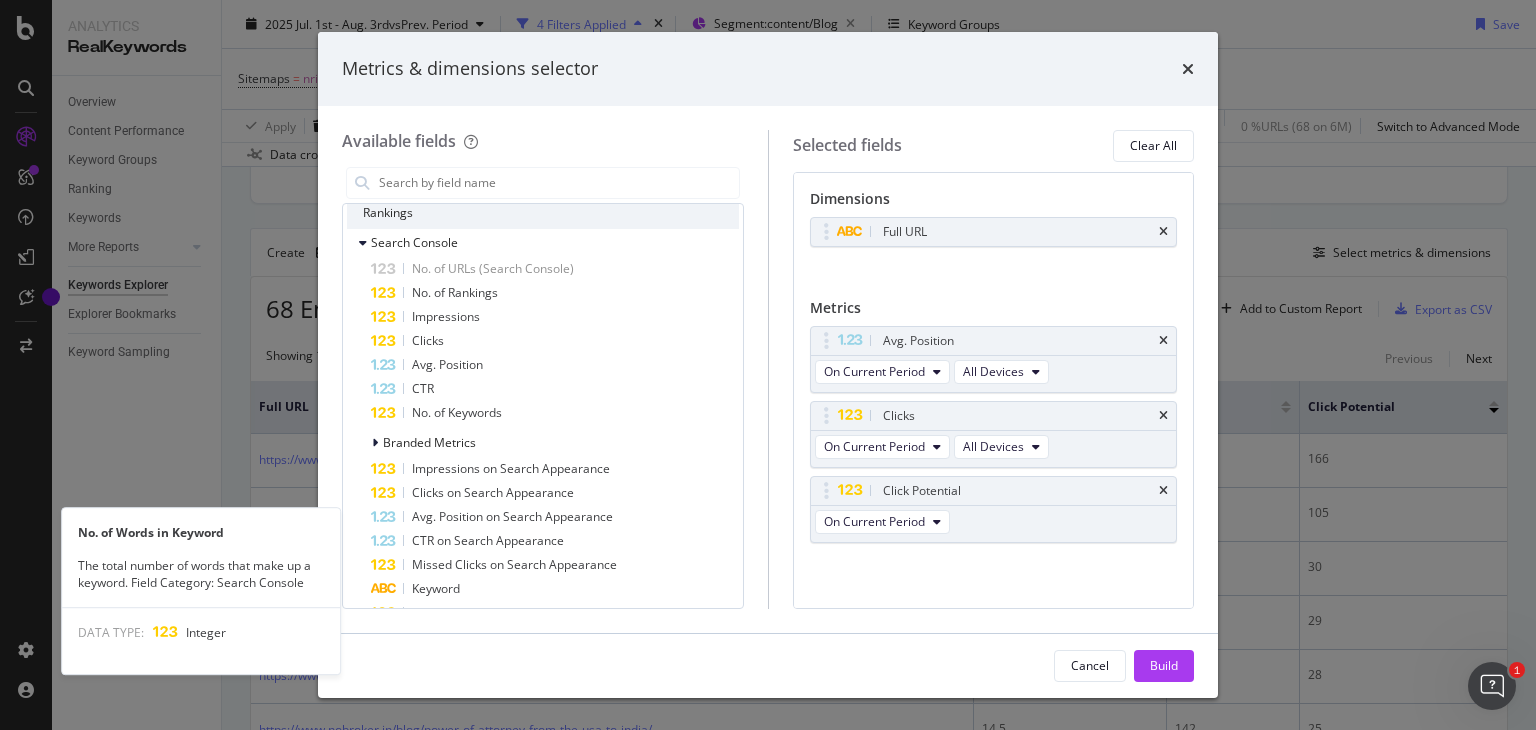 scroll, scrollTop: 0, scrollLeft: 0, axis: both 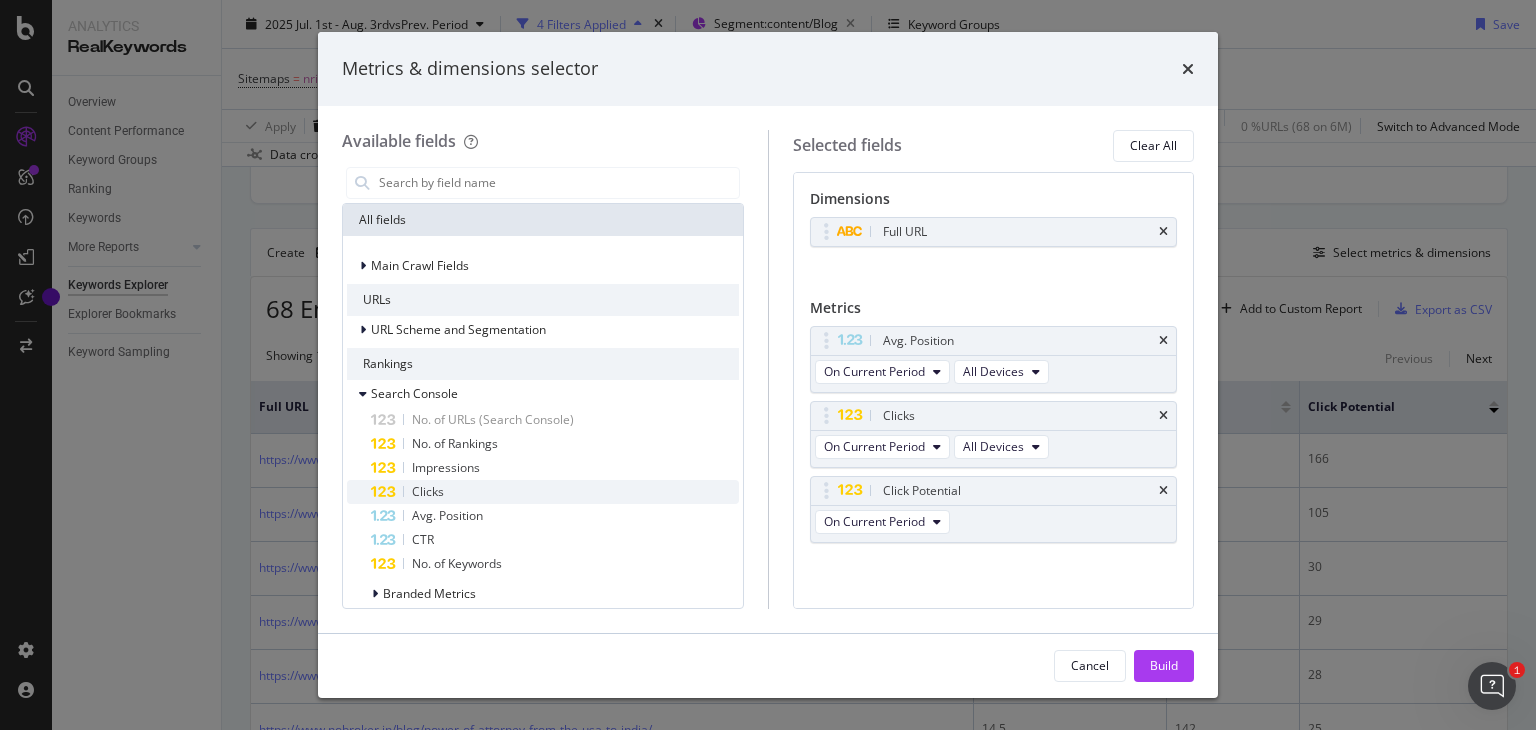 click on "Clicks" at bounding box center [428, 491] 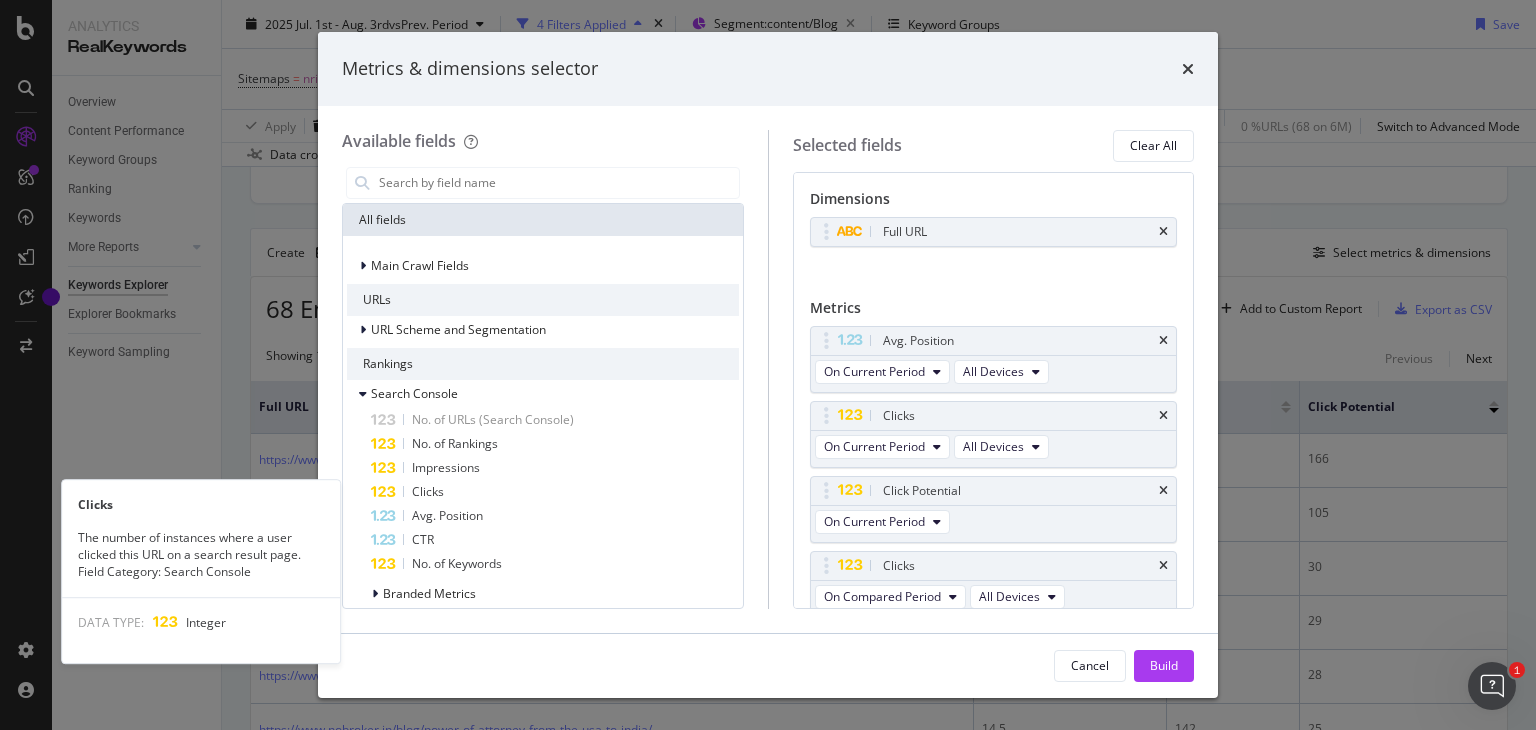scroll, scrollTop: 7, scrollLeft: 0, axis: vertical 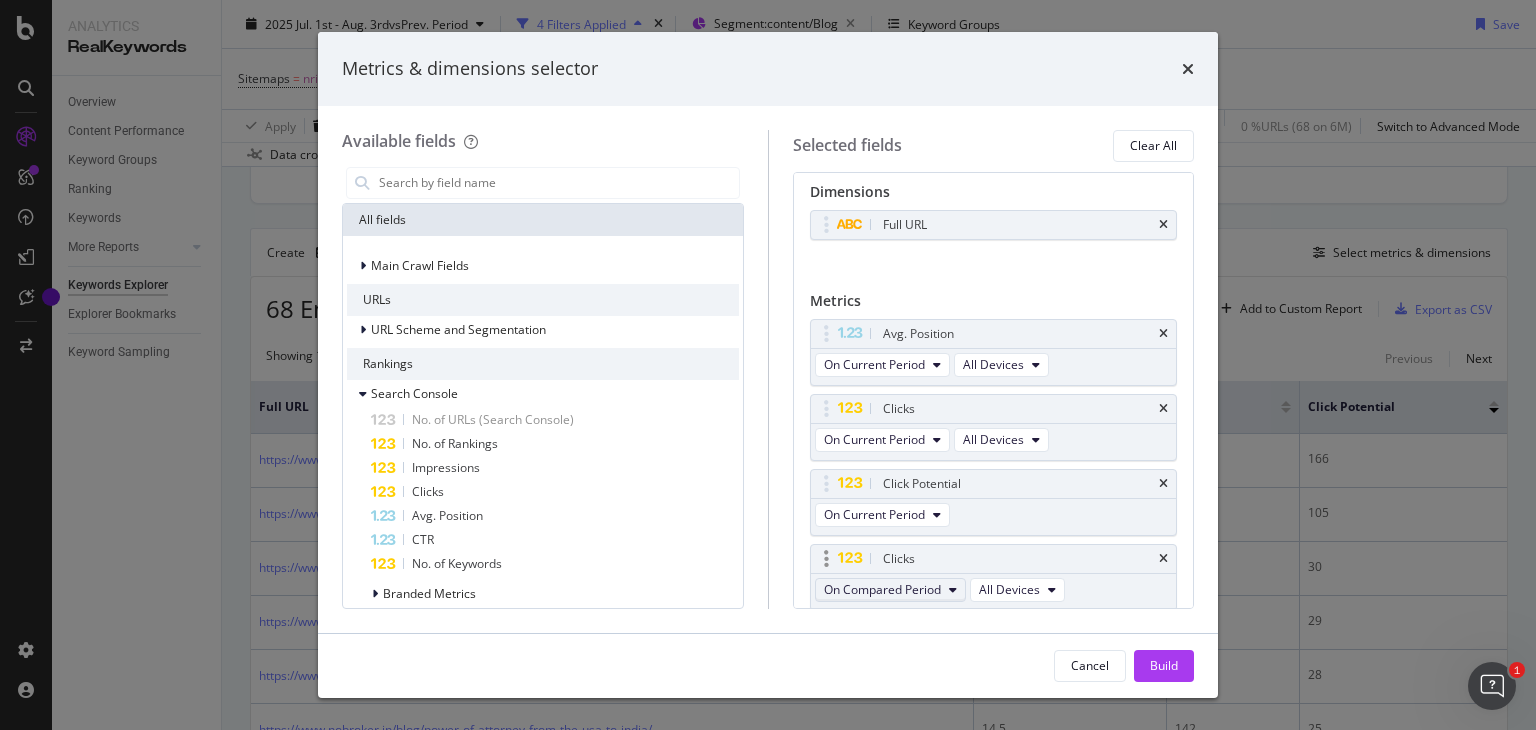 click on "On Compared Period" at bounding box center (882, 589) 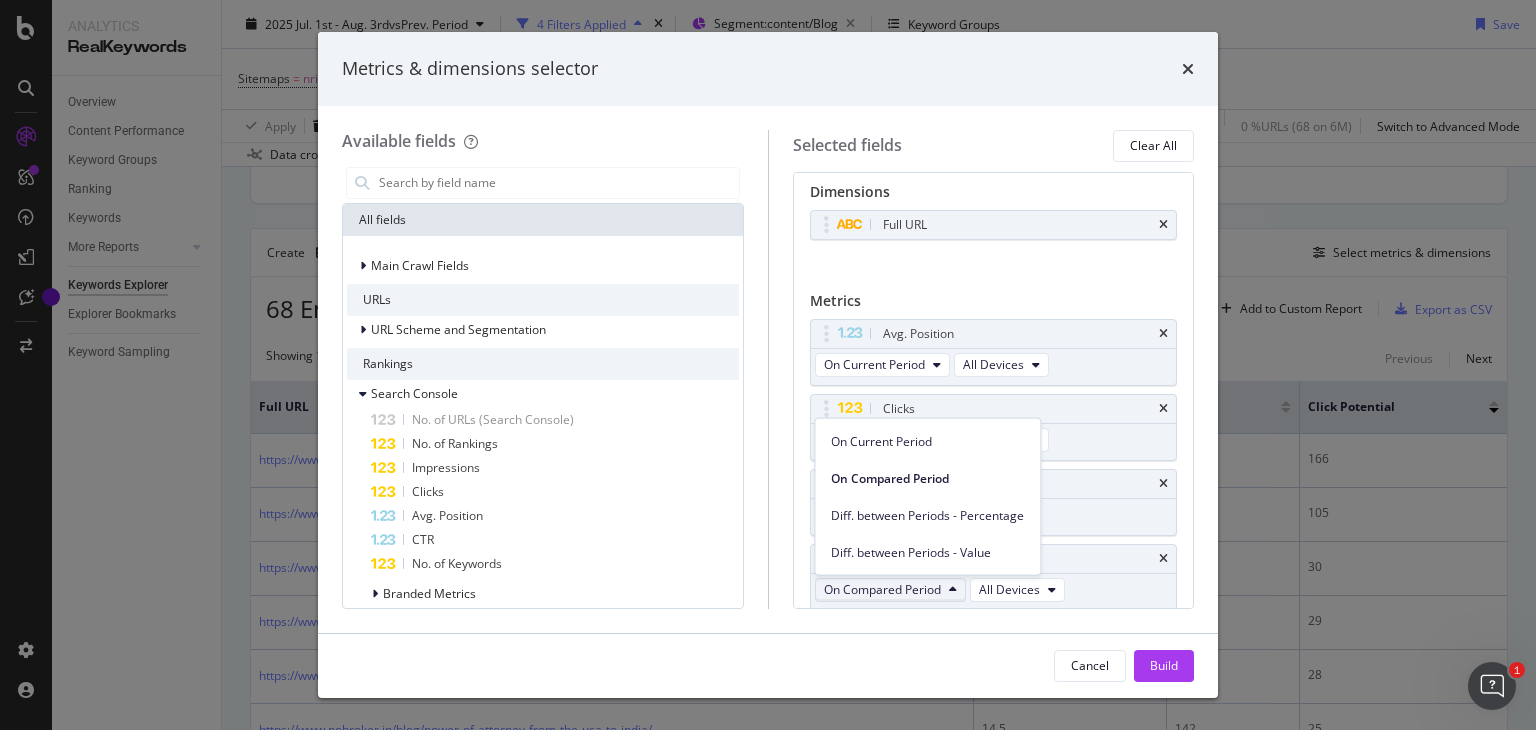 click on "On Compared Period" at bounding box center [882, 589] 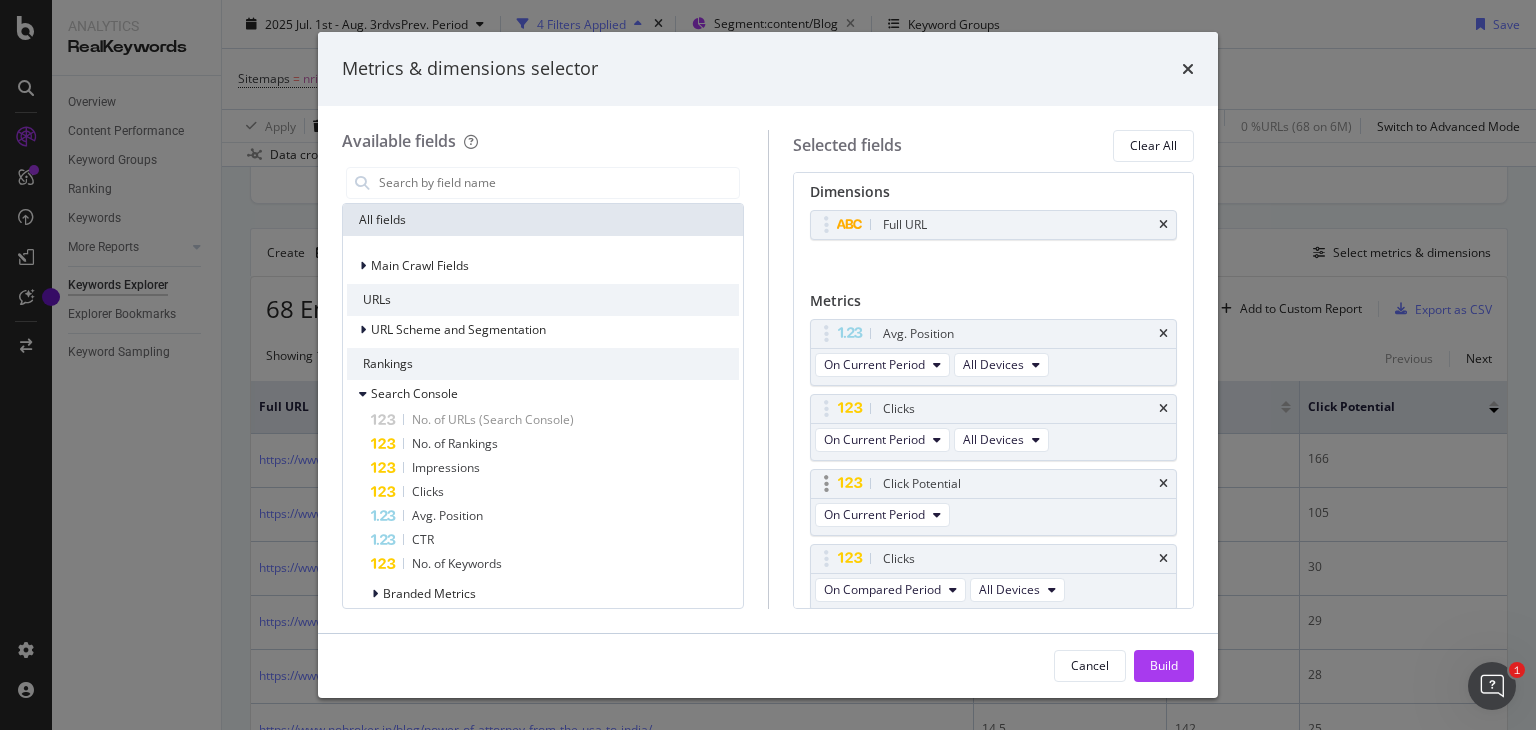 click on "Click Potential" at bounding box center (994, 484) 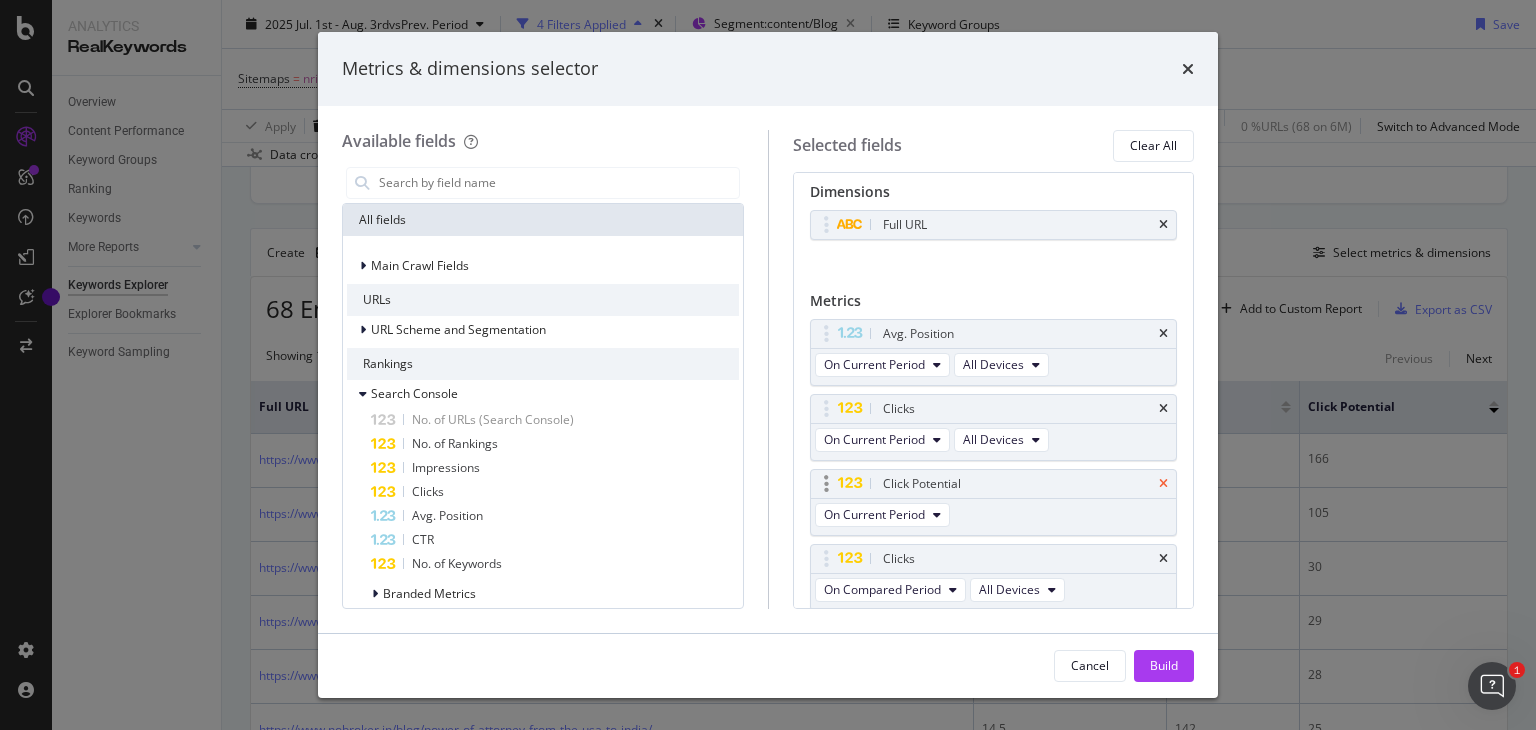 click at bounding box center (1163, 484) 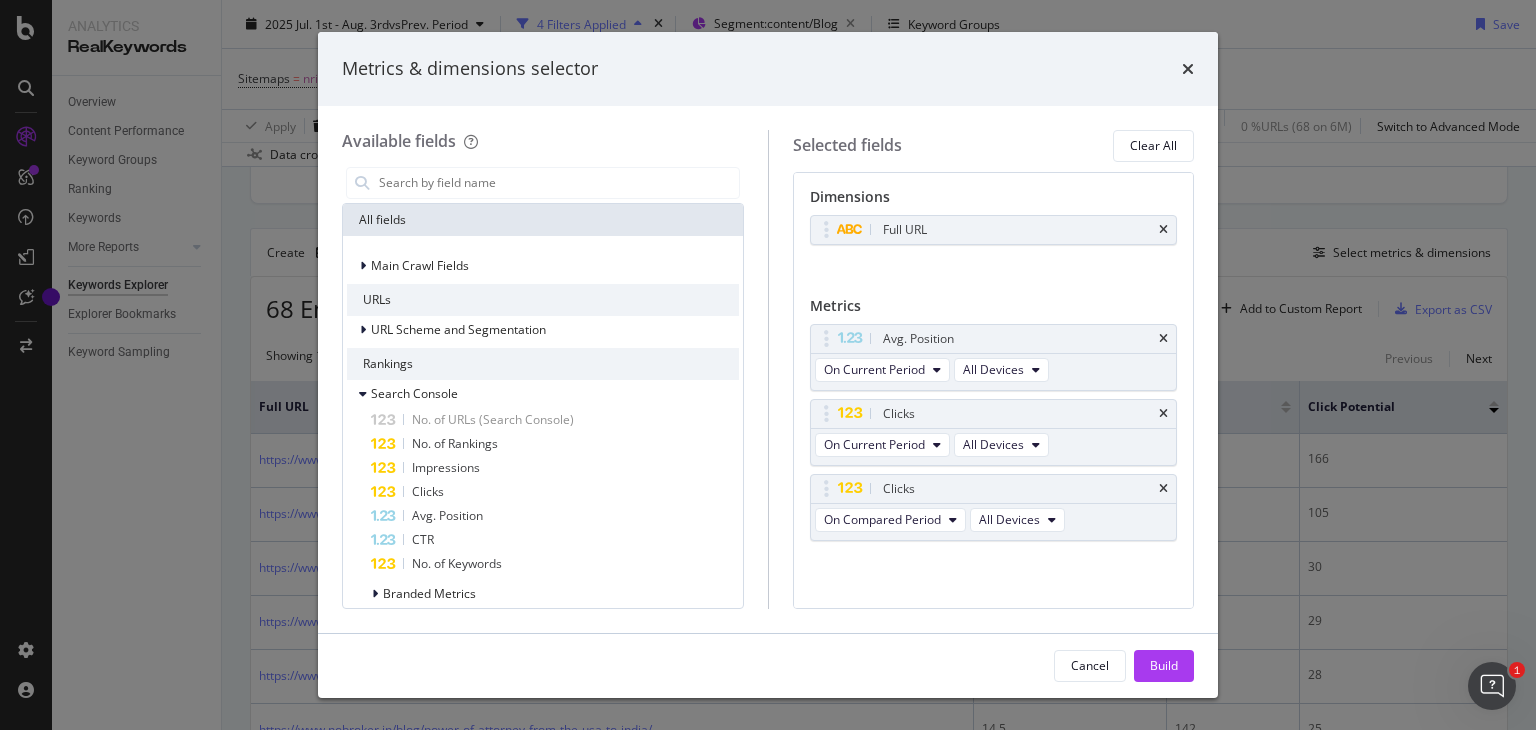 scroll, scrollTop: 0, scrollLeft: 0, axis: both 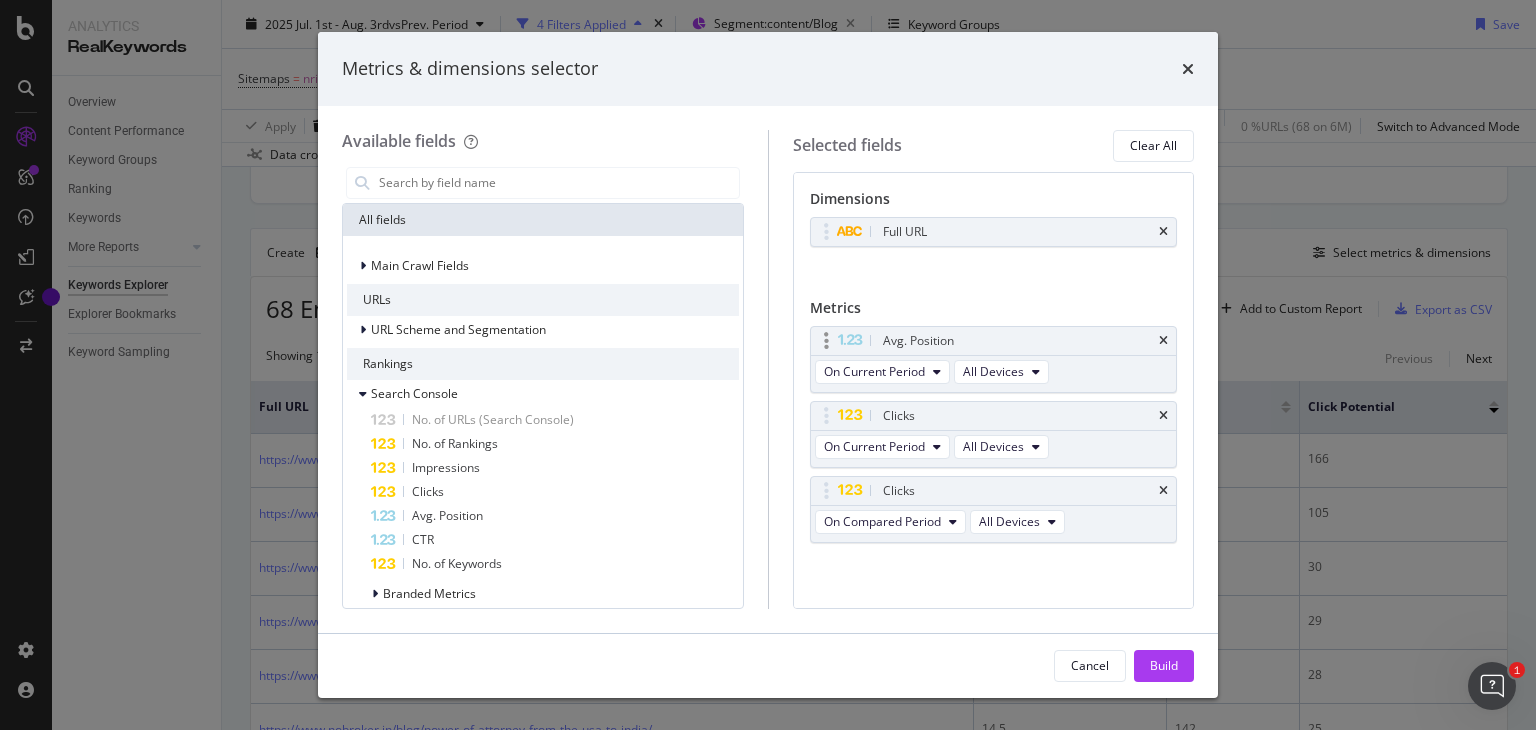 click on "Avg. Position" at bounding box center (994, 341) 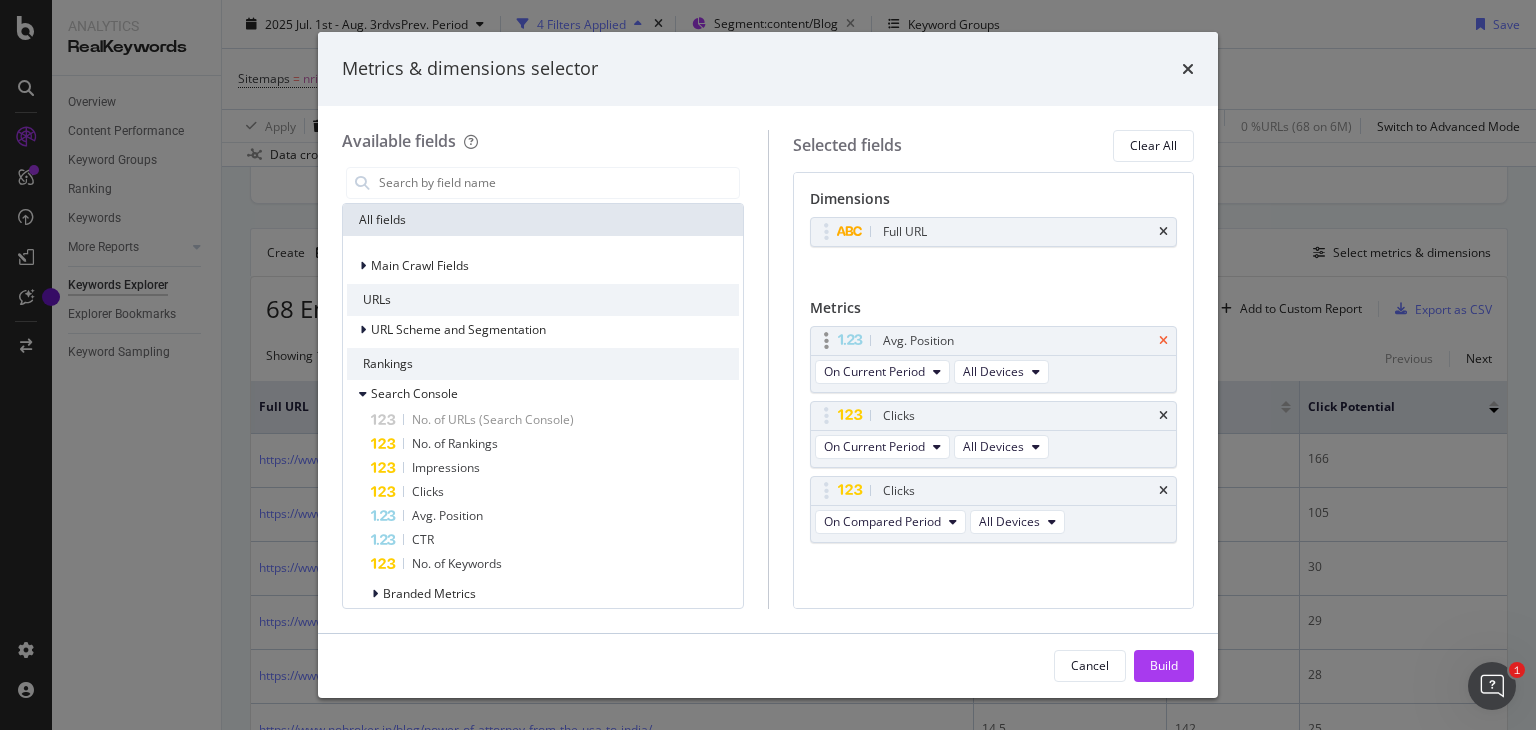 click at bounding box center (1163, 341) 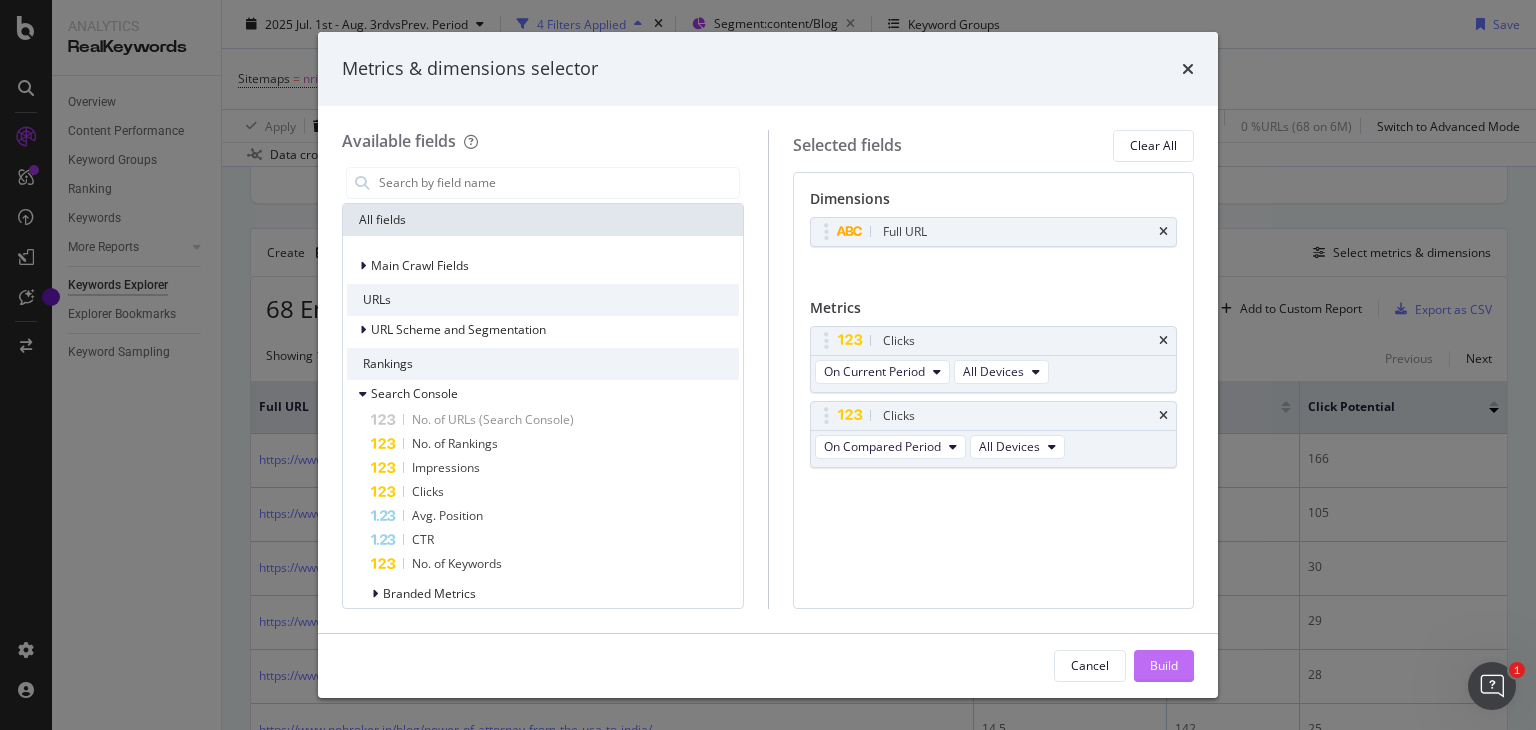click on "Build" at bounding box center [1164, 665] 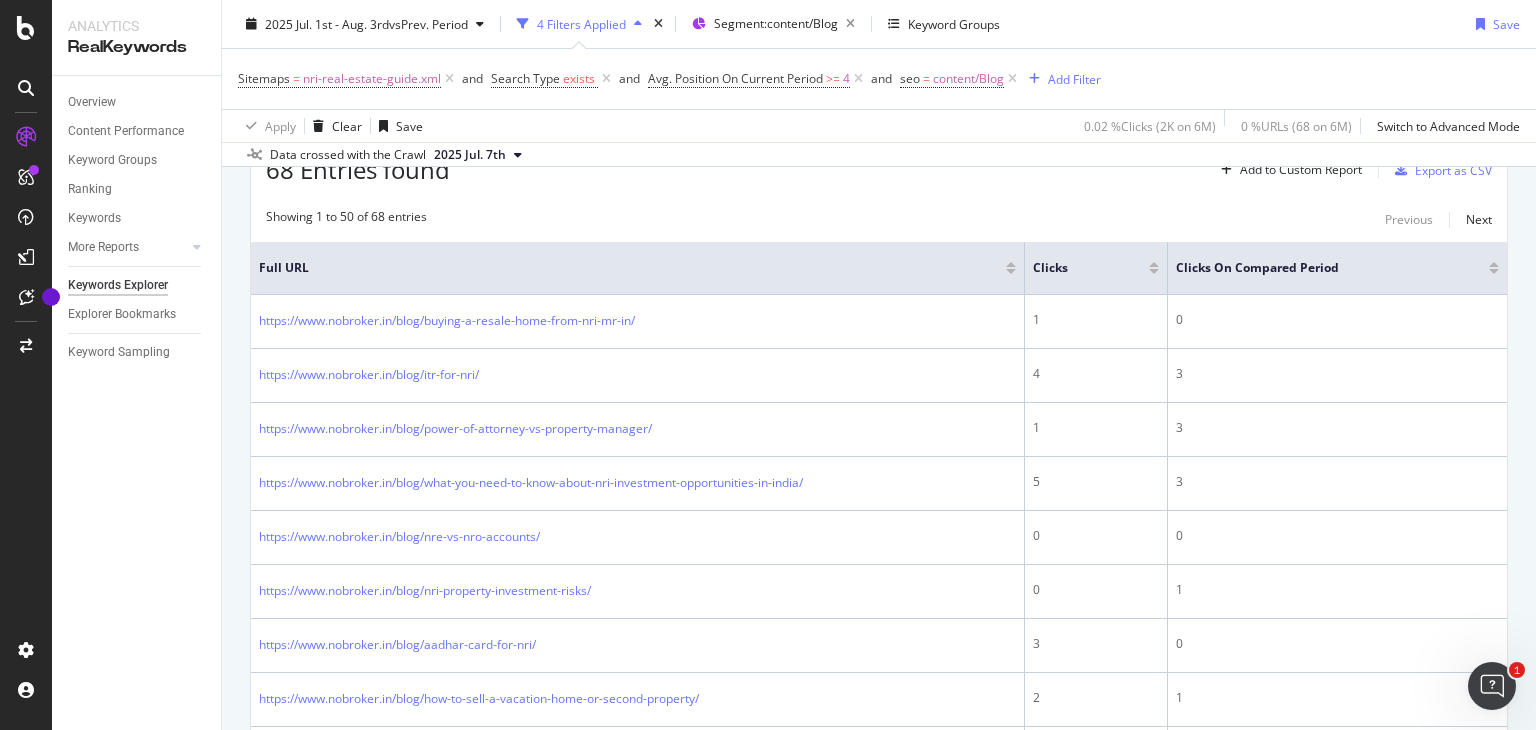 scroll, scrollTop: 628, scrollLeft: 0, axis: vertical 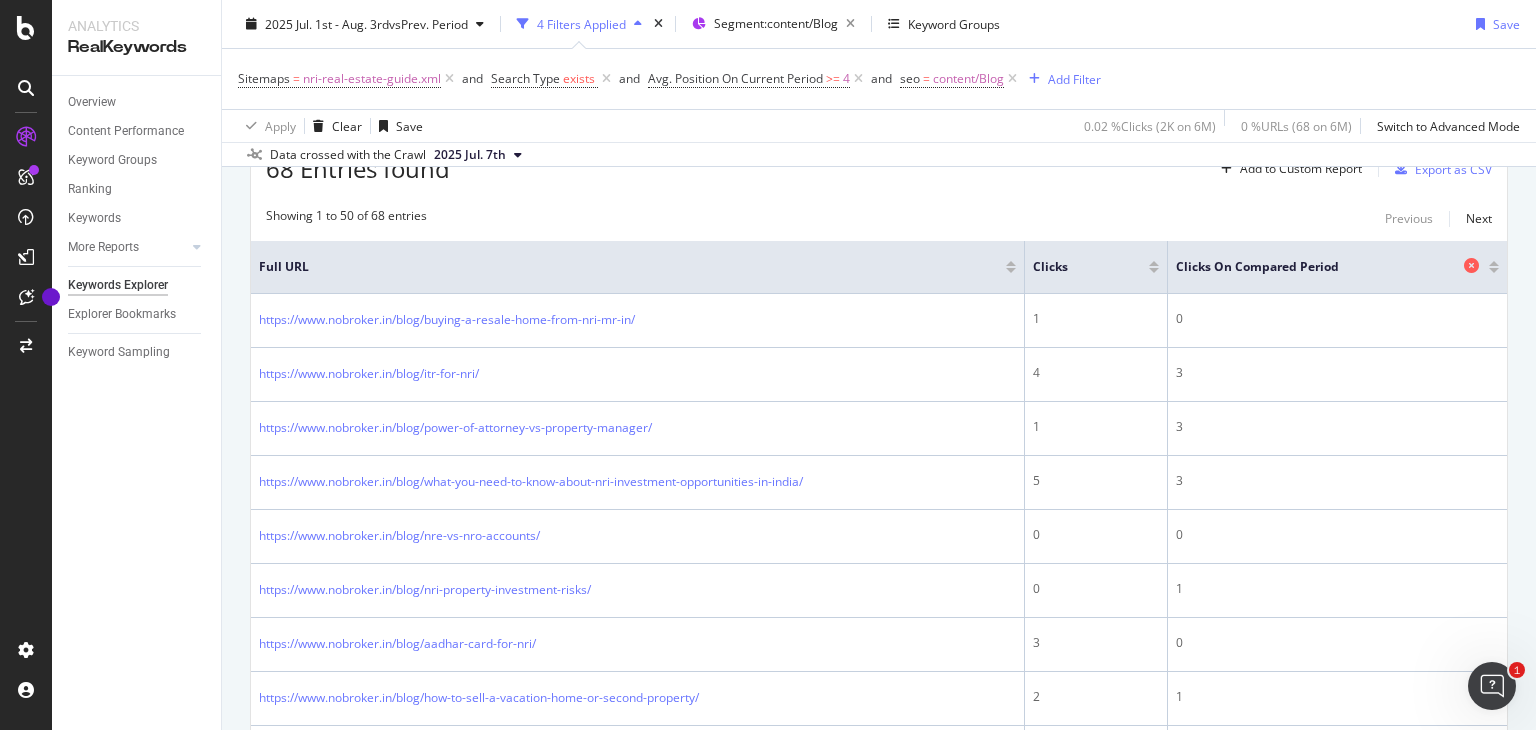 click on "Clicks On Compared Period" at bounding box center (1317, 267) 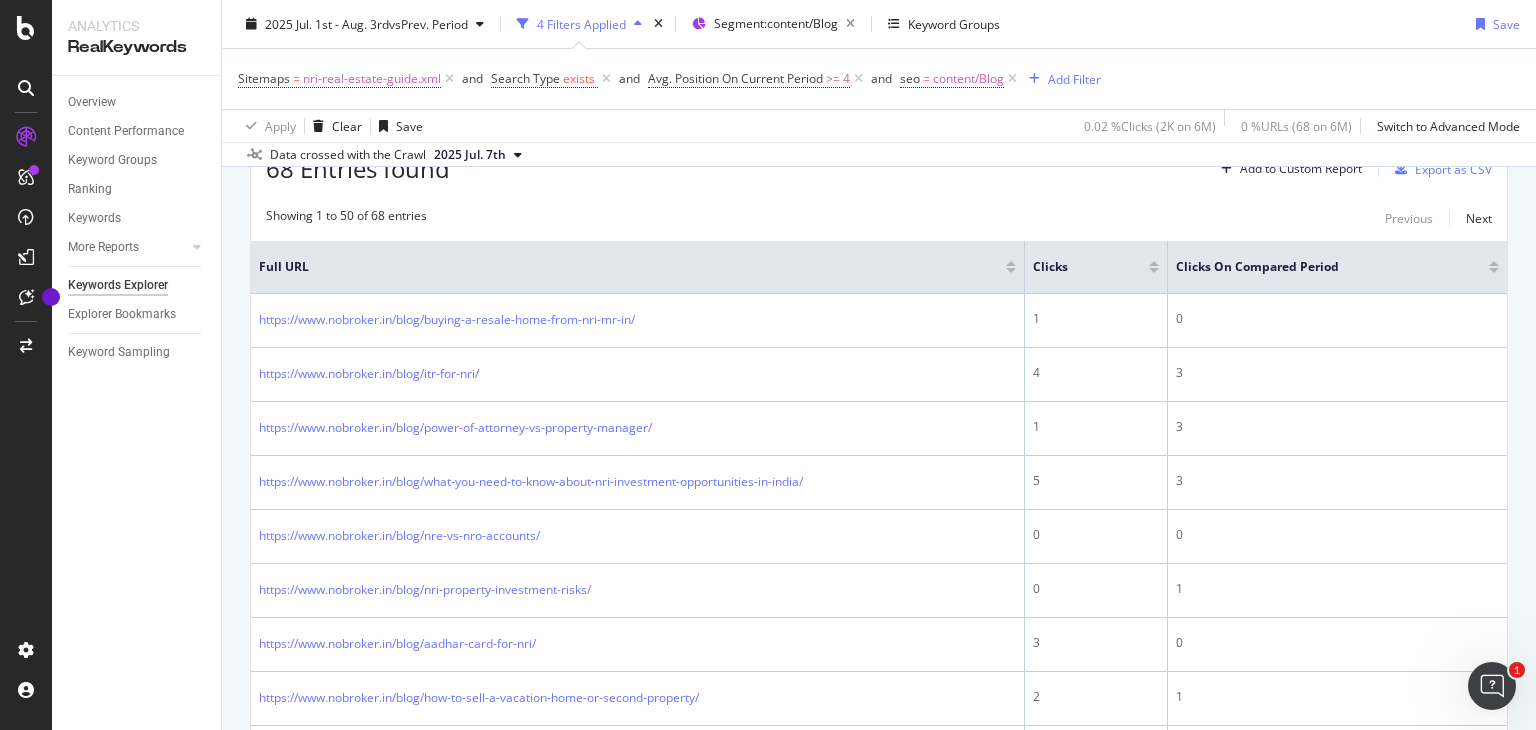 click at bounding box center (1494, 270) 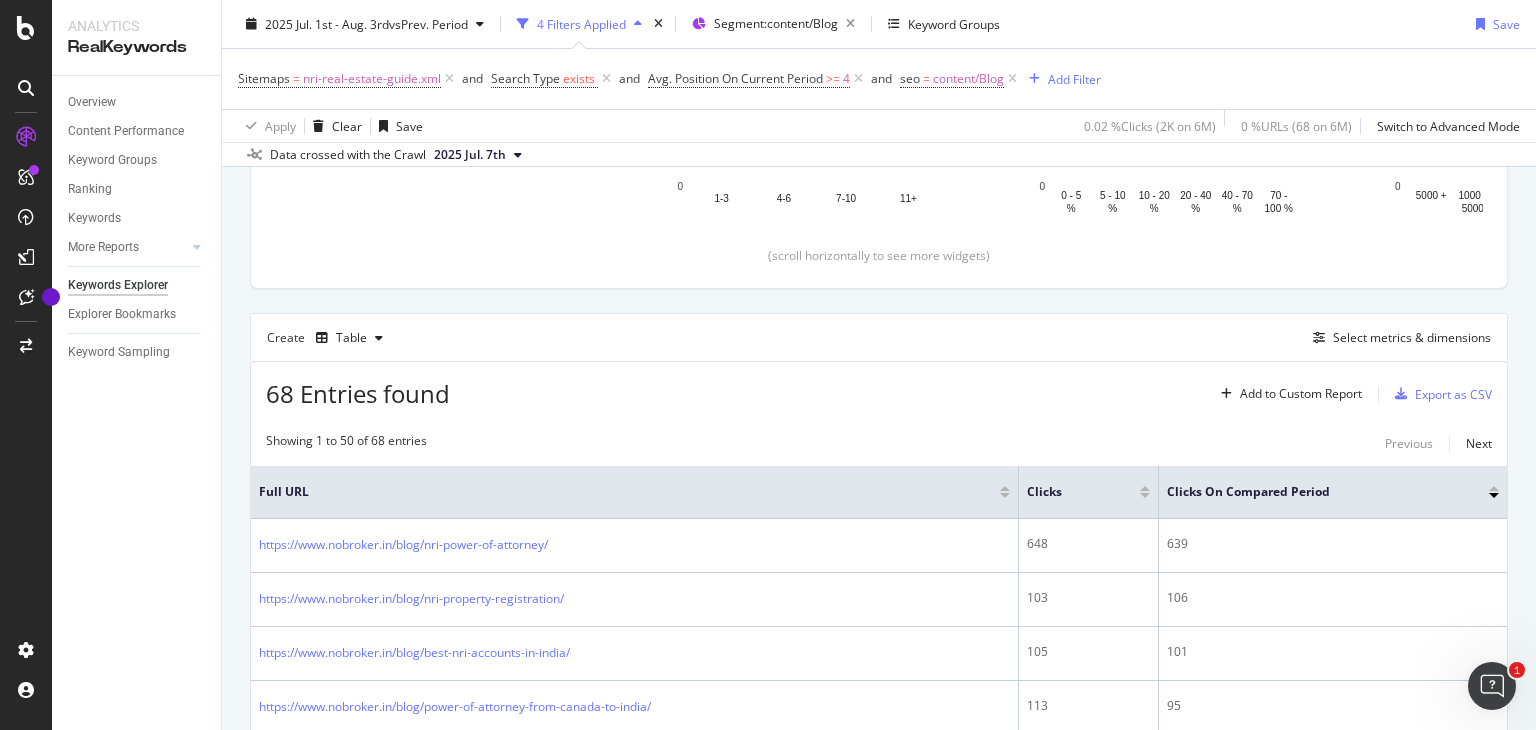 scroll, scrollTop: 628, scrollLeft: 0, axis: vertical 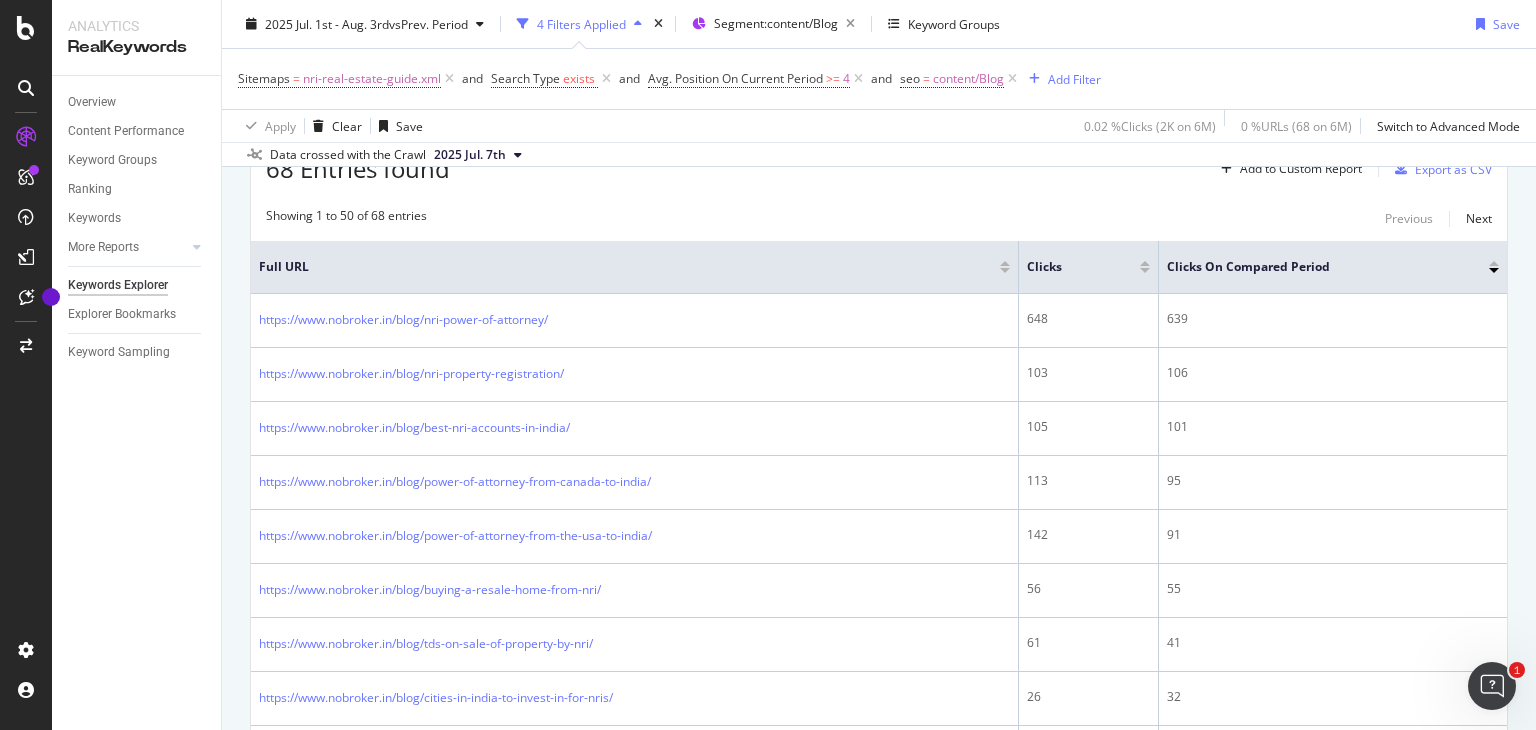 click at bounding box center (1494, 263) 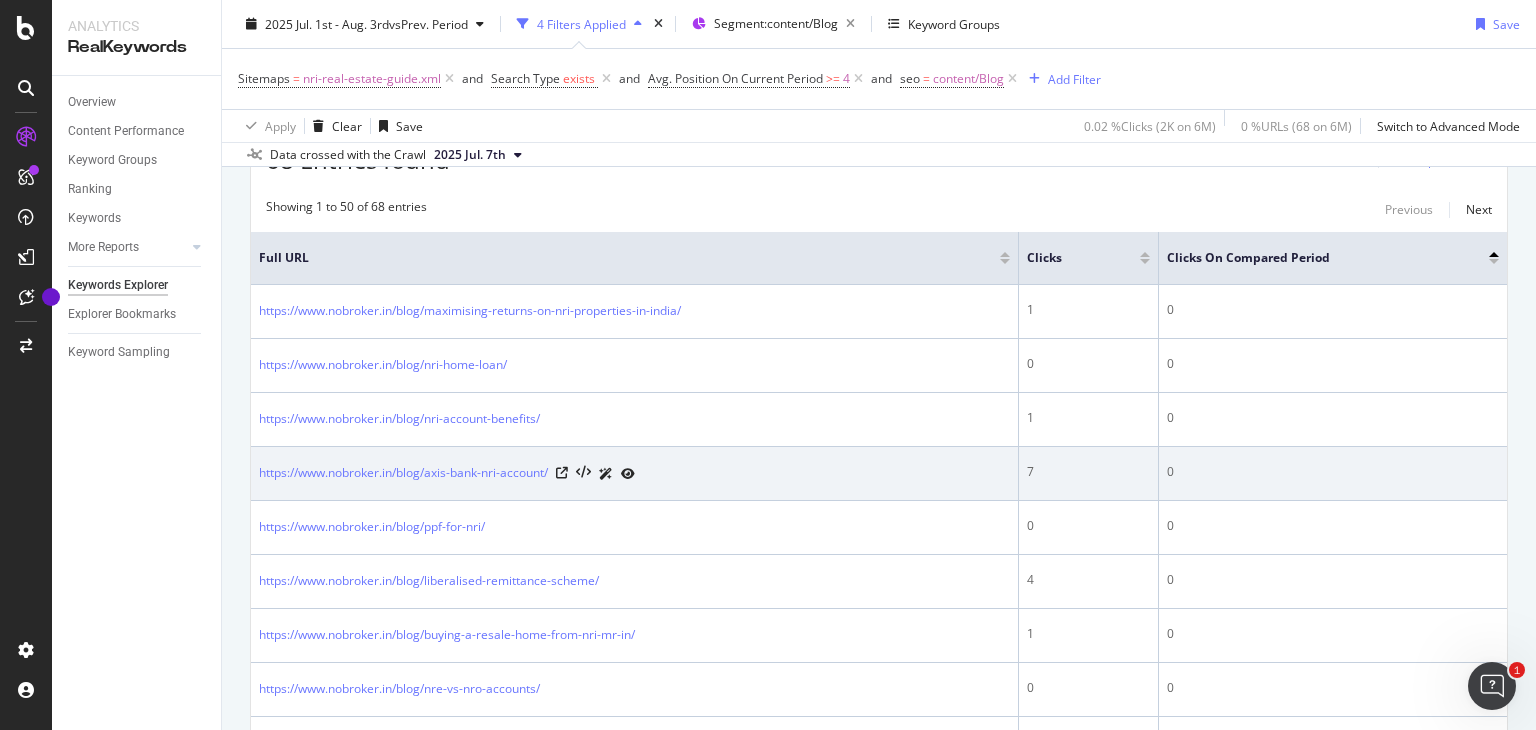 scroll, scrollTop: 634, scrollLeft: 0, axis: vertical 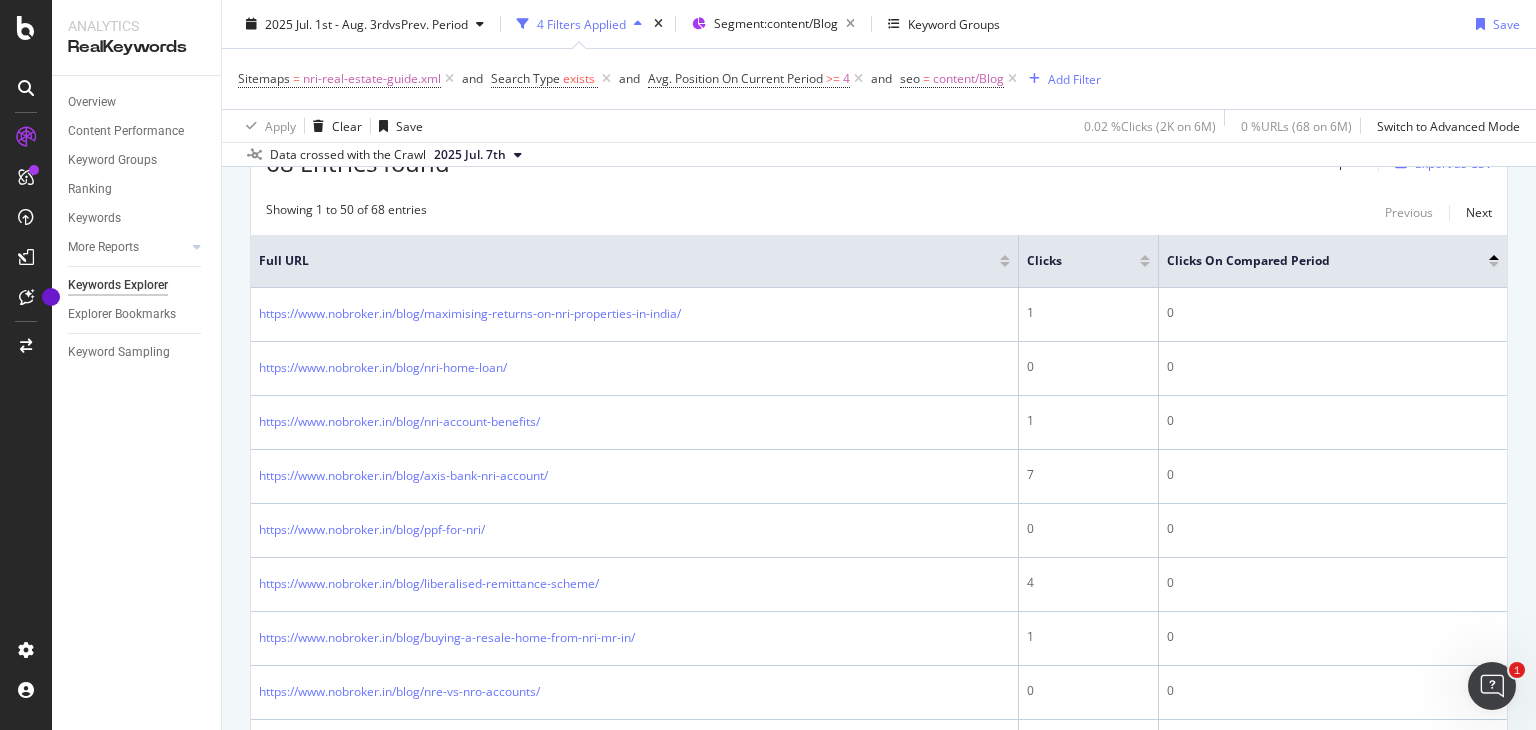 click at bounding box center [1494, 264] 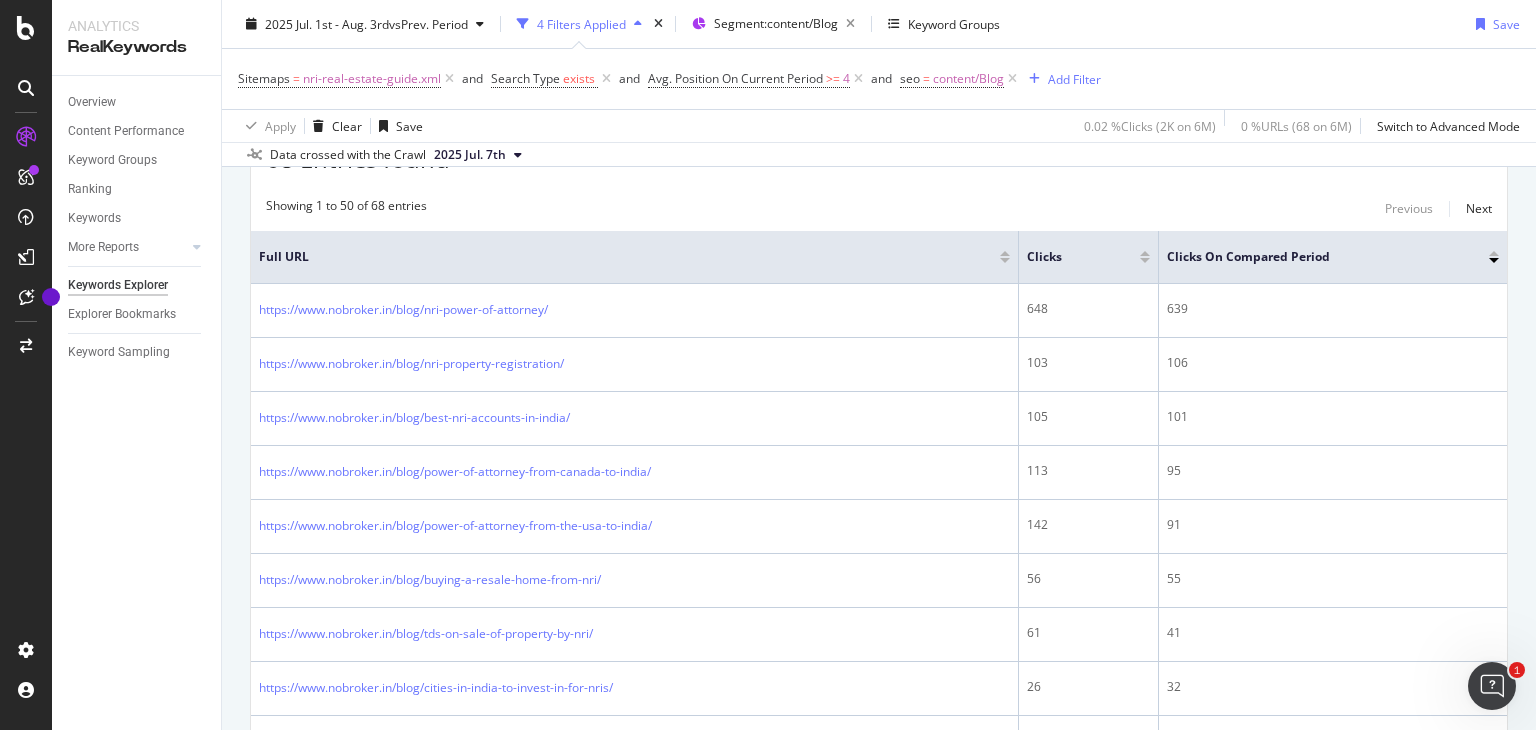 scroll, scrollTop: 637, scrollLeft: 0, axis: vertical 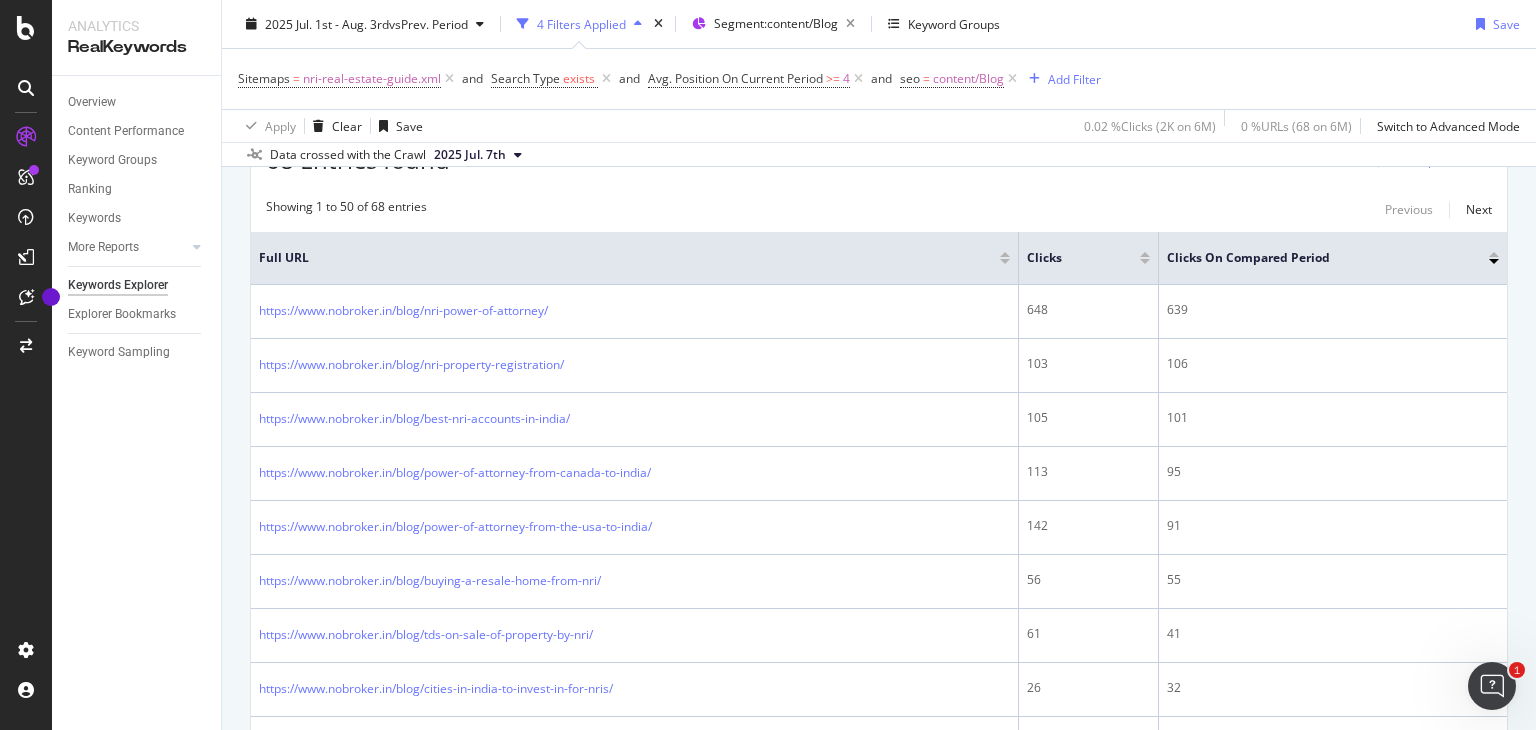 click on "Sitemaps   =     nri-real-estate-guide.xml and Search Type   exists   and Avg. Position On Current Period   >=     4 and seo   =     content/Blog Add Filter" at bounding box center [879, 79] 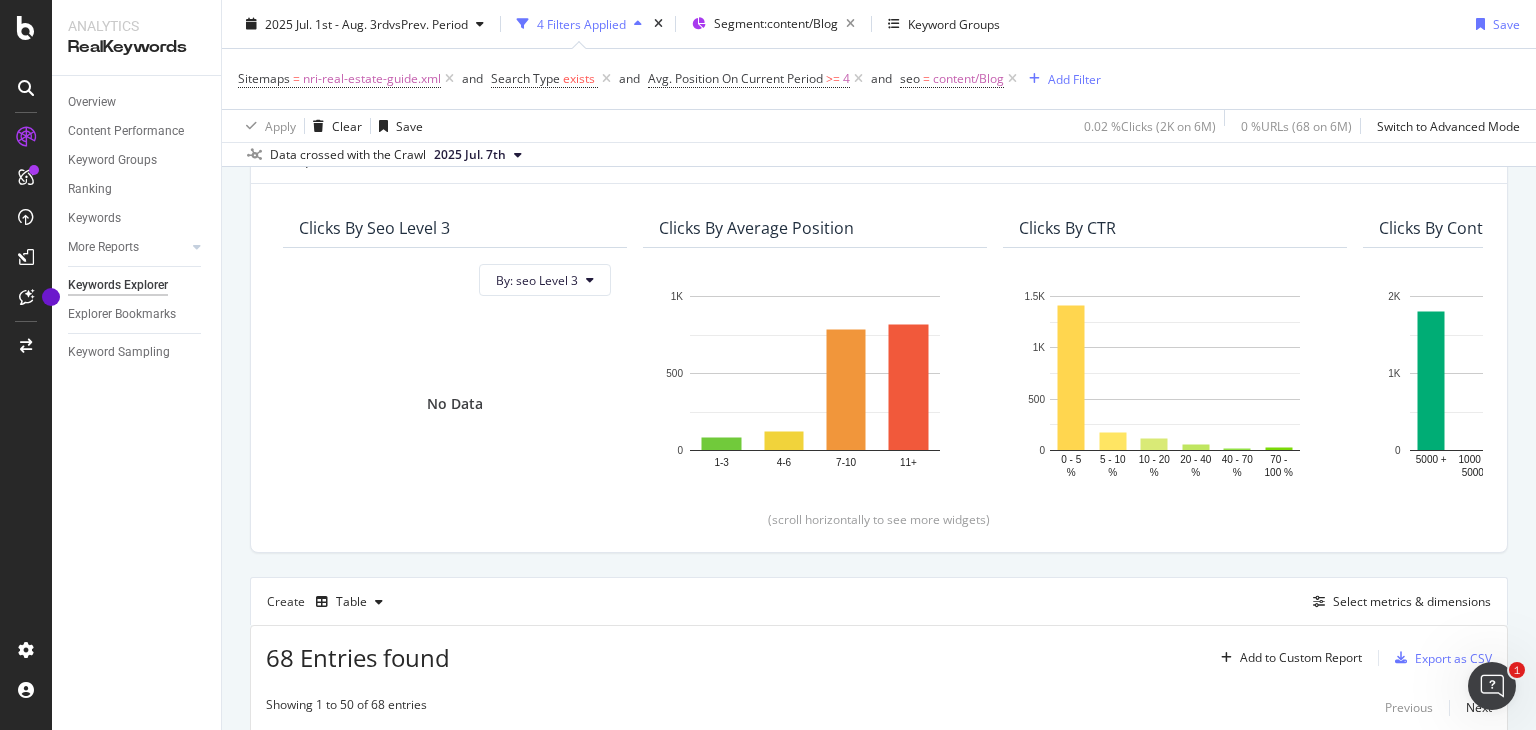 scroll, scrollTop: 0, scrollLeft: 0, axis: both 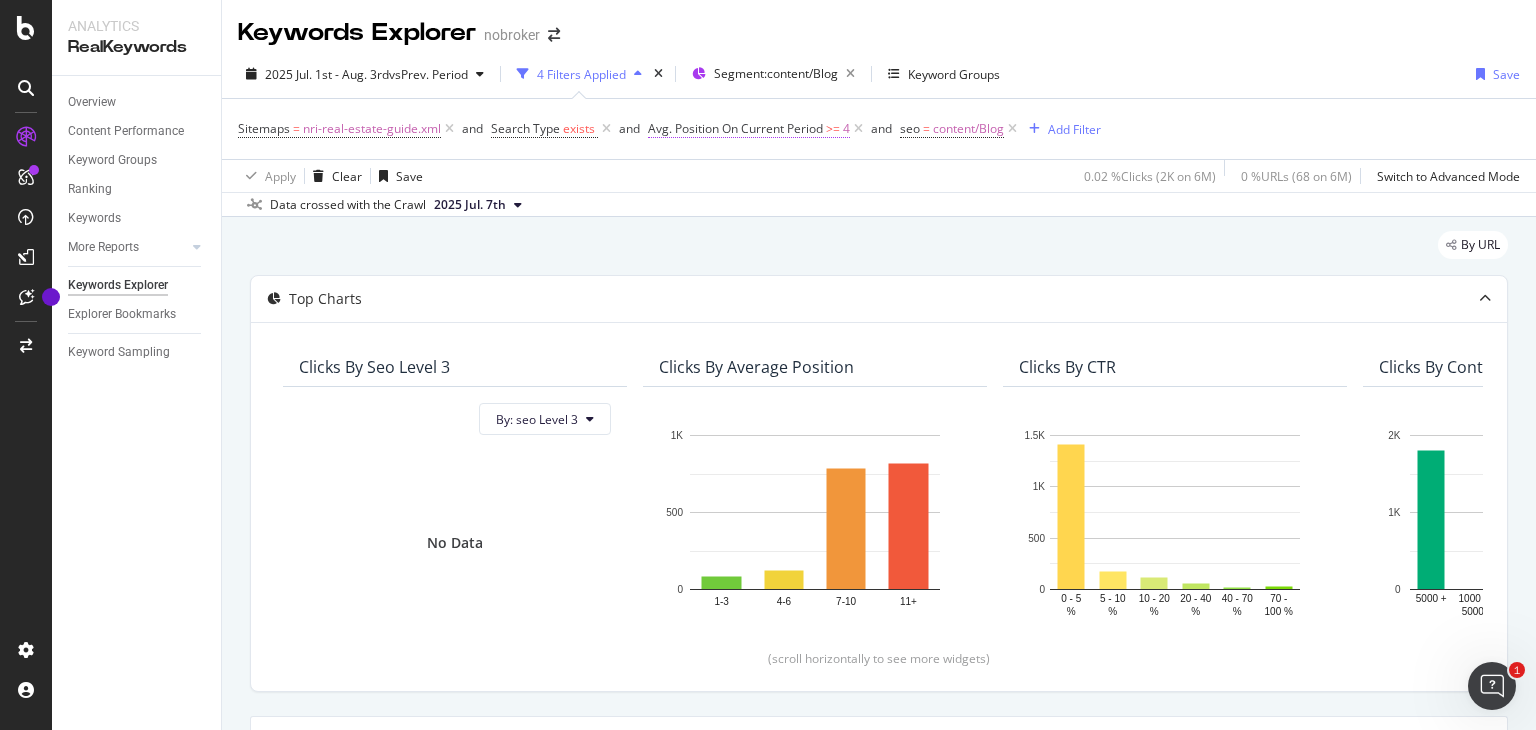click on "Avg. Position On Current Period" at bounding box center [735, 128] 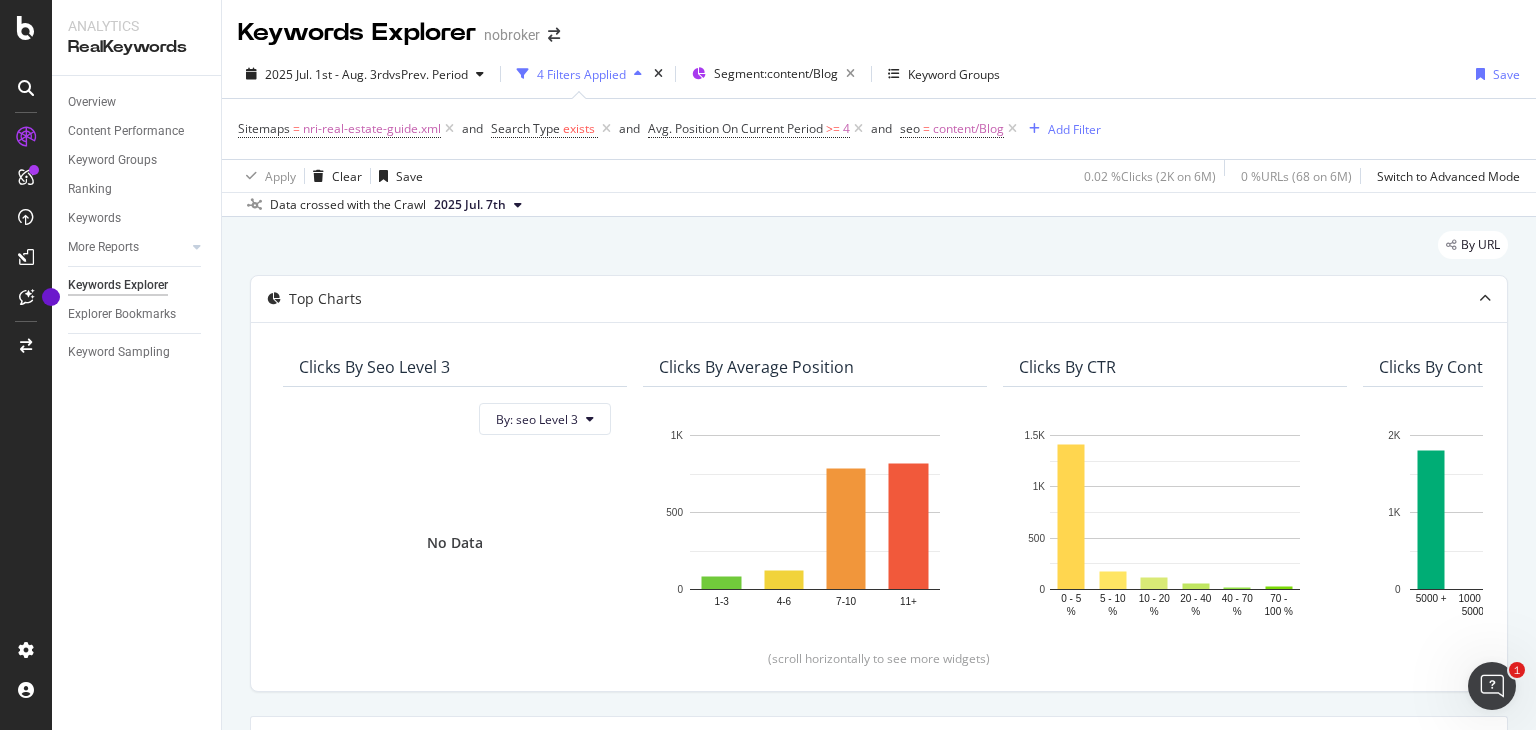click on "By URL Top Charts Clicks By seo Level 3 By: seo Level 3 No Data Clicks By Average Position Hold CTRL while clicking to filter the report. 1-3 4-6 7-10 11+ 0 500 1K Avg. Position Clicks 1-3 85 4-6 122 7-10 787 11+ 815 1K Clicks By CTR Hold CTRL while clicking to filter the report. 0 - 5 % 5 - 10 % 10 - 20 % 20 - 40 % 40 - 70 % 70 - 100 % 0 500 1K 1.5K CTR Clicks 0 - 5 % 1,417 5 - 10 % 177 10 - 20 % 115 20 - 40 % 55 40 - 70 % 18 70 - 100 % 27 1.5K Clicks By Content Size Hold CTRL while clicking to filter the report. 5000 + 1000 - 5000 500 - 1000 250 - 500 100 - 250 0 - 100 0 1K 2K No. of Words (Content) Clicks 5000 + 1,809 1000 - 5000 500 - 1000 250 - 500 100 - 250 0 - 100 2K Clicks By Inlinks Hold CTRL while clicking to filter the report. 101+ 51-100 16-50 6-15 2-5 1 0 500 1K 1.5K No. of Unique Follow Inlinks Clicks 101+ 1,059 51-100 90 16-50 6-15 168 2-5 254 1 238 1.5K Impressions By Average Position Hold CTRL while clicking to filter the report. 1-3 4-6 7-10 11+ 0 50K 100K 150K Avg. Position Impressions 1-3" at bounding box center (879, 1976) 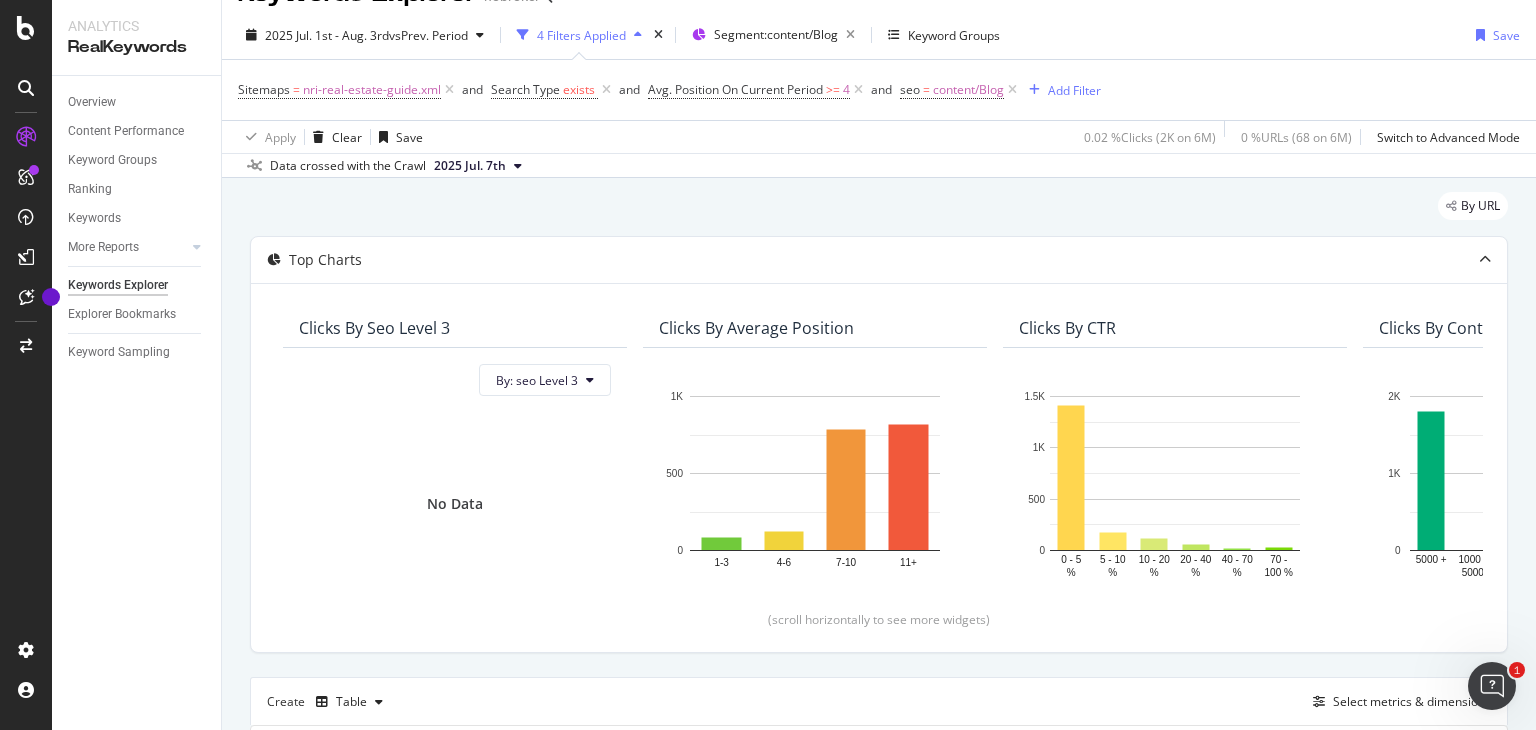 scroll, scrollTop: 98, scrollLeft: 0, axis: vertical 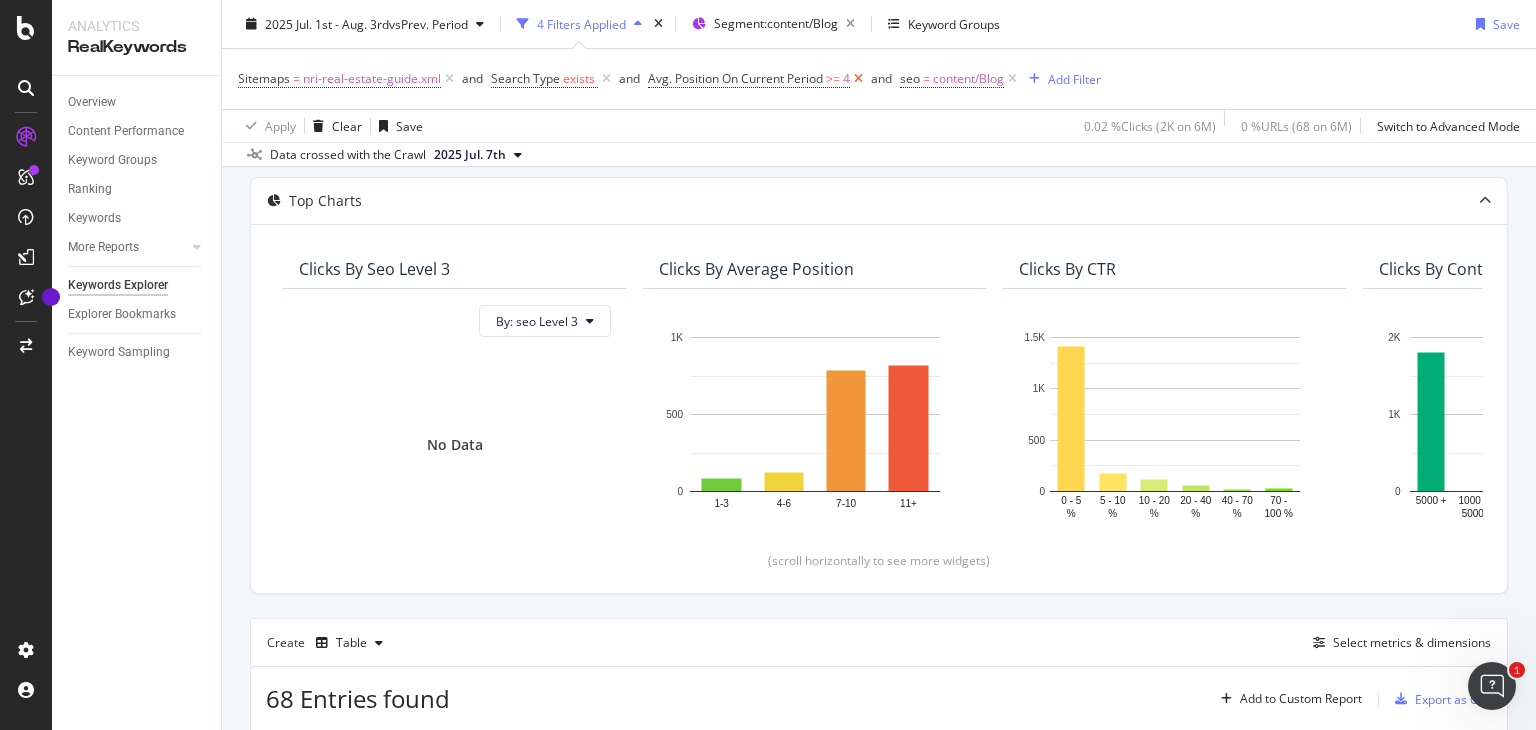 click at bounding box center (858, 79) 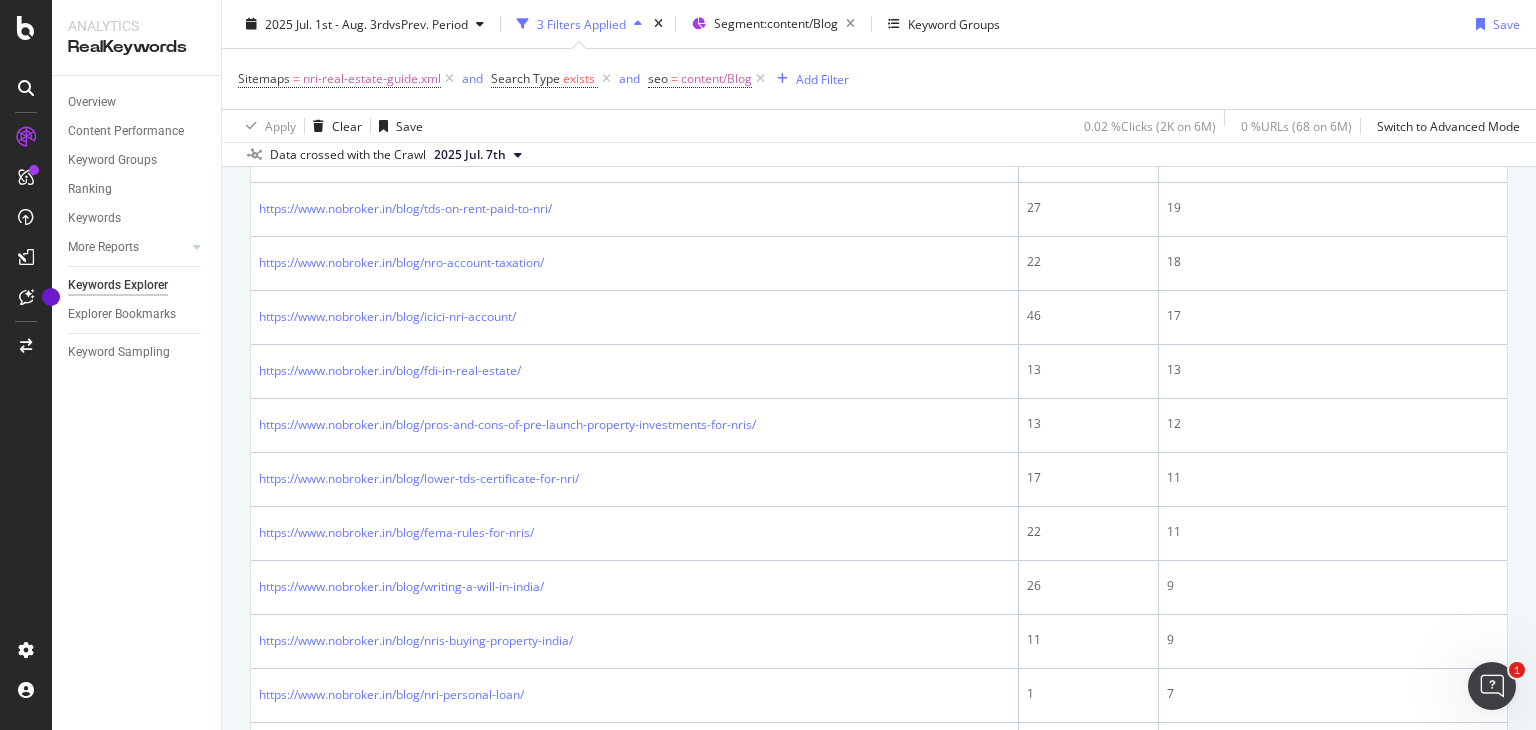 scroll, scrollTop: 1499, scrollLeft: 0, axis: vertical 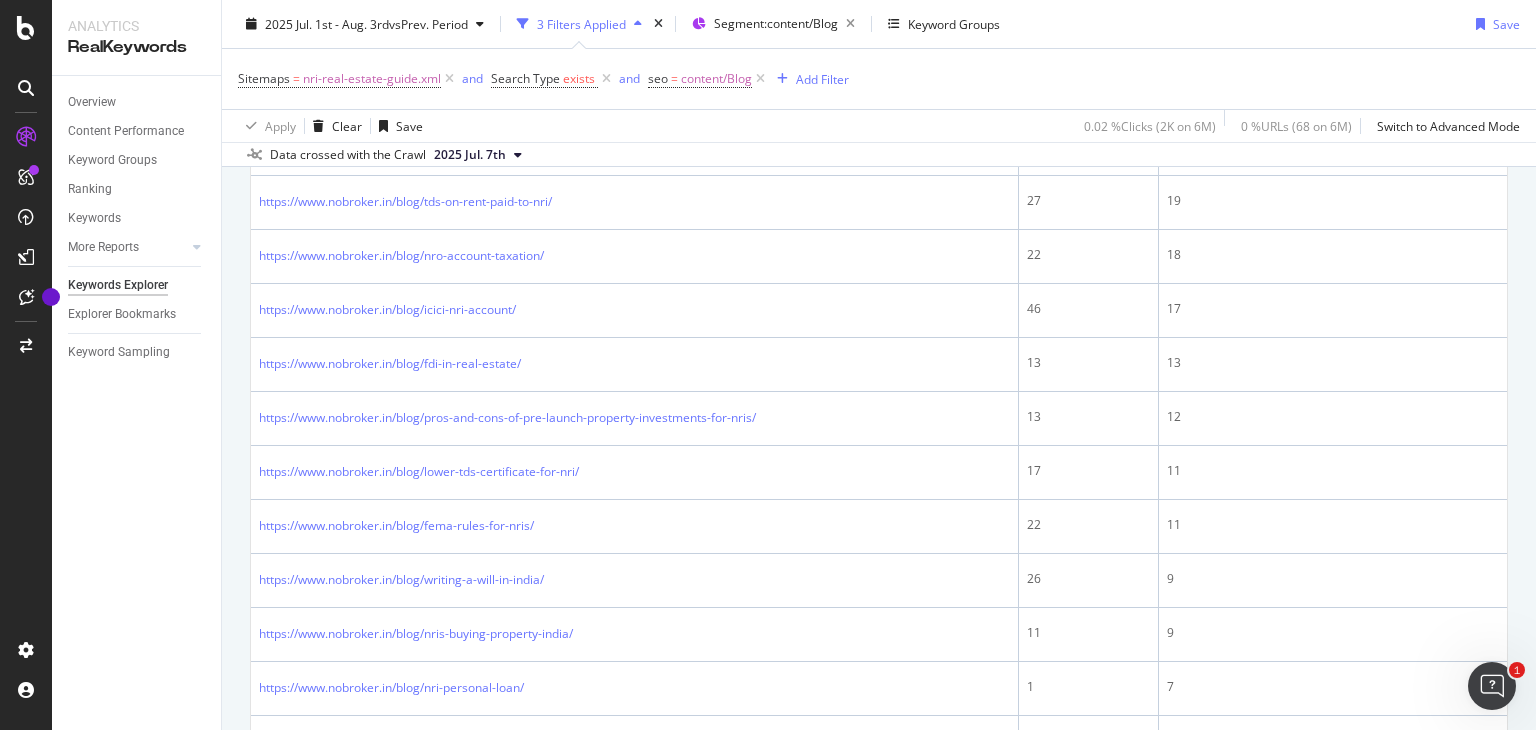 click on "Search Type   exists" at bounding box center (553, 79) 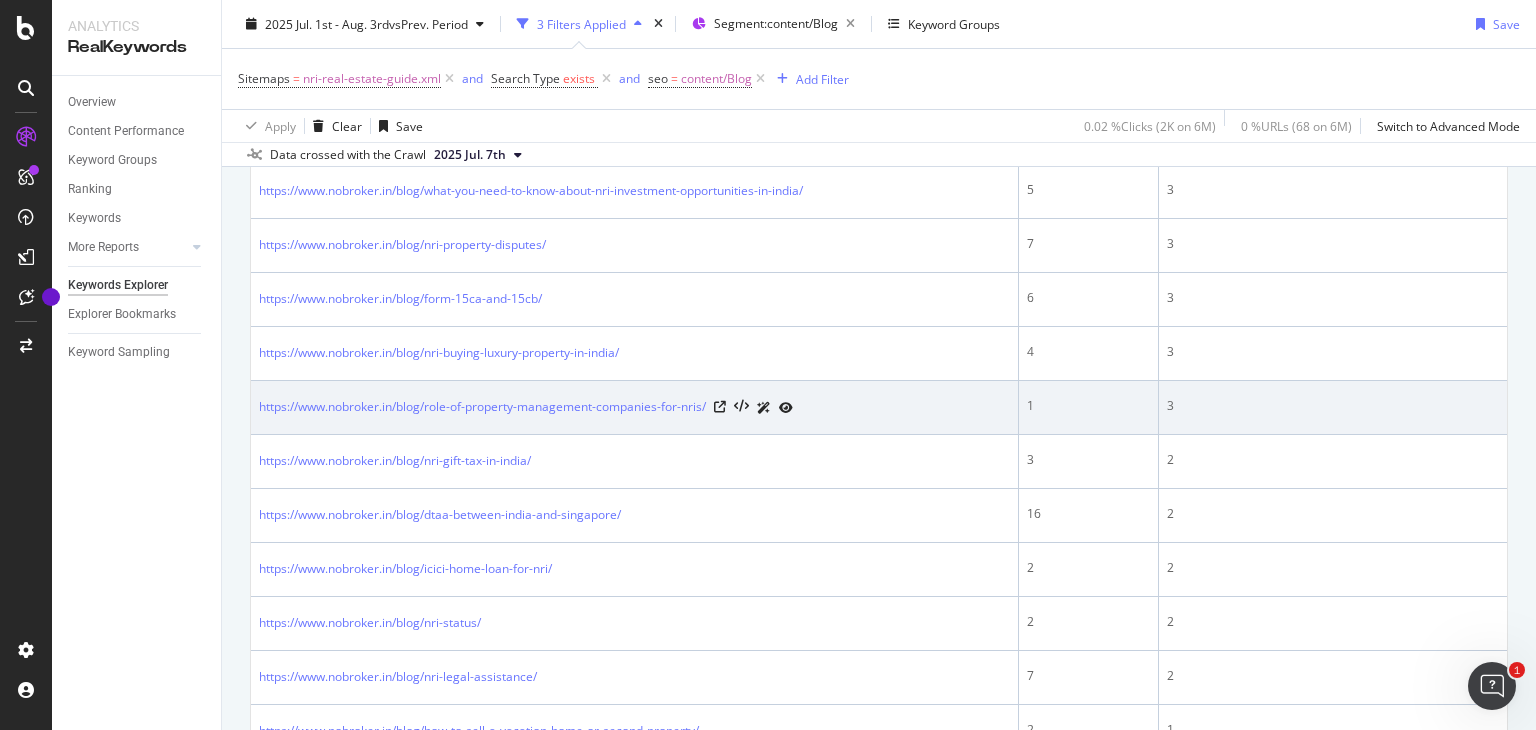 scroll, scrollTop: 2491, scrollLeft: 0, axis: vertical 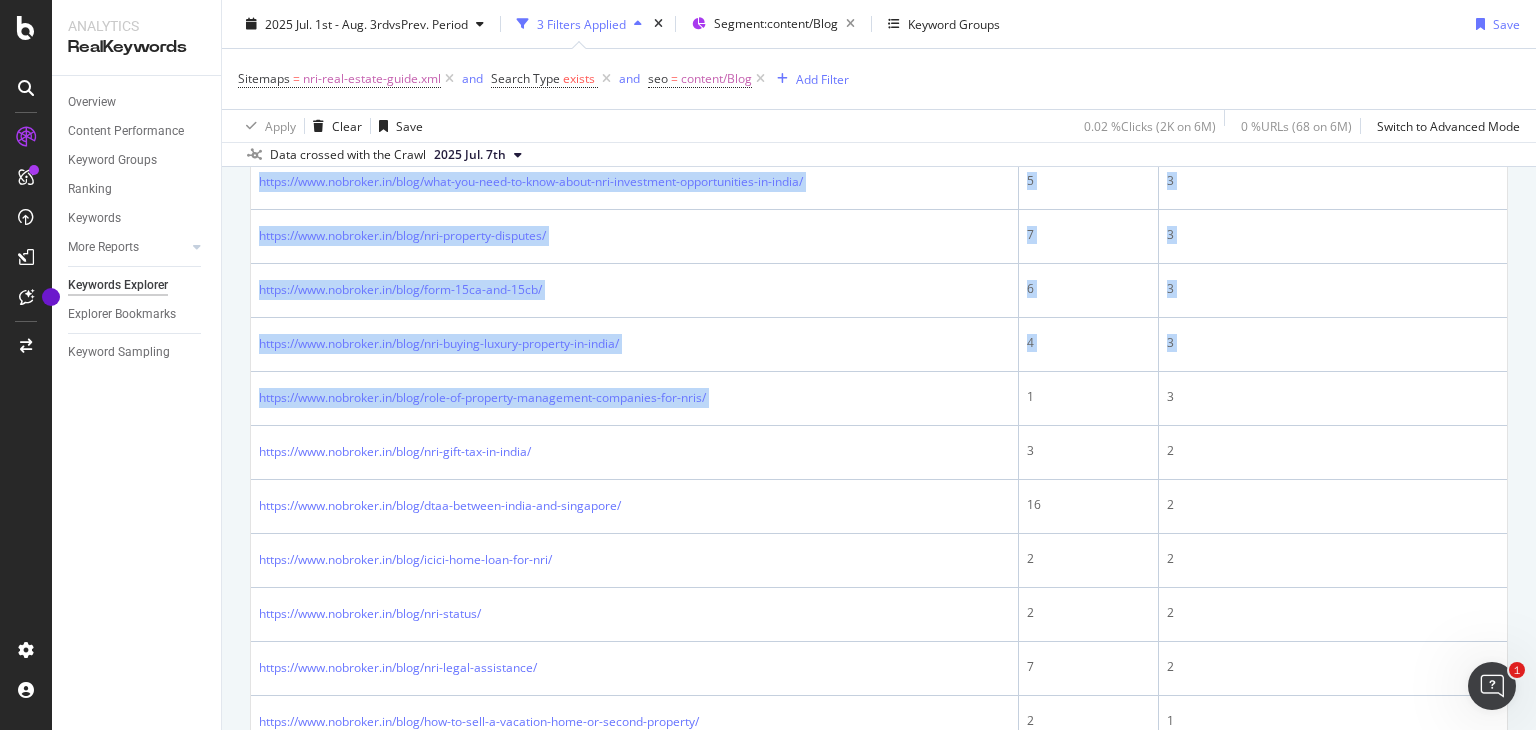 drag, startPoint x: 717, startPoint y: 390, endPoint x: 236, endPoint y: 389, distance: 481.00104 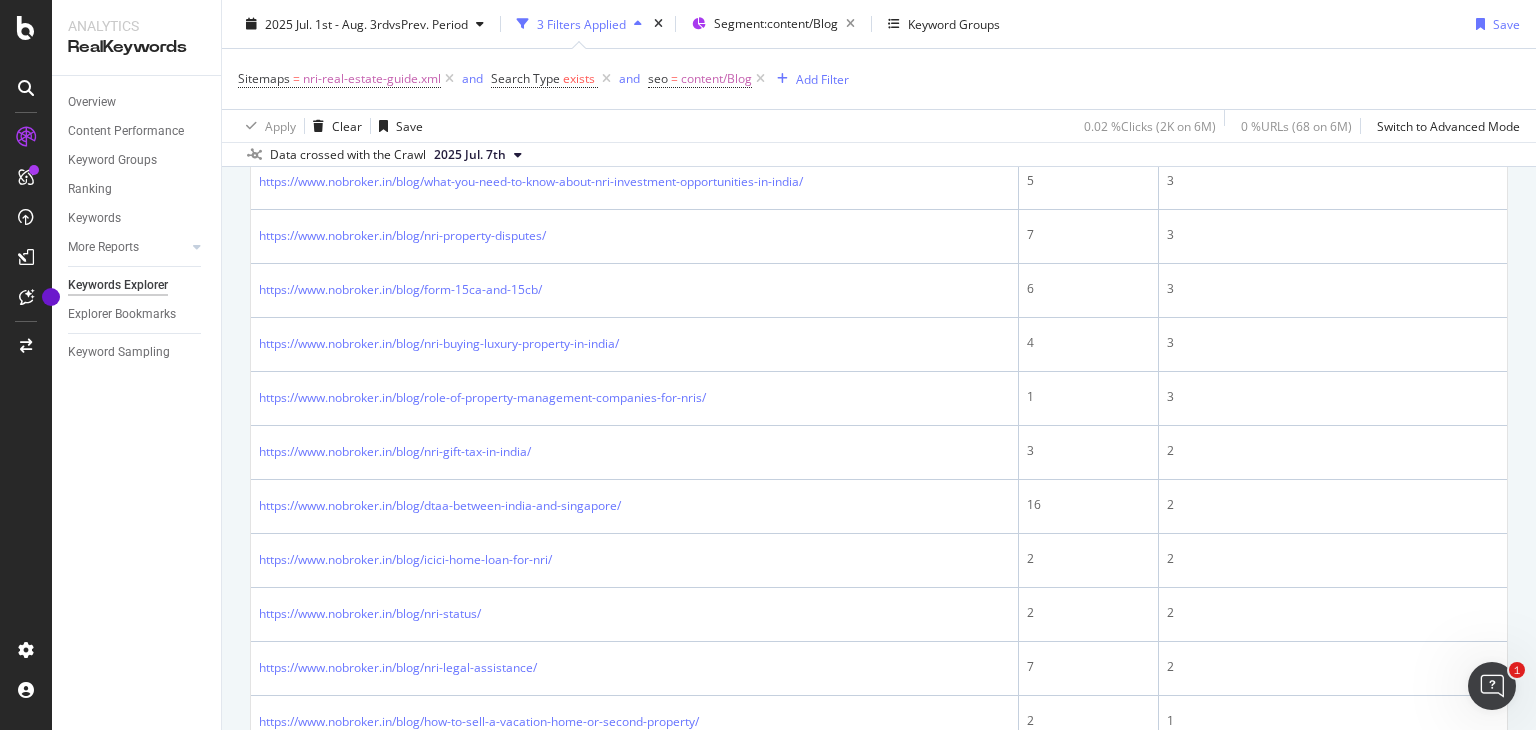 click on "Overview Content Performance Keyword Groups Ranking Keywords More Reports Countries Devices Content Structure Keywords Explorer Explorer Bookmarks Keyword Sampling" at bounding box center [136, 403] 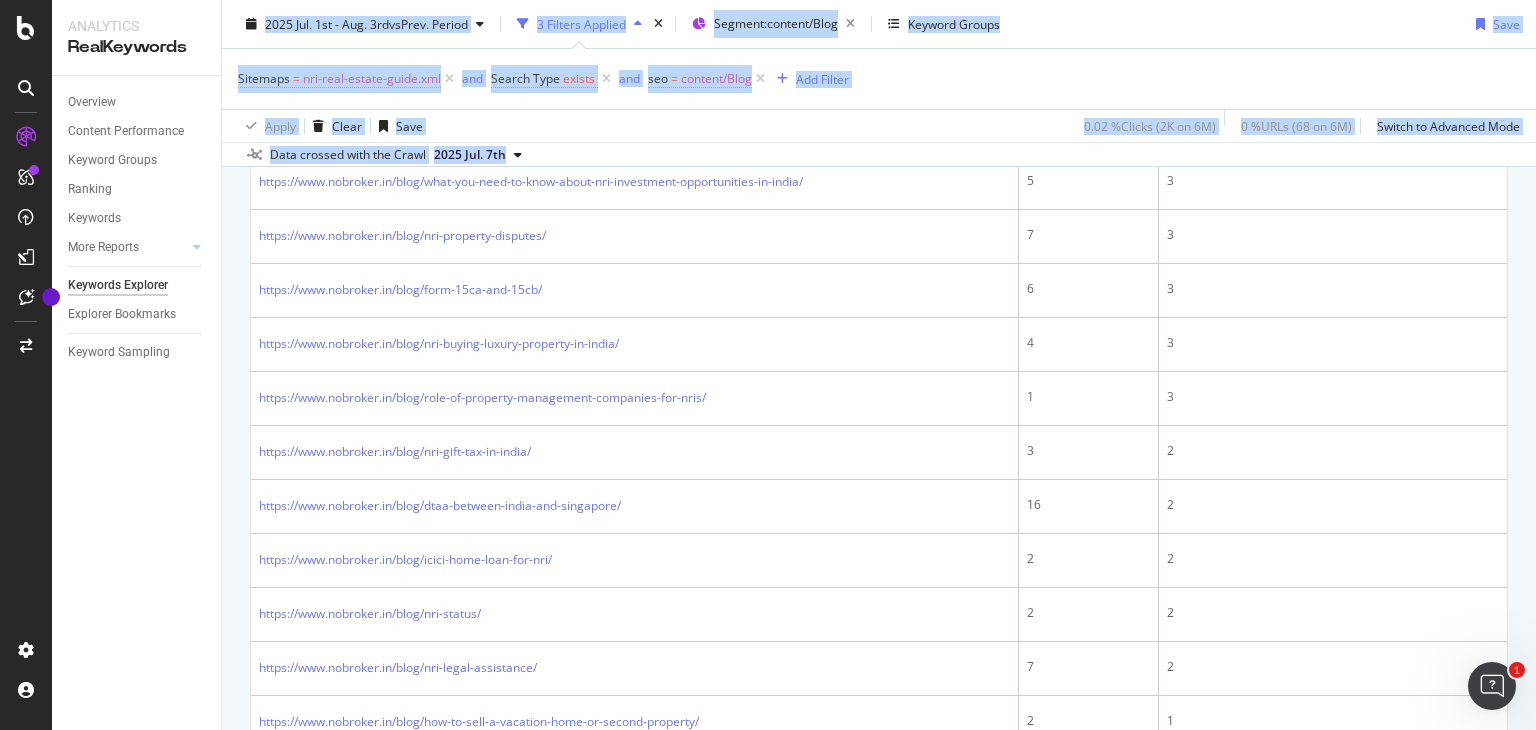 drag, startPoint x: 249, startPoint y: 393, endPoint x: 197, endPoint y: 418, distance: 57.697487 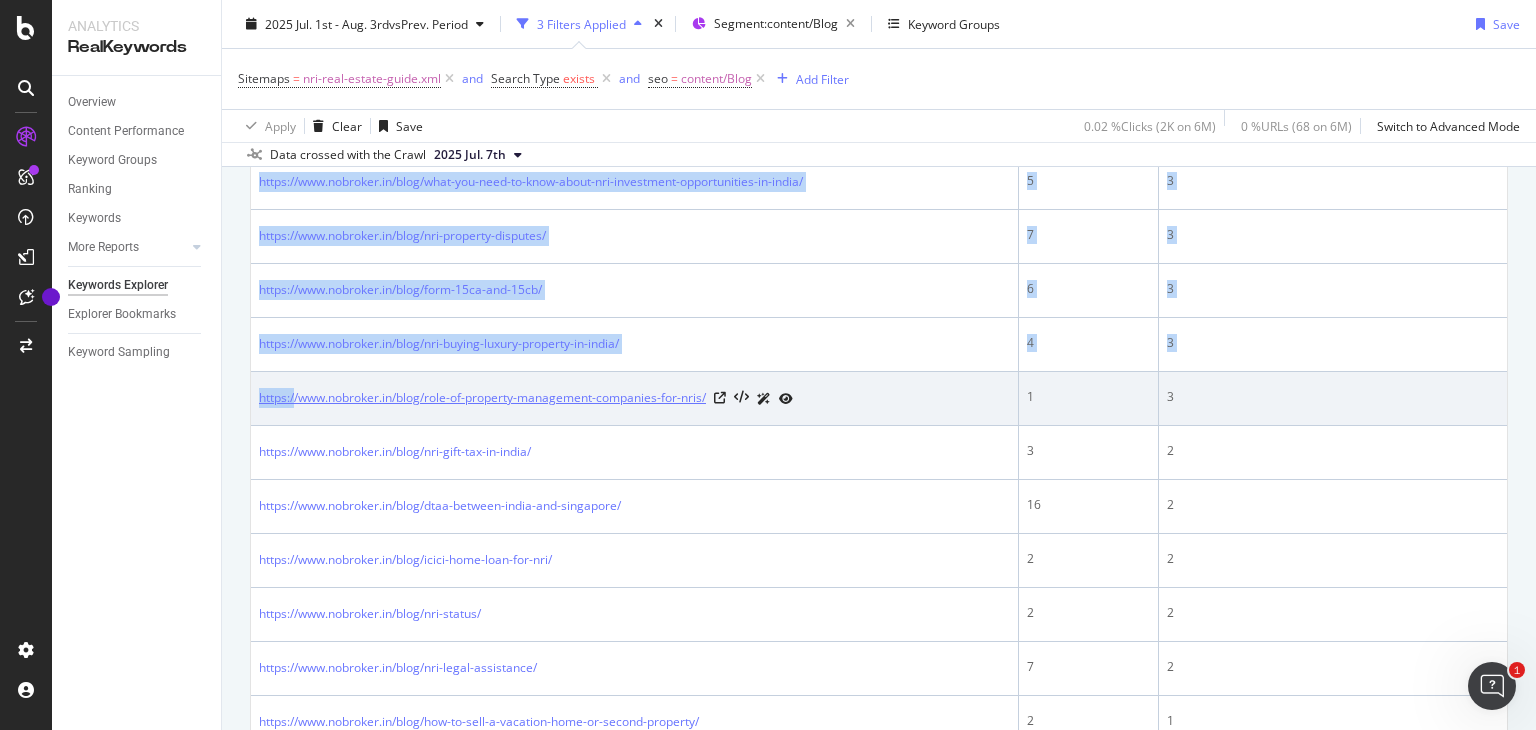 drag, startPoint x: 247, startPoint y: 390, endPoint x: 296, endPoint y: 390, distance: 49 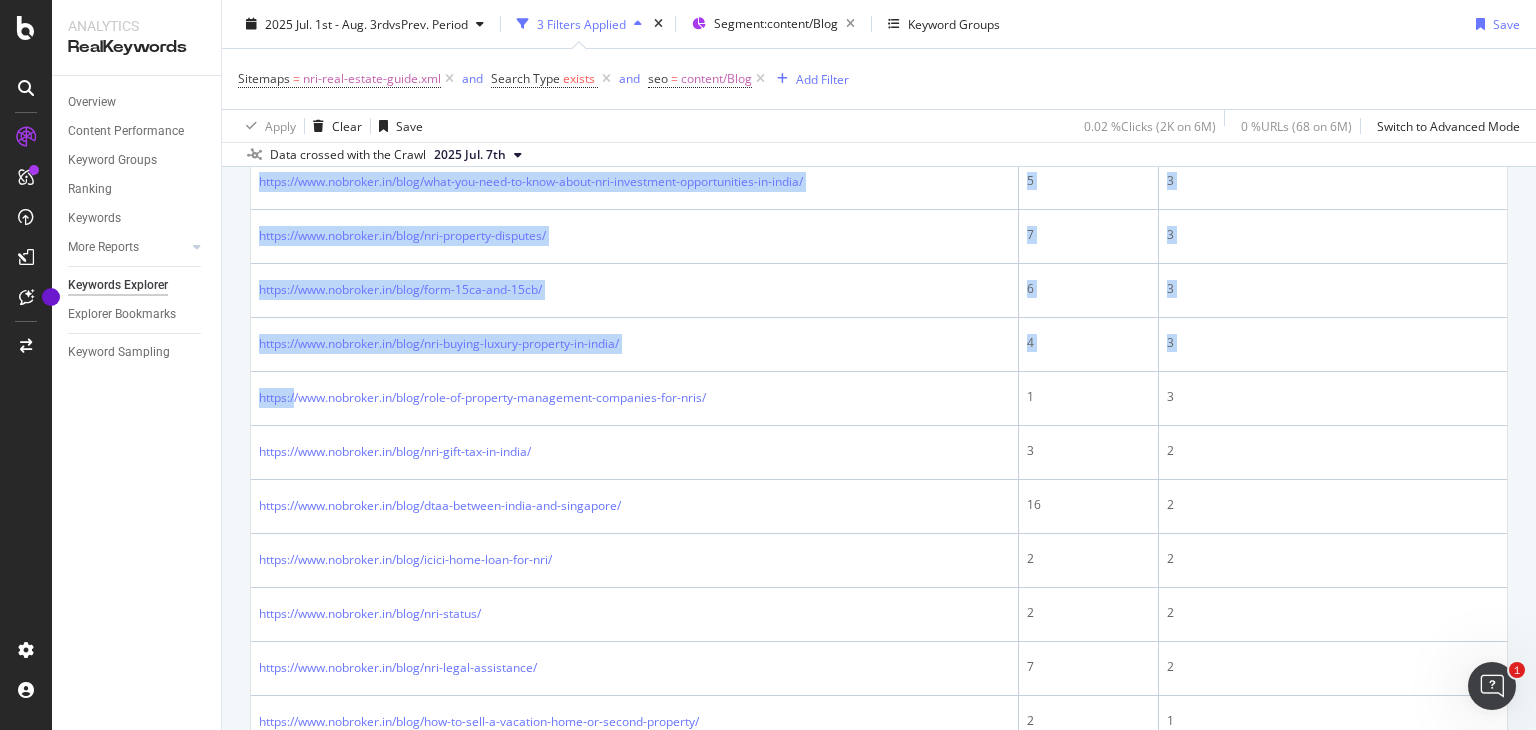 click on "By URL Top Charts Clicks By seo Level 3 By: seo Level 3 No Data Clicks By Average Position Hold CTRL while clicking to filter the report. 1-3 4-6 7-10 11+ 0 500 1K Avg. Position Clicks 1-3 85 4-6 122 7-10 787 11+ 815 1K Clicks By CTR Hold CTRL while clicking to filter the report. 0 - 5 % 5 - 10 % 10 - 20 % 20 - 40 % 40 - 70 % 70 - 100 % 0 500 1K 1.5K CTR Clicks 0 - 5 % 1,417 5 - 10 % 177 10 - 20 % 115 20 - 40 % 55 40 - 70 % 18 70 - 100 % 27 1.5K Clicks By Content Size Hold CTRL while clicking to filter the report. 5000 + 1000 - 5000 500 - 1000 250 - 500 100 - 250 0 - 100 0 1K 2K No. of Words (Content) Clicks 5000 + 1,809 1000 - 5000 500 - 1000 250 - 500 100 - 250 0 - 100 2K Clicks By Inlinks Hold CTRL while clicking to filter the report. 101+ 51-100 16-50 6-15 2-5 1 0 500 1K 1.5K No. of Unique Follow Inlinks Clicks 101+ 1,059 51-100 90 16-50 6-15 168 2-5 254 1 238 1.5K Impressions By Average Position Hold CTRL while clicking to filter the report. 1-3 4-6 7-10 11+ 0 50K 100K 150K Avg. Position Impressions 1-3" at bounding box center [879, -489] 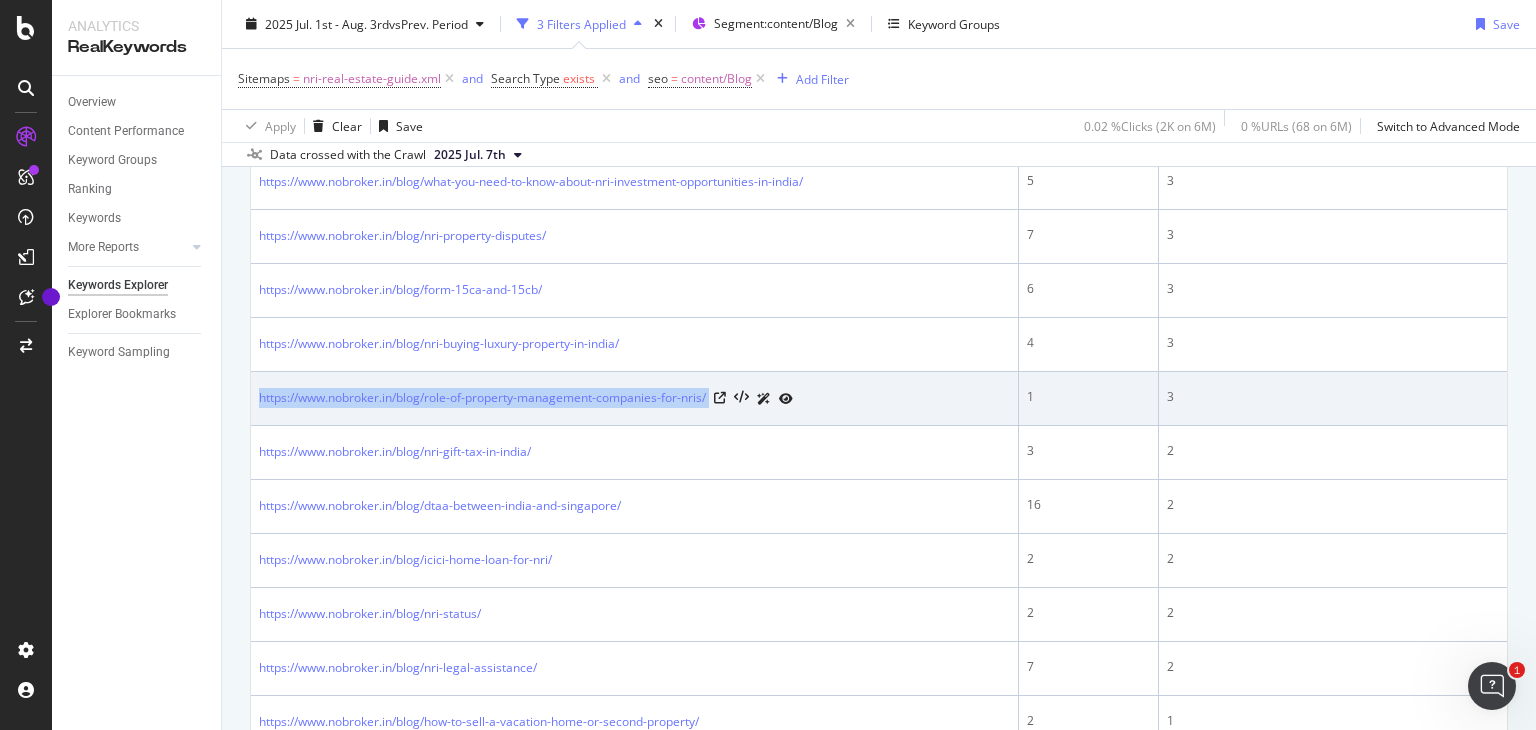 drag, startPoint x: 252, startPoint y: 382, endPoint x: 728, endPoint y: 377, distance: 476.02625 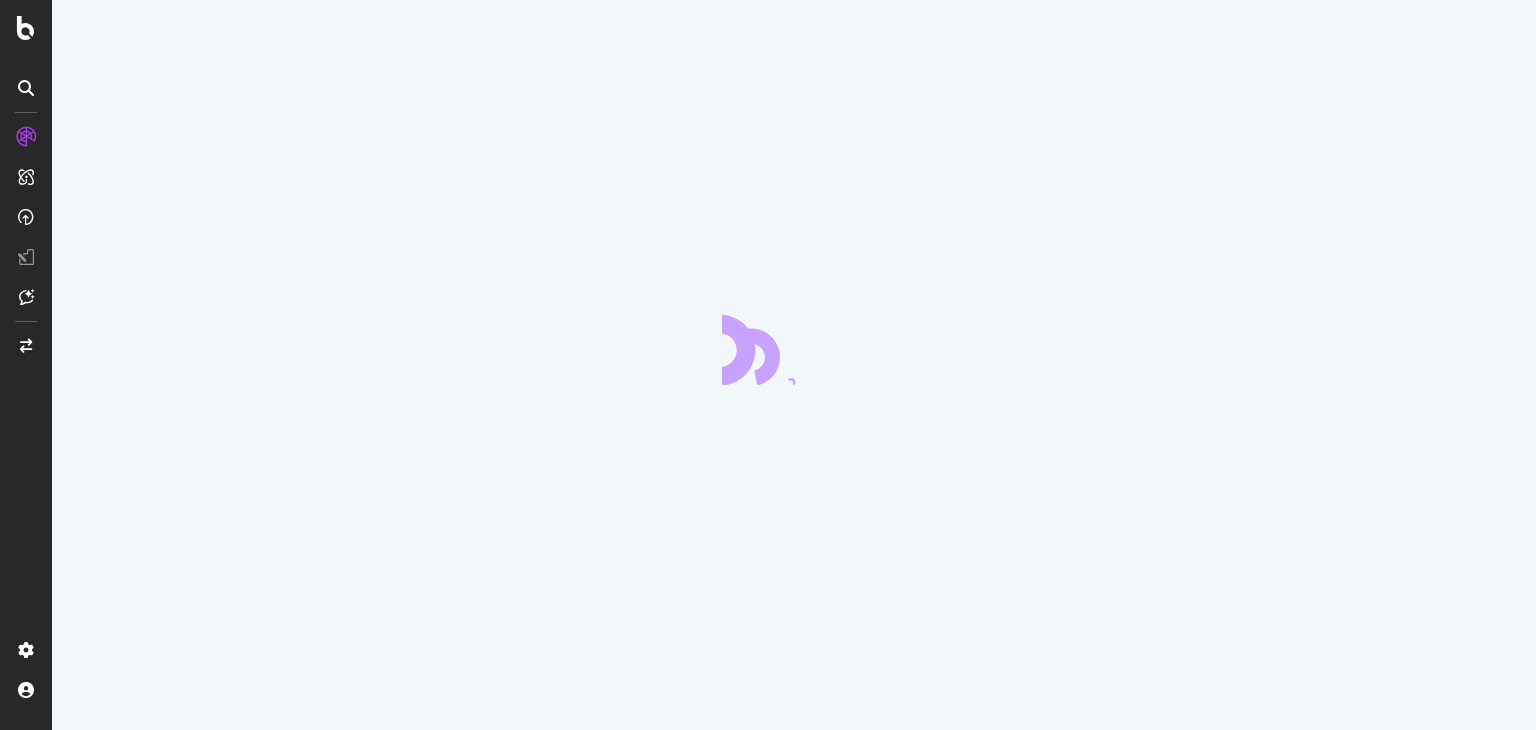 scroll, scrollTop: 0, scrollLeft: 0, axis: both 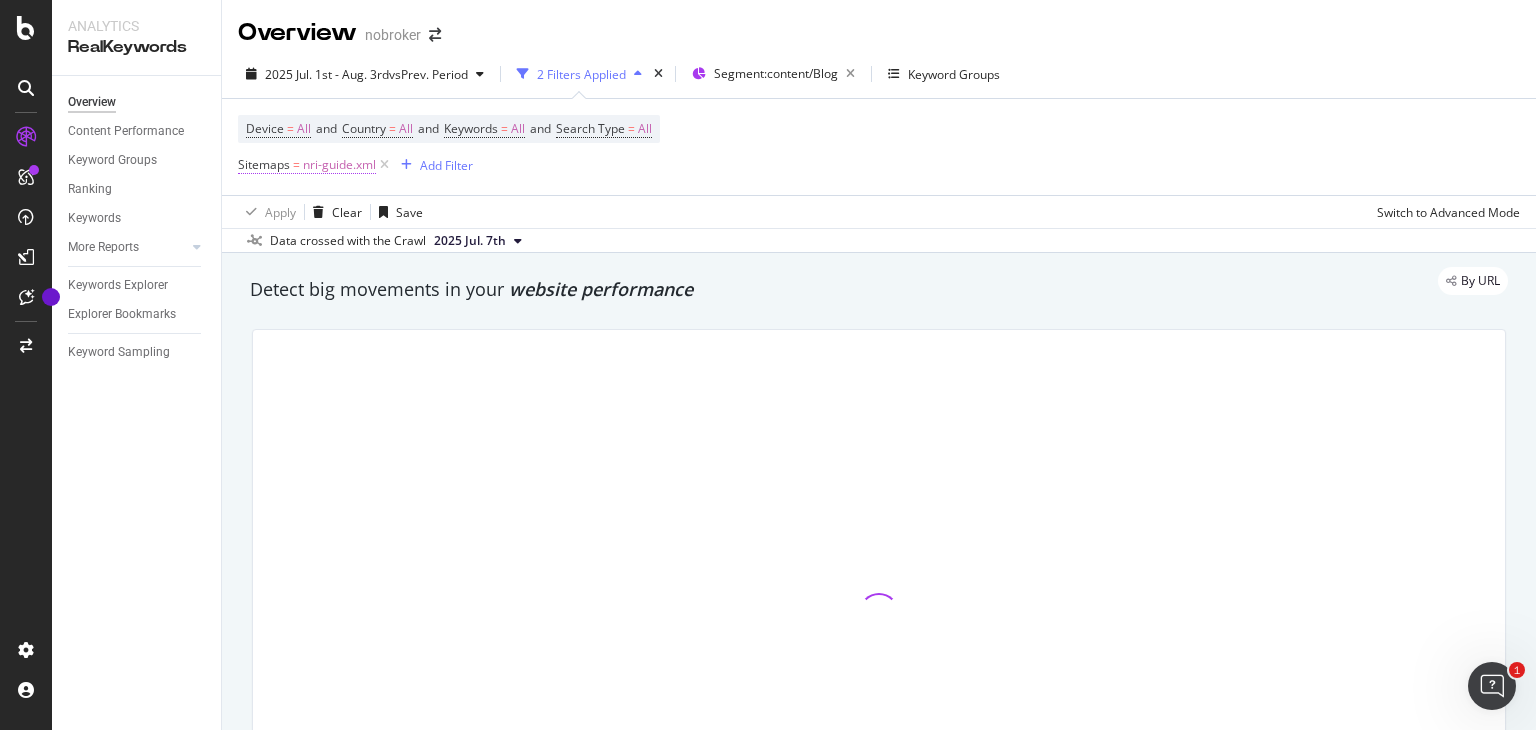 click on "Sitemaps" at bounding box center (264, 164) 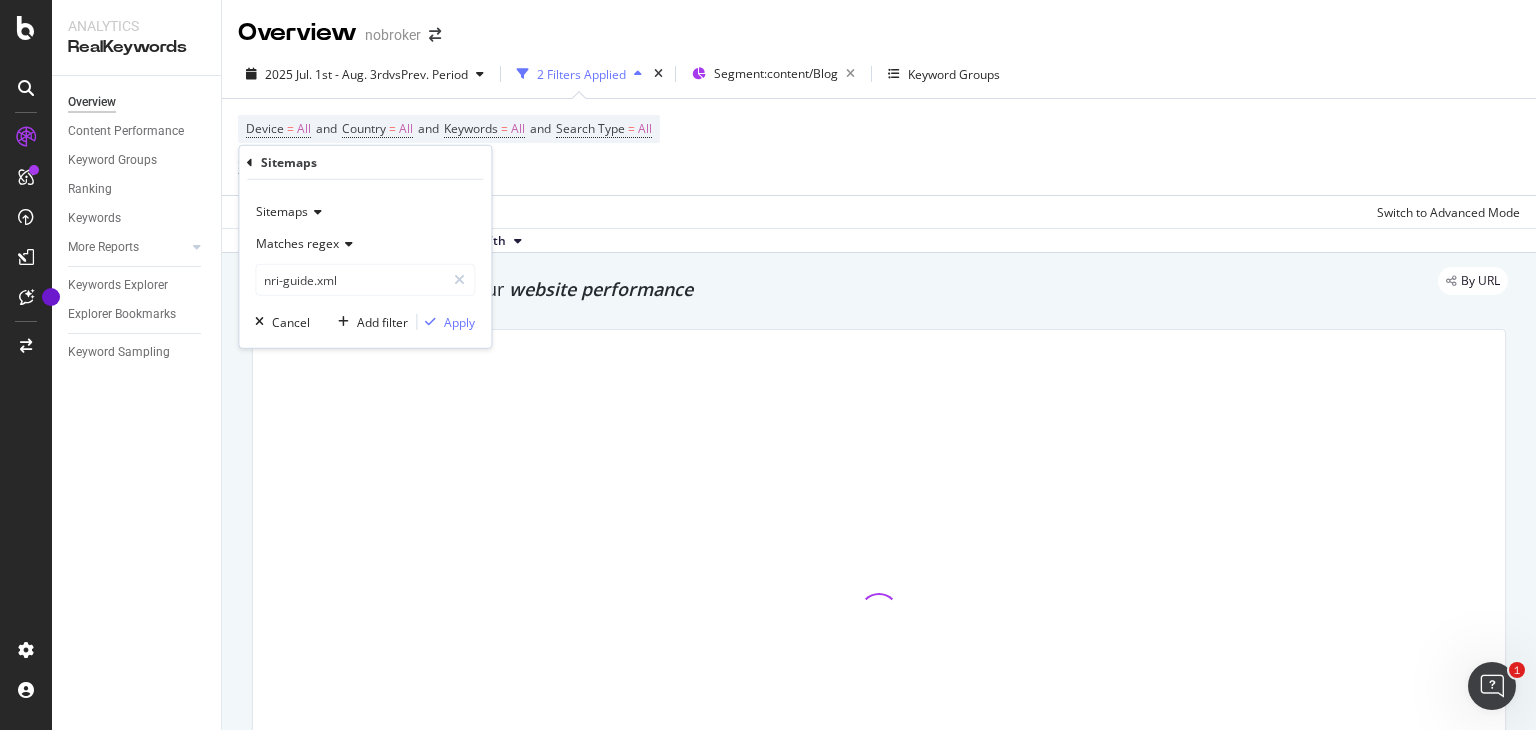 click on "Apply Clear Save Switch to Advanced Mode" at bounding box center [879, 211] 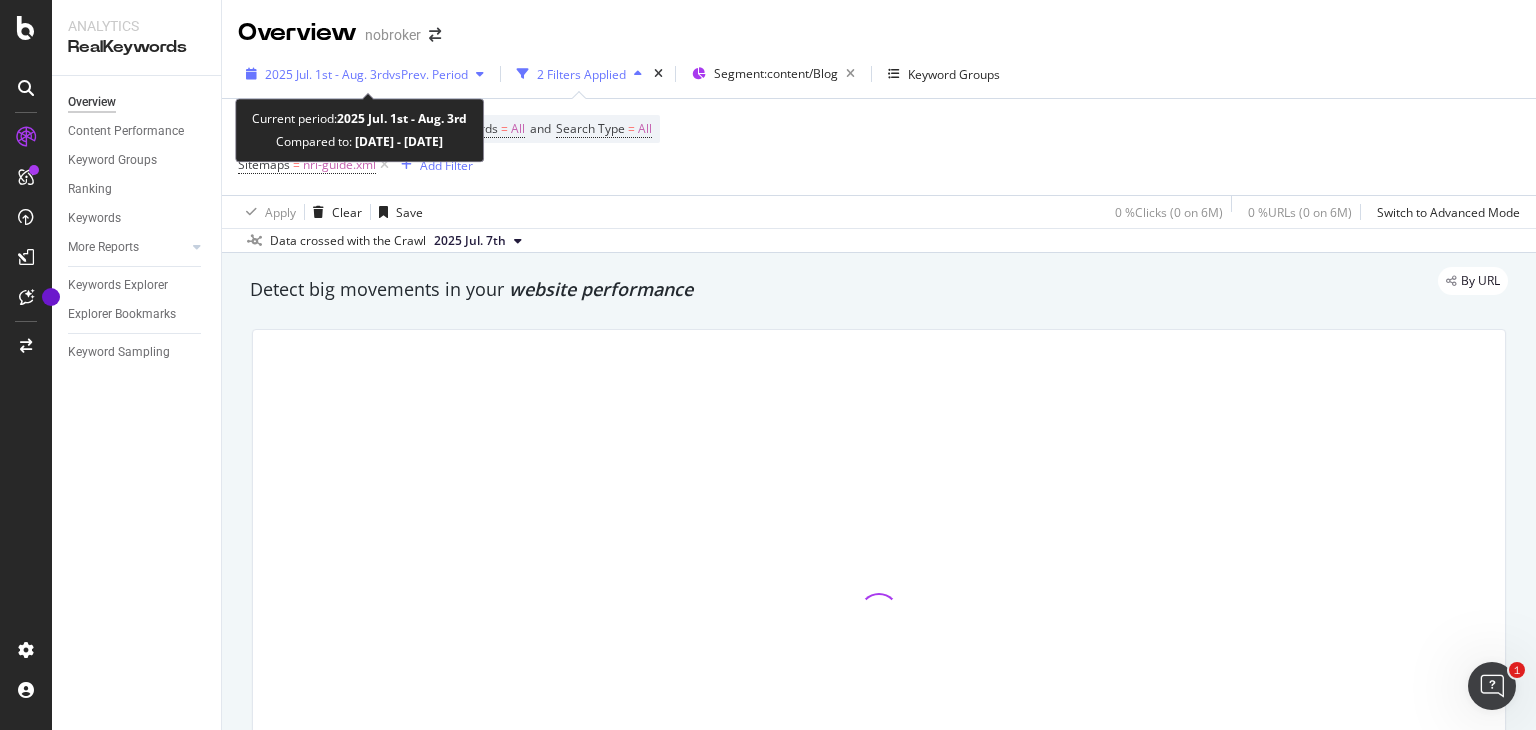 click at bounding box center (480, 74) 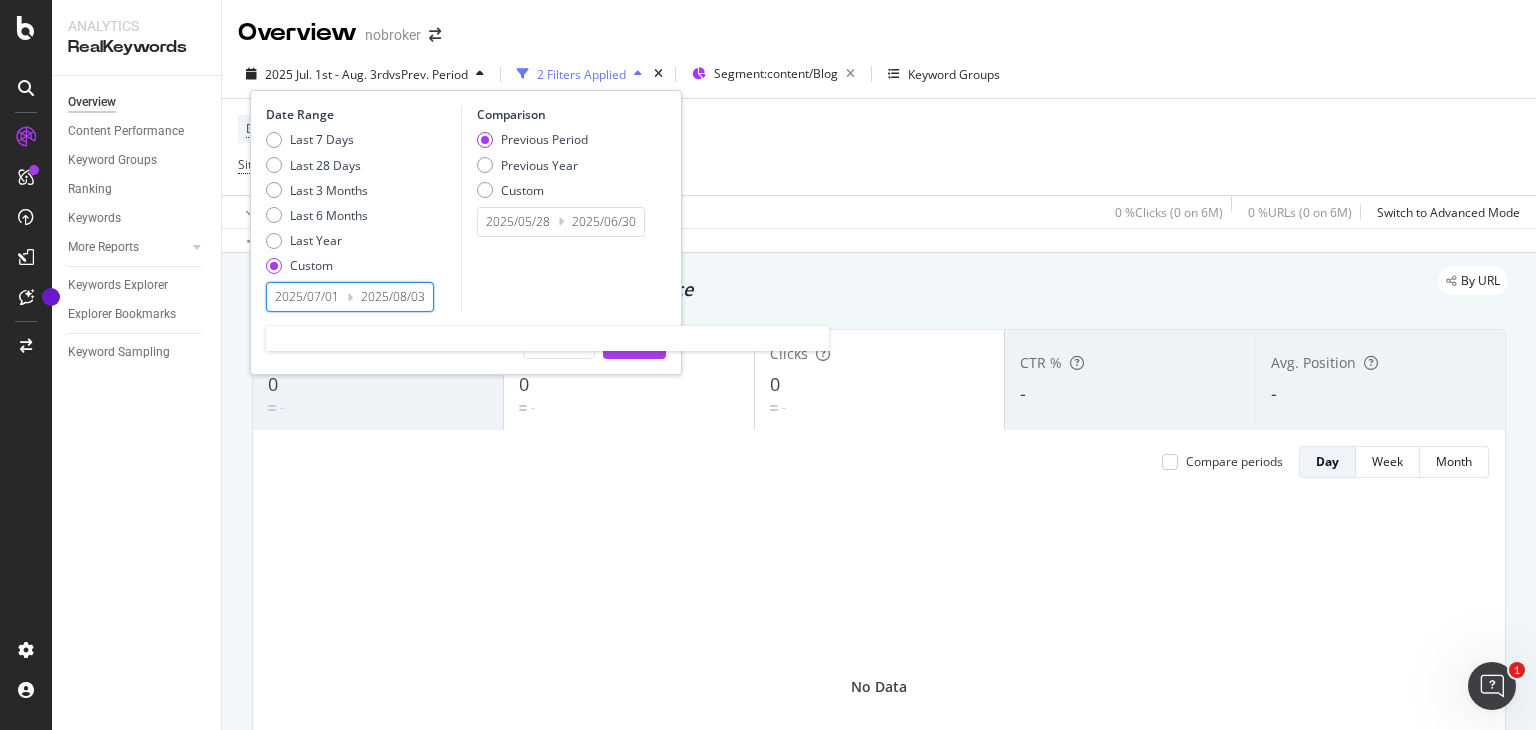 click on "2025/07/01" at bounding box center (307, 297) 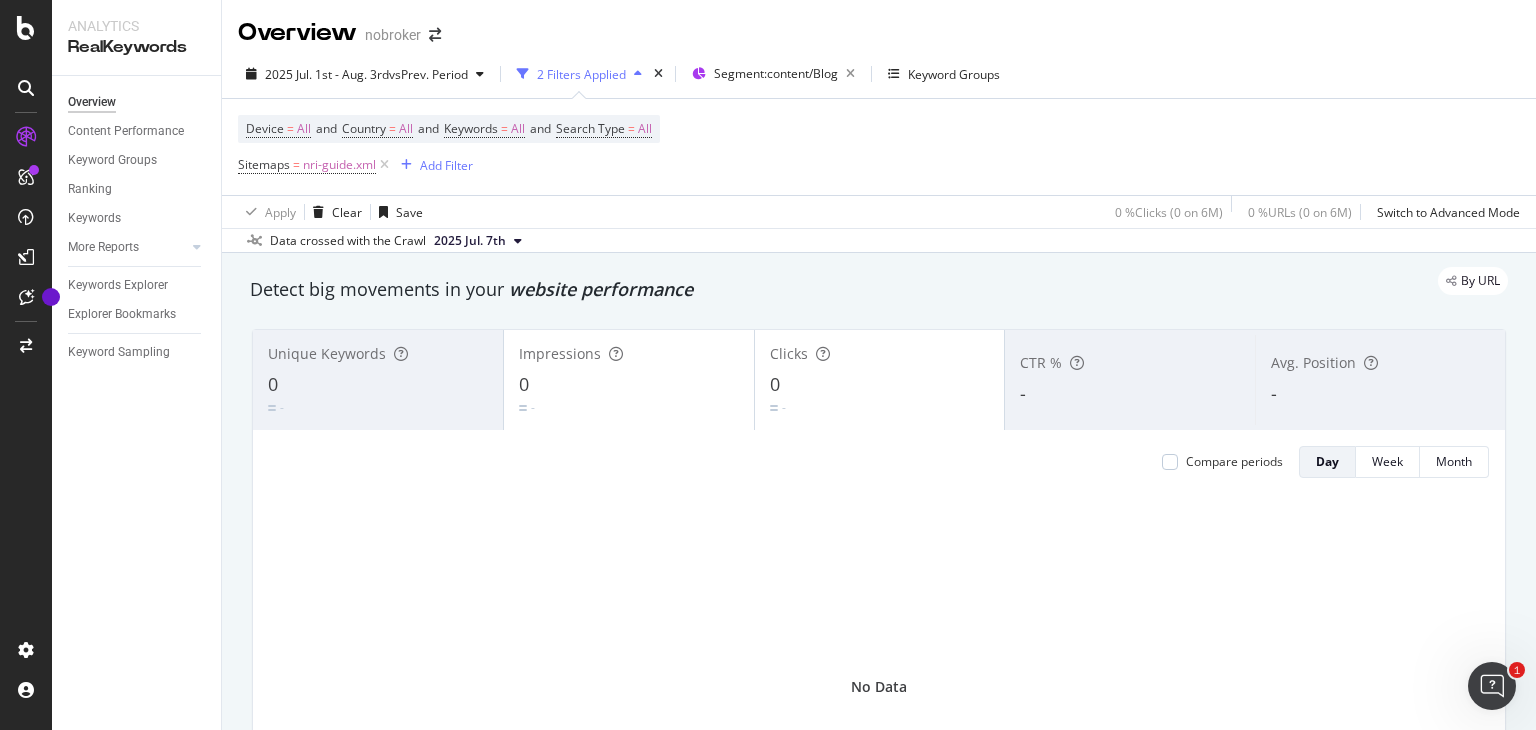 click on "Data crossed with the Crawl 2025 Jul. 7th" at bounding box center [879, 240] 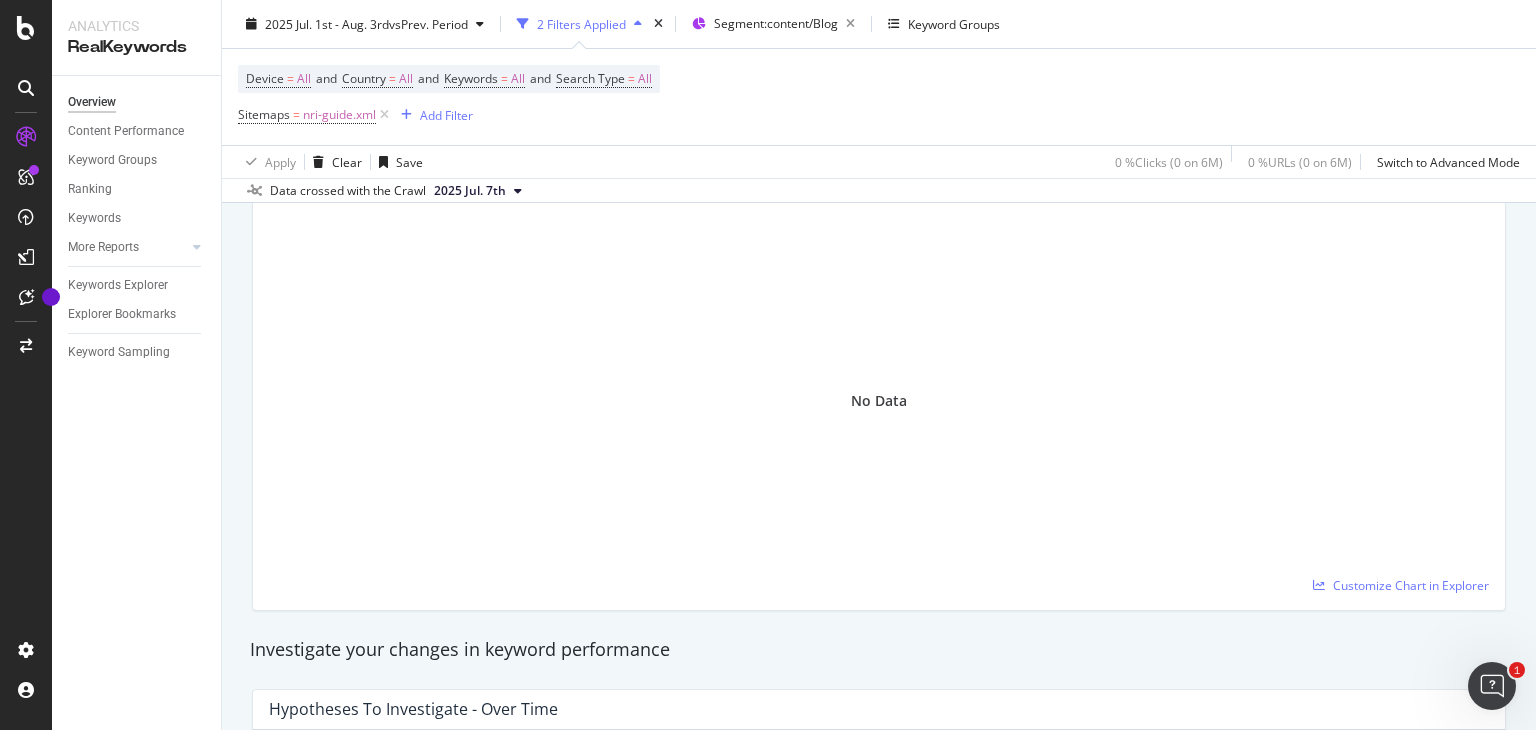 scroll, scrollTop: 0, scrollLeft: 0, axis: both 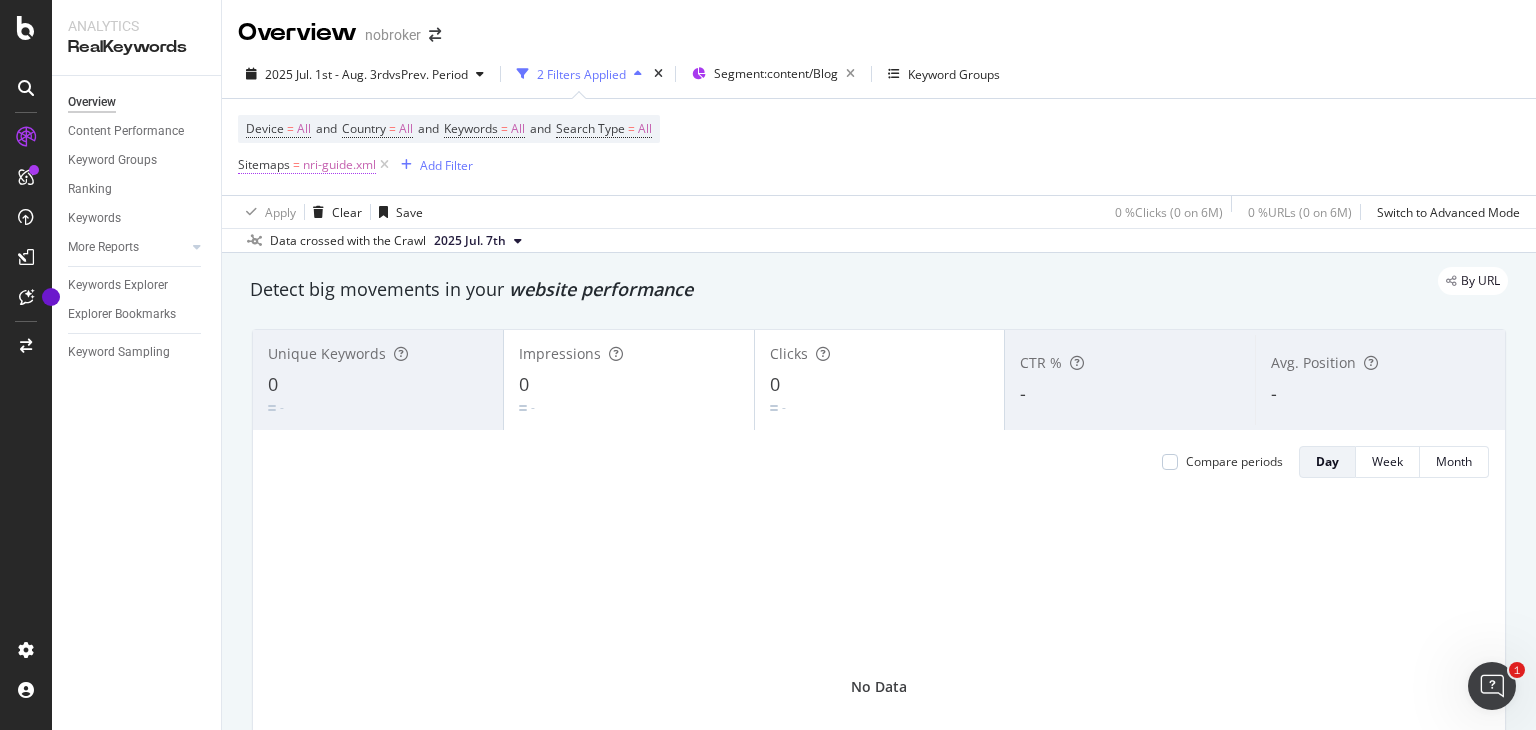click on "nri-guide.xml" at bounding box center (339, 165) 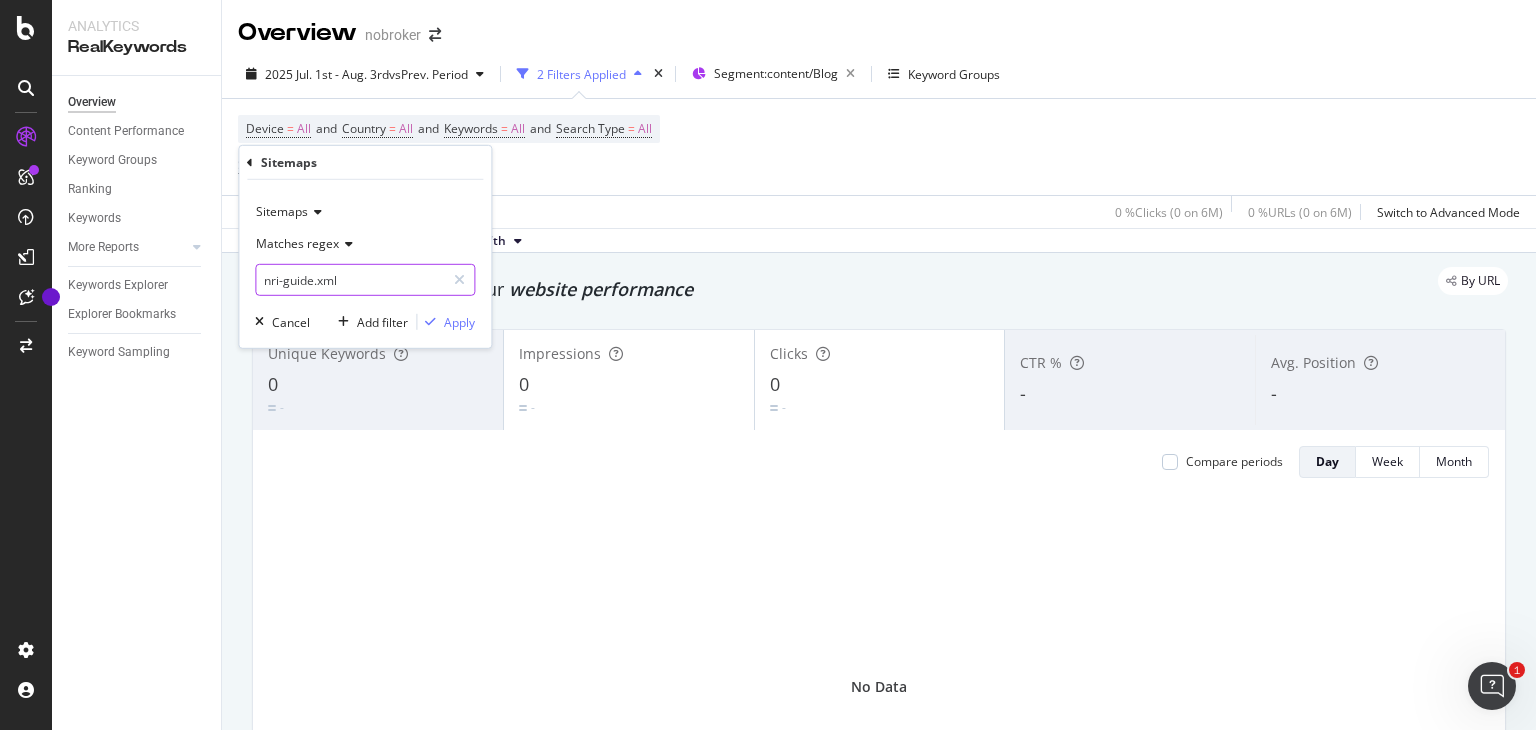 click on "nri-guide.xml" at bounding box center (350, 280) 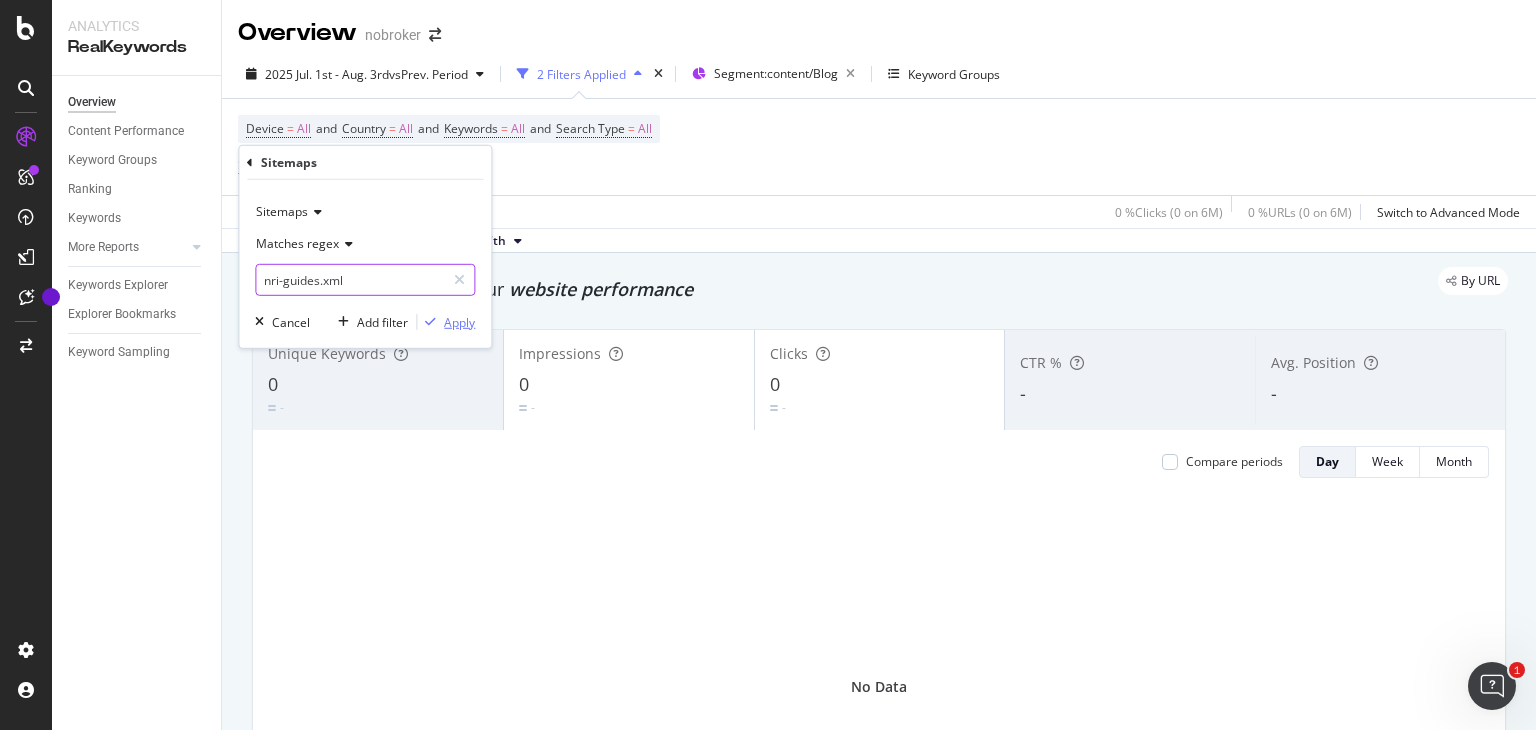 type on "nri-guides.xml" 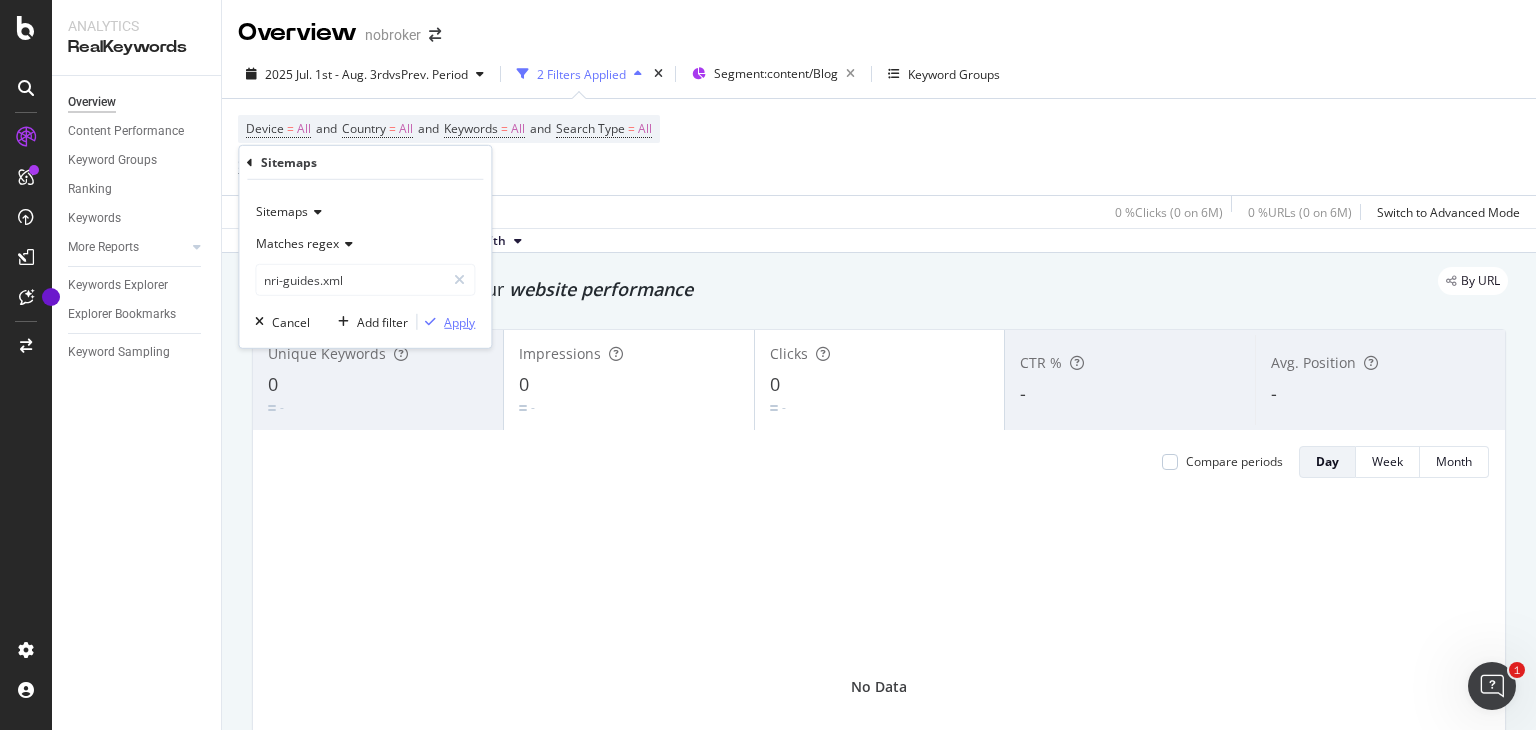 click at bounding box center (430, 322) 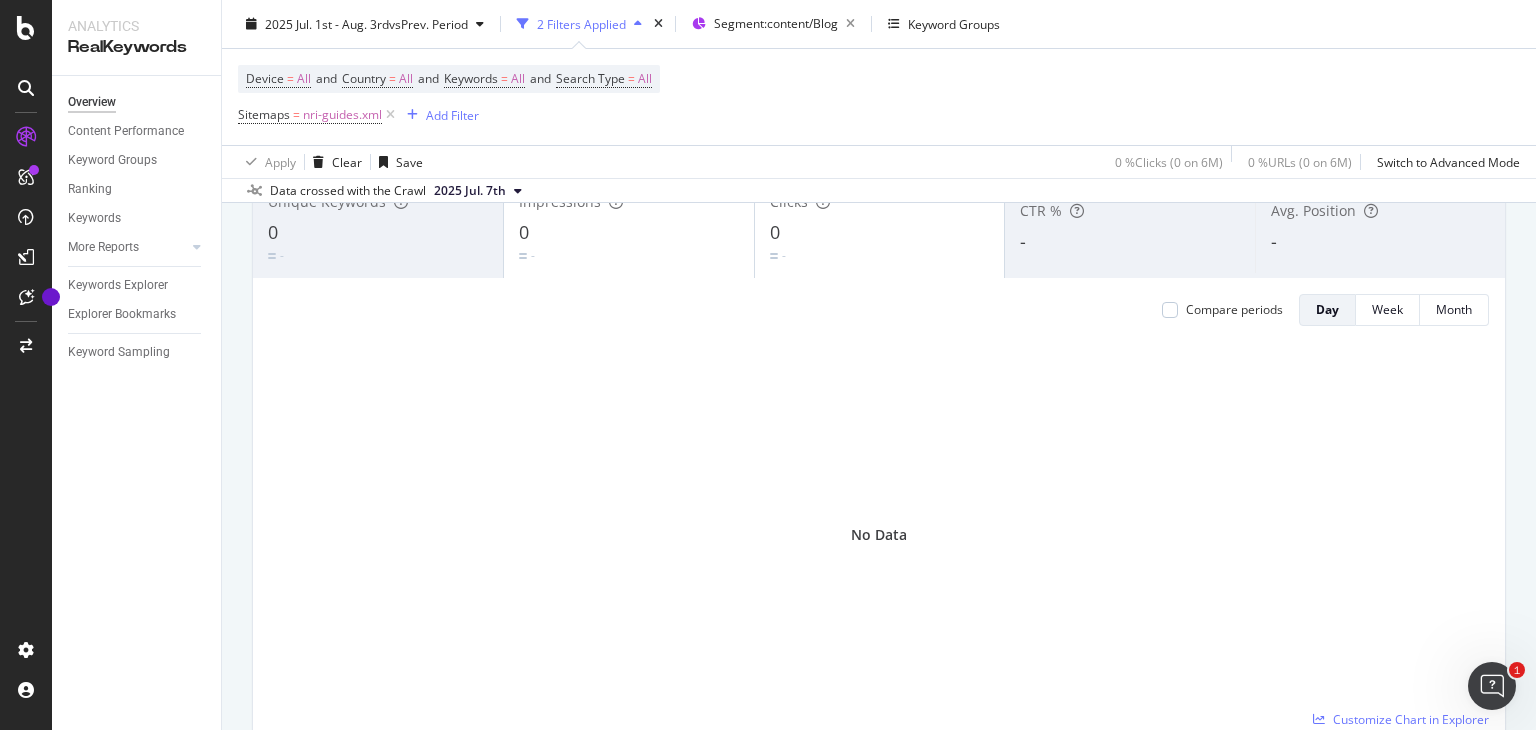 scroll, scrollTop: 0, scrollLeft: 0, axis: both 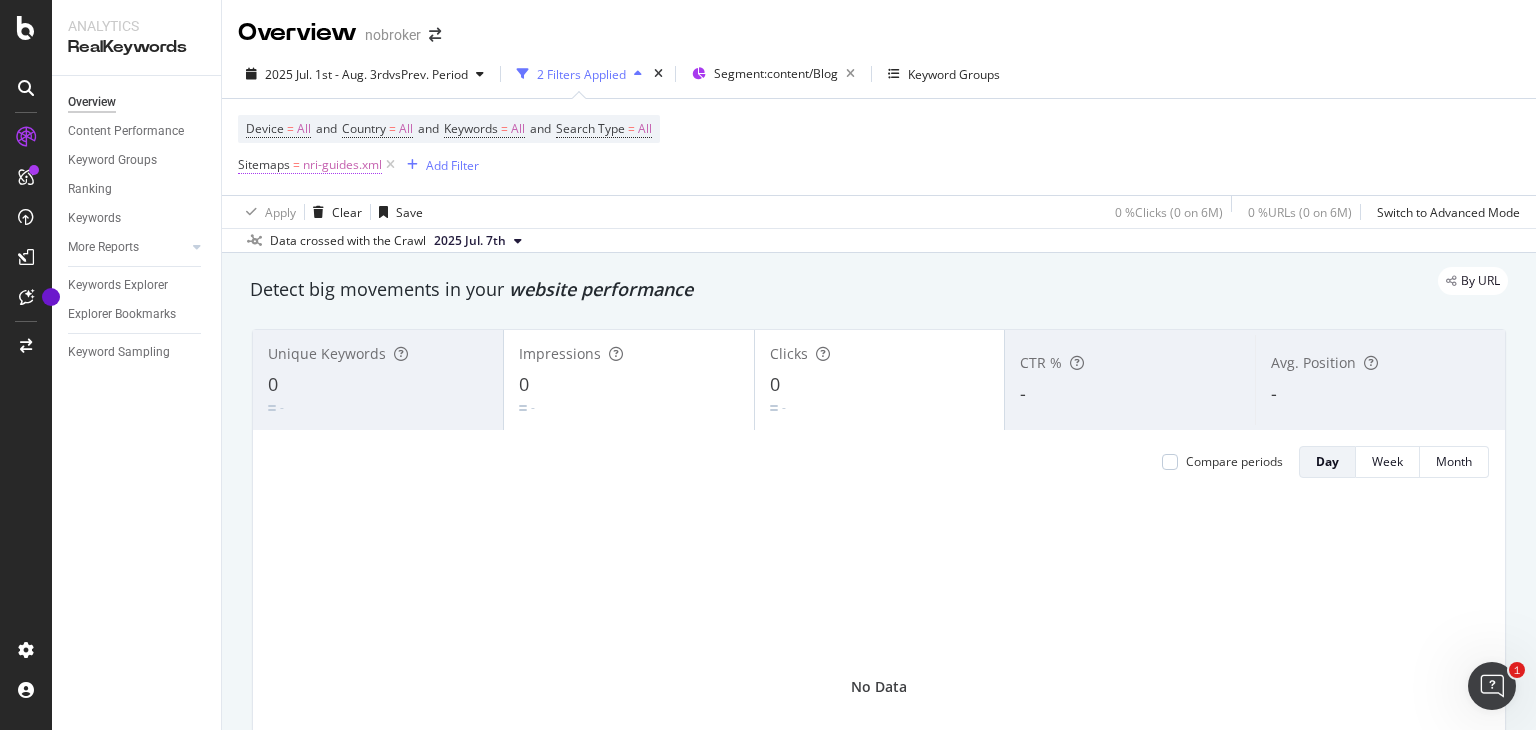 click on "nri-guides.xml" at bounding box center (342, 165) 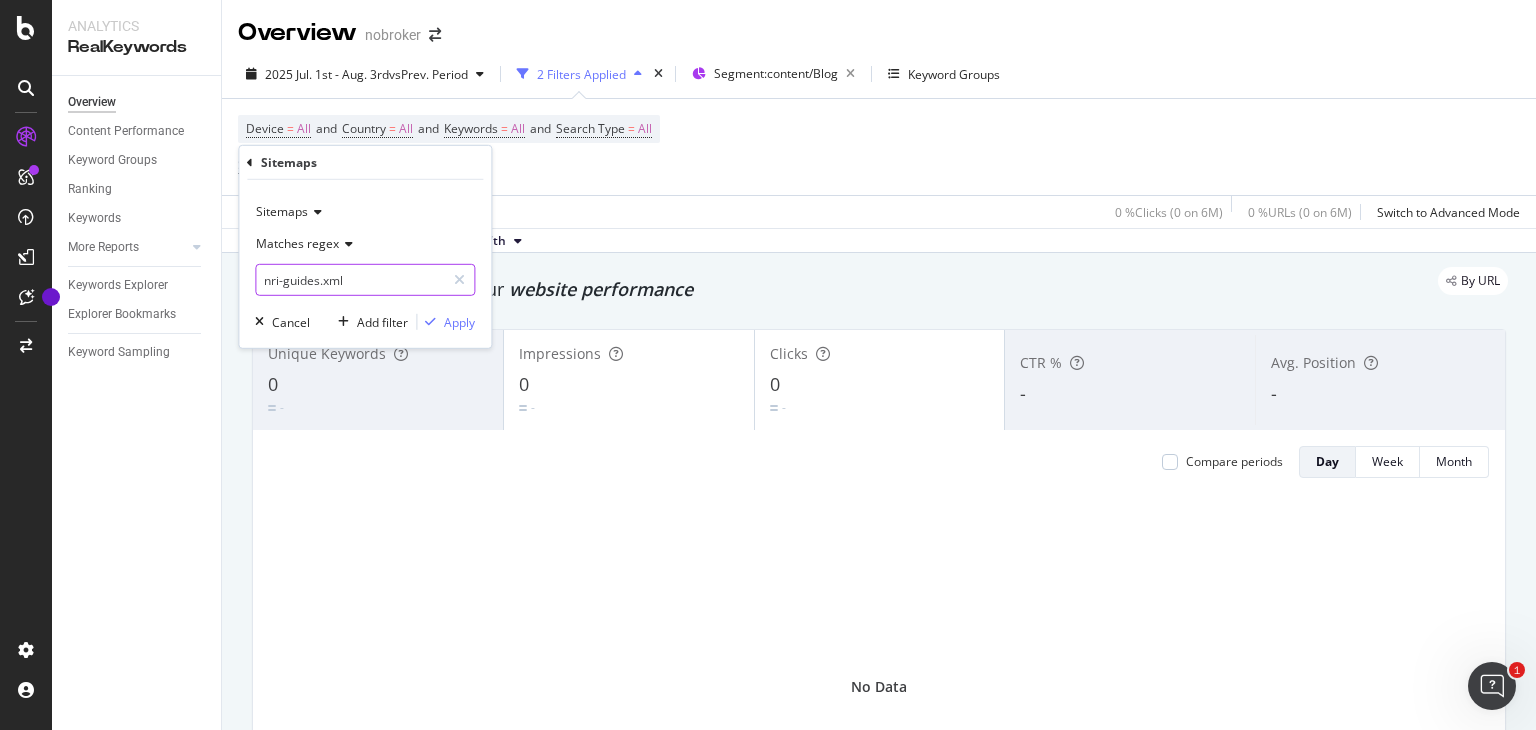 click on "nri-guides.xml" at bounding box center [350, 280] 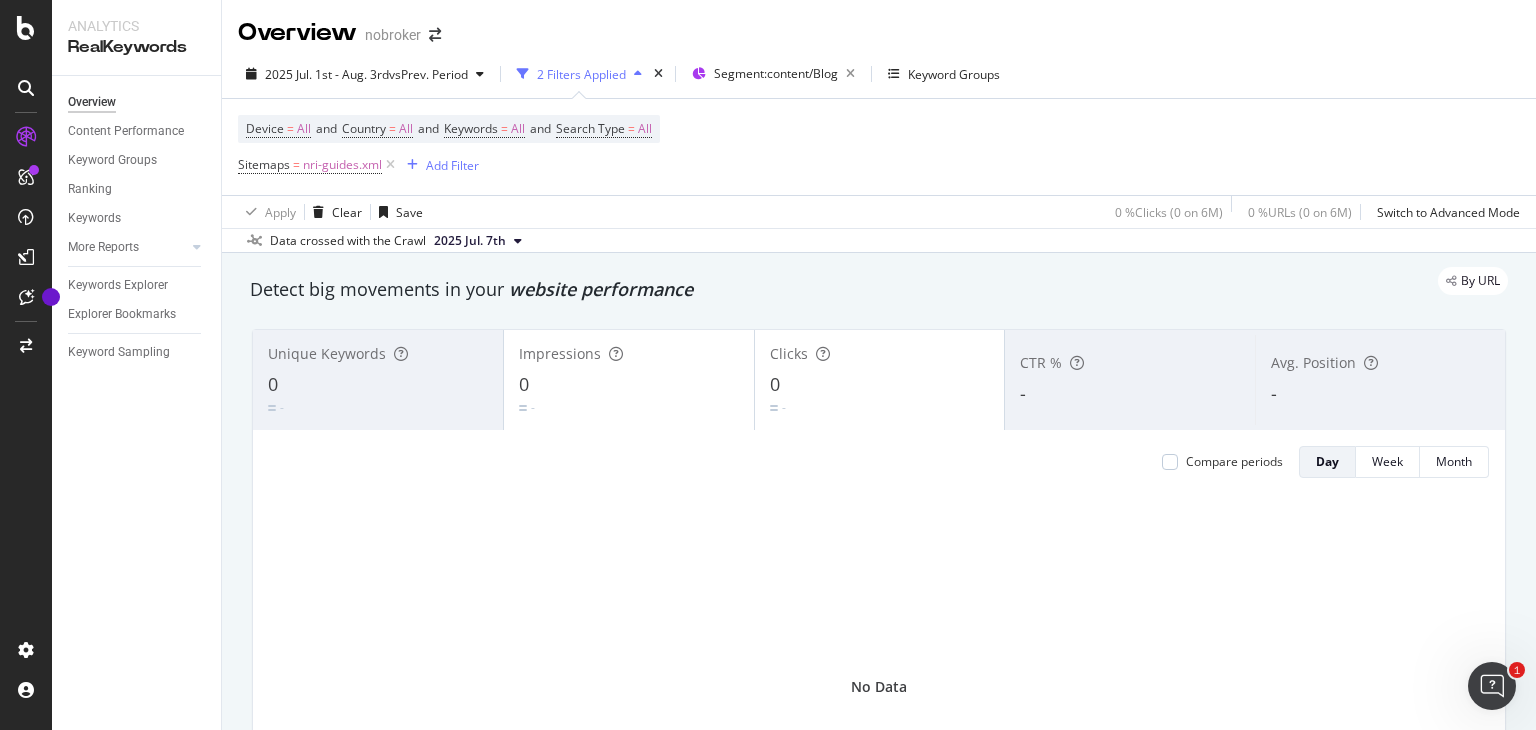 click on "Device   =     All  and  Country   =     All  and  Keywords   =     All  and  Search Type   =     All Sitemaps   =     nri-guides.xml Add Filter" at bounding box center (879, 147) 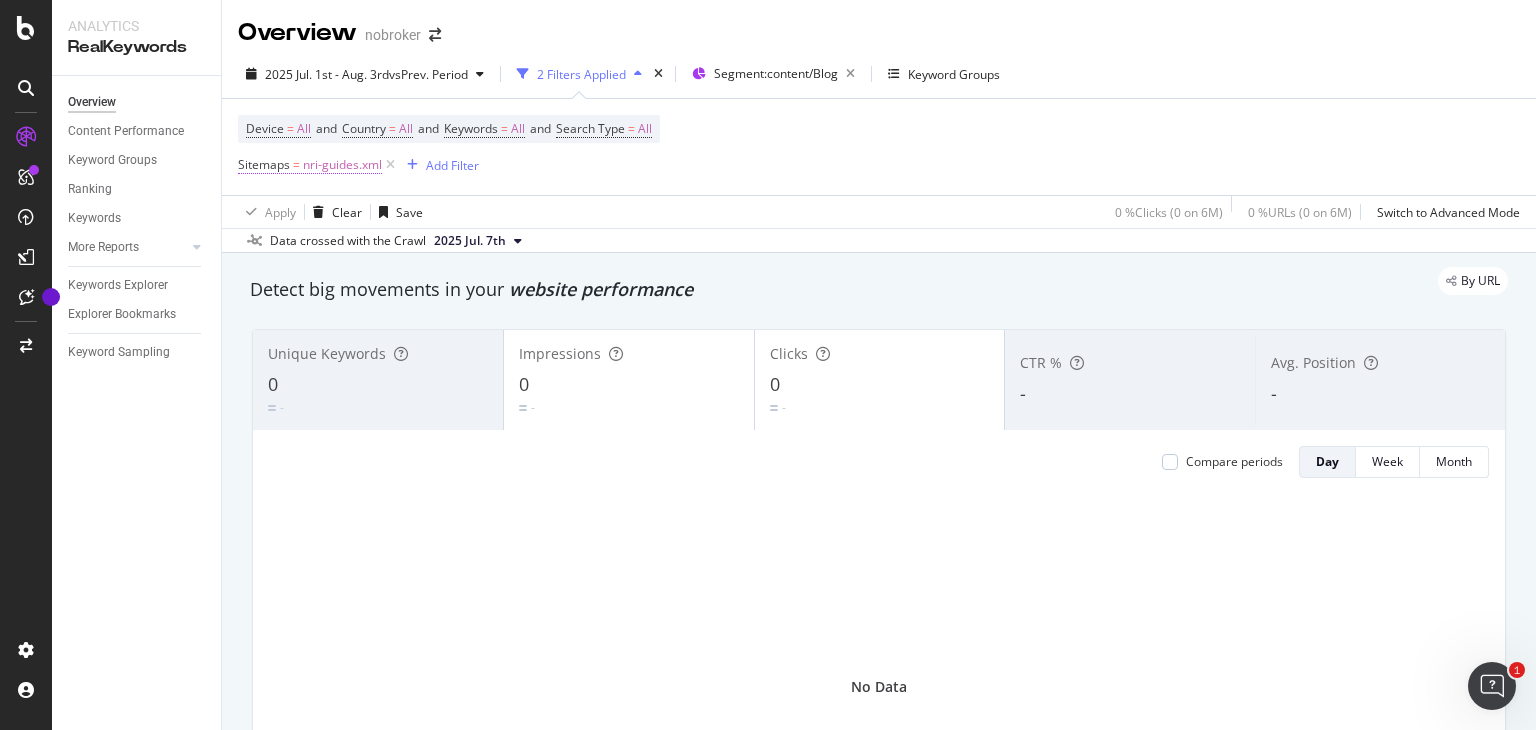 click on "nri-guides.xml" at bounding box center (342, 165) 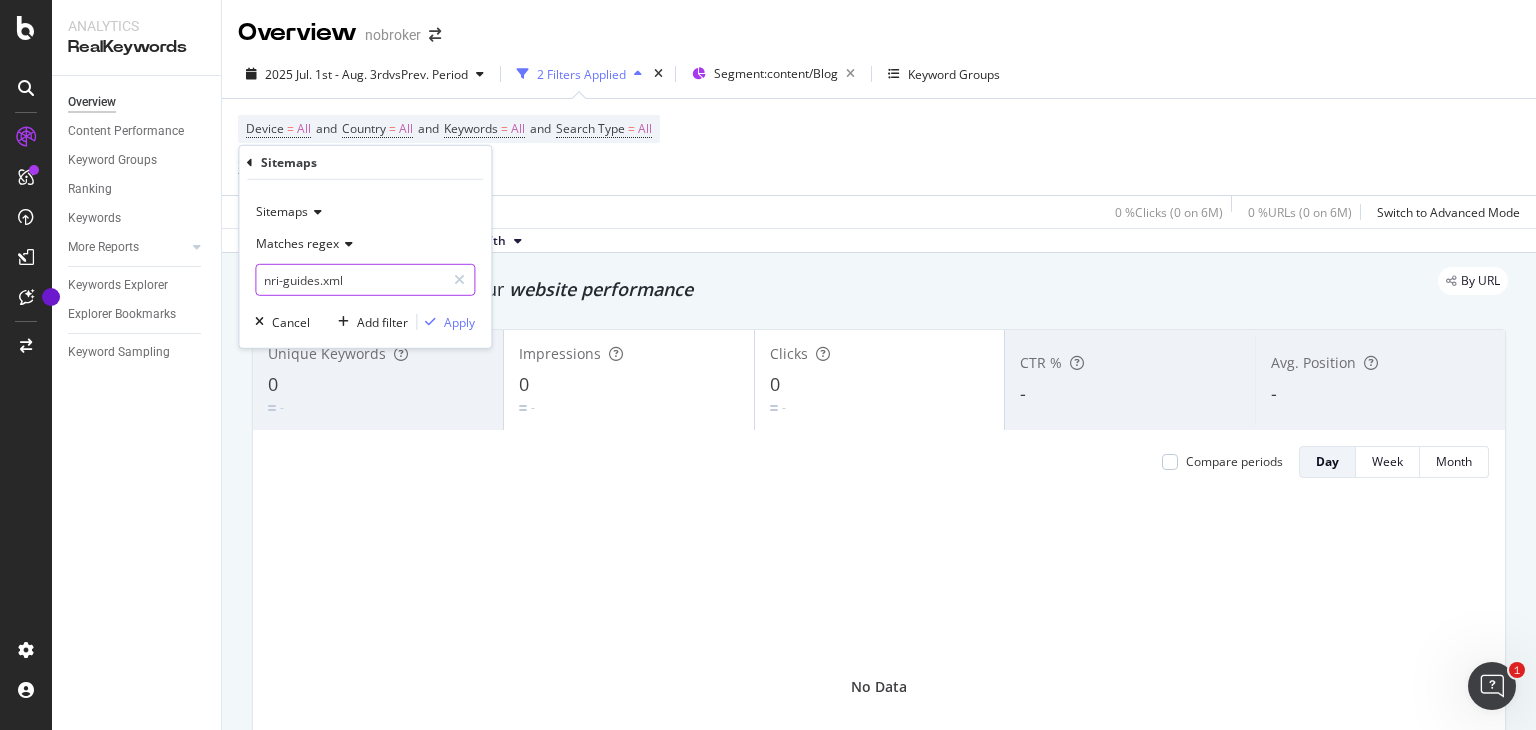 click on "nri-guides.xml" at bounding box center (350, 280) 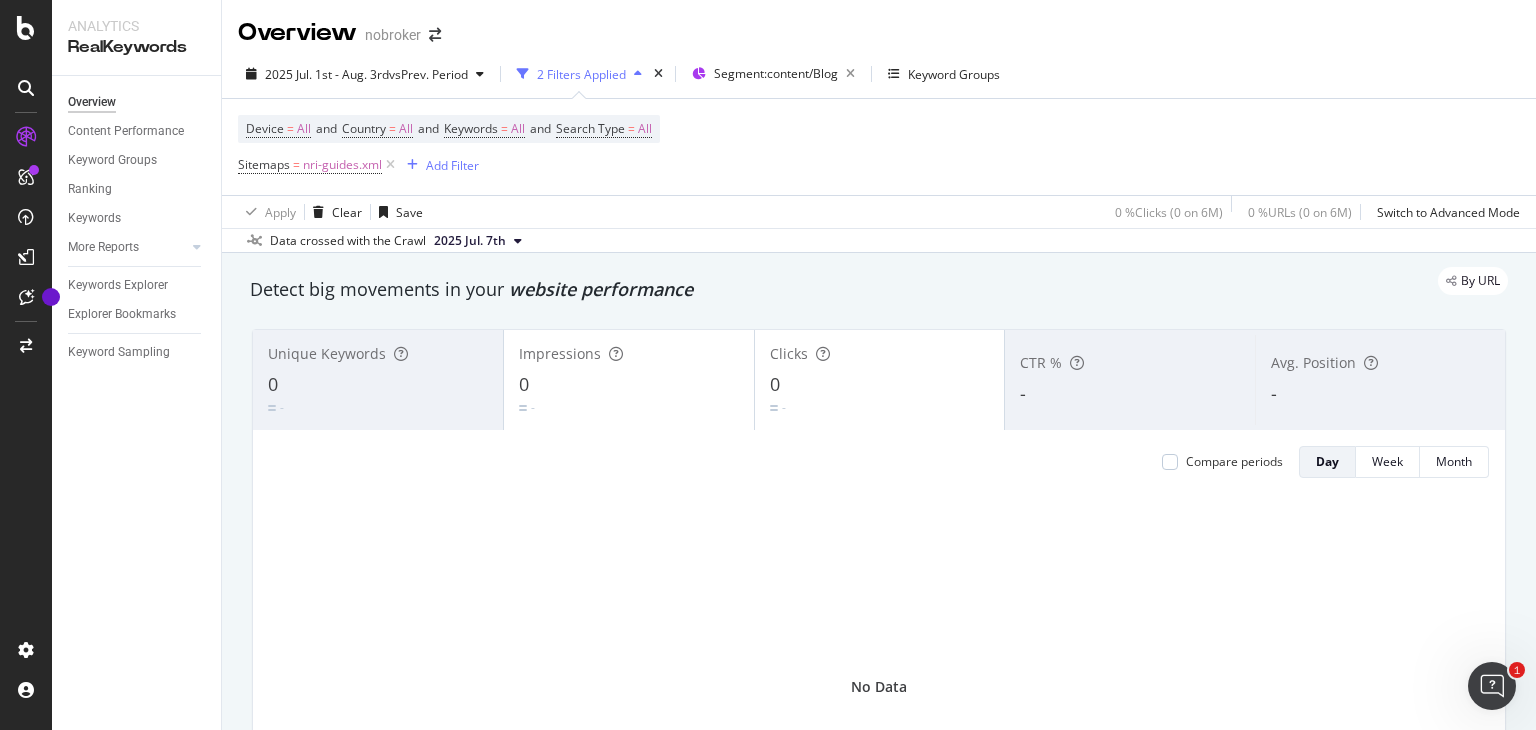 click on "By URL Detect big movements in your   website performance Unique Keywords 0 - Impressions 0 - Clicks 0 - CTR % - Avg. Position - Compare periods Day Week Month No Data Customize Chart in Explorer Investigate your changes in keyword performance Hypotheses to Investigate - Over Time Seasonality Branded Keywords Device Top seo Level 1 Top Keywords Current: 2025 Jul. 1st  -   2025 Aug. 3rd vs  Previous : 2024 Jul. 2nd  -   2024 Aug. 4th Day Week Month Clicks No Data Customize Chart in Explorer Improve Rankings See content-related business metrics focused on your relevant scope with actionable insights in the   Content Performance dashboard. Click Potential +0.0 Top pages to improve Avg. Position Clicks Click Potential No Data Dive deeper in Explorer Discover possible new opportunities Winning Data Dimensions Keyword Smart Keyword Keyword Group Full URL seo Level 1  Add a Dimension Keyword Impressions Diff Clicks Diff CTR Diff Avg. Position Diff No Data Dive deeper in Explorer Losing Data Dimensions Keyword Diff" at bounding box center (879, 2367) 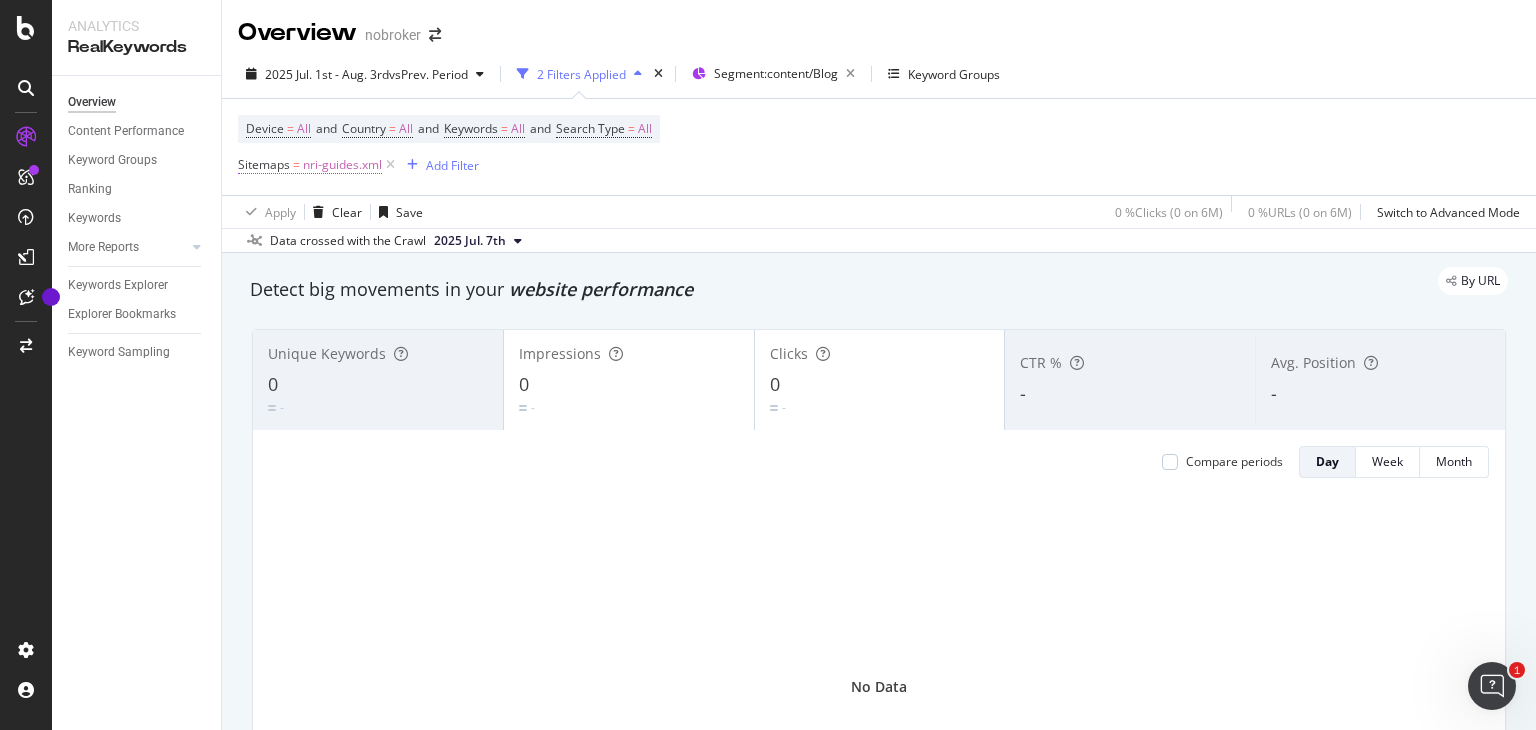click on "nri-guides.xml" at bounding box center (342, 165) 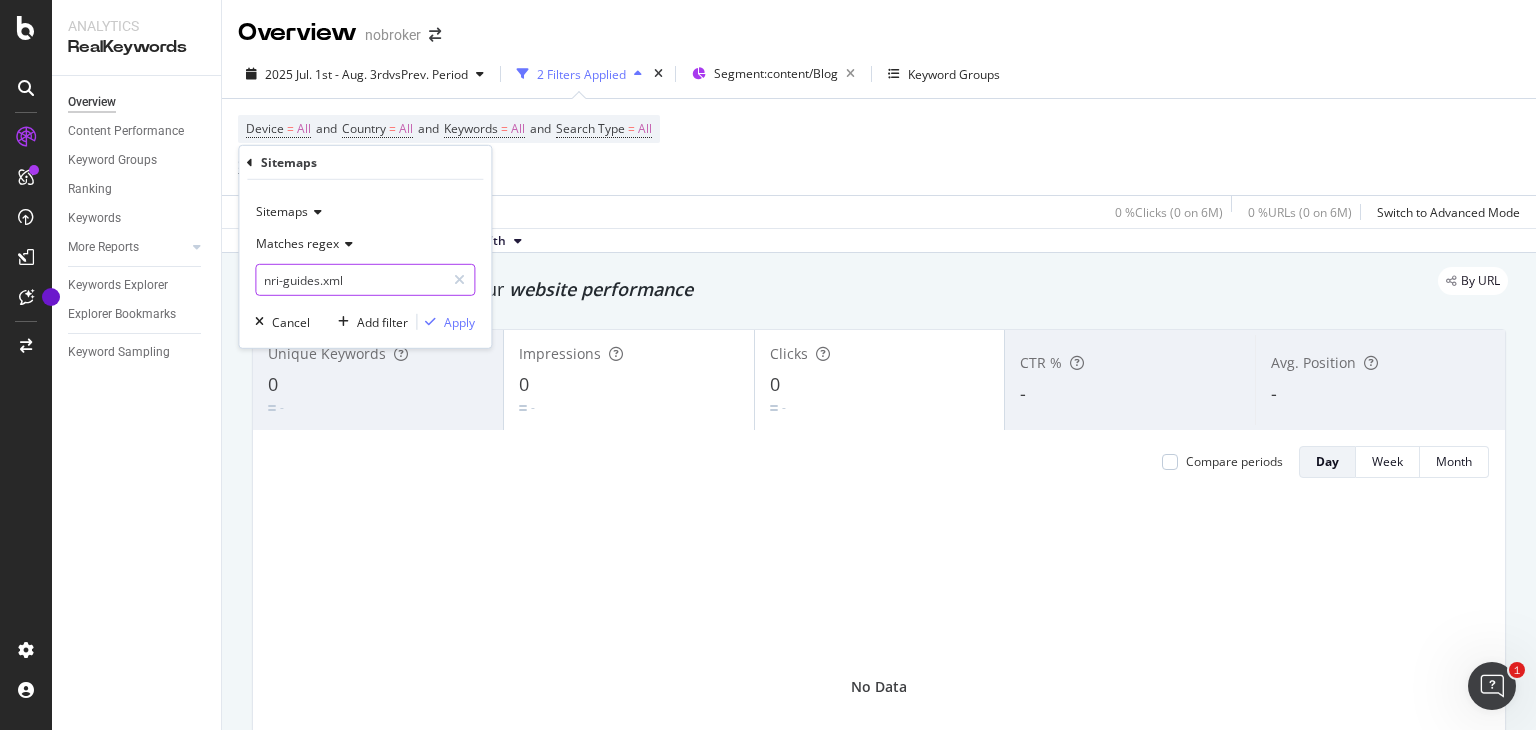 click on "nri-guides.xml" at bounding box center [350, 280] 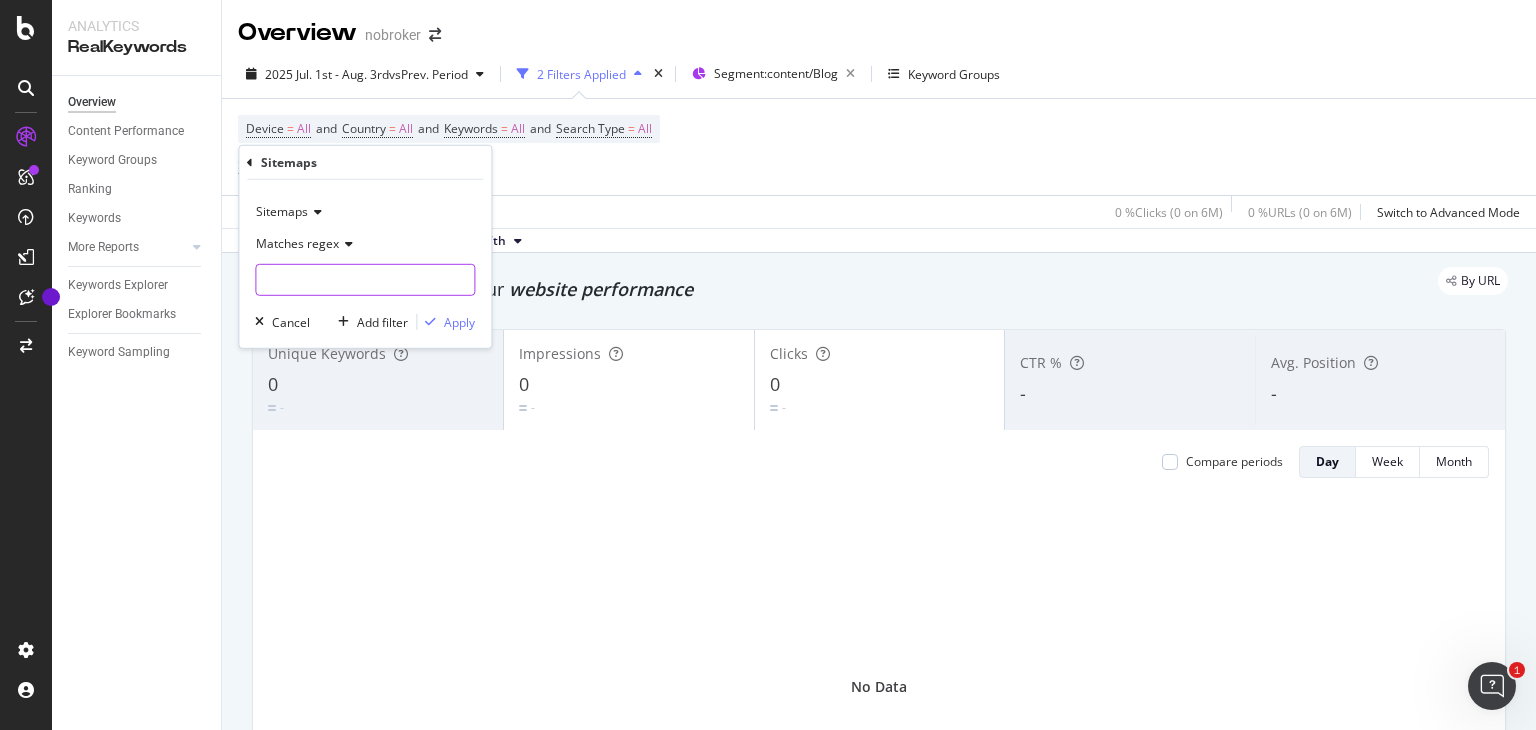 paste on "property-management.xml" 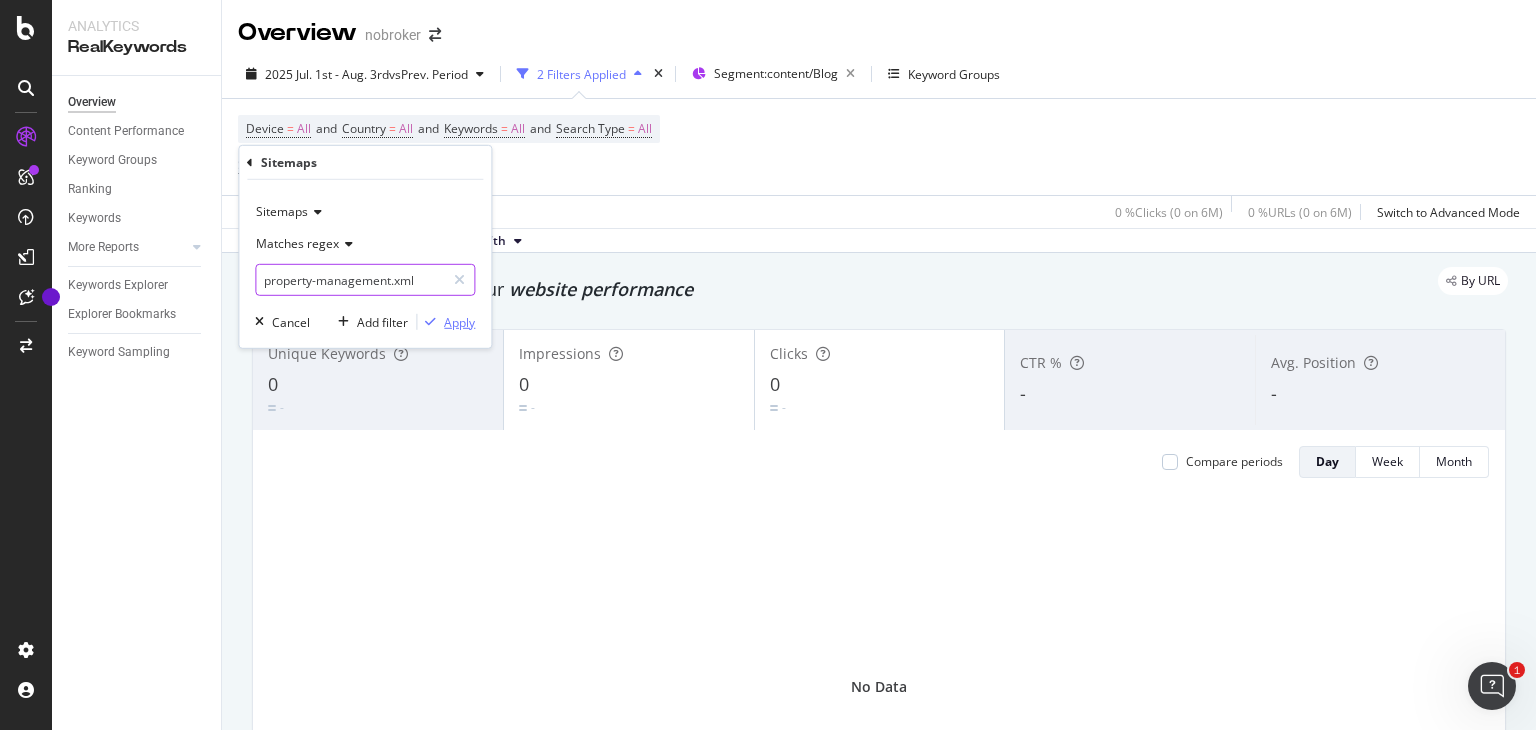 type on "property-management.xml" 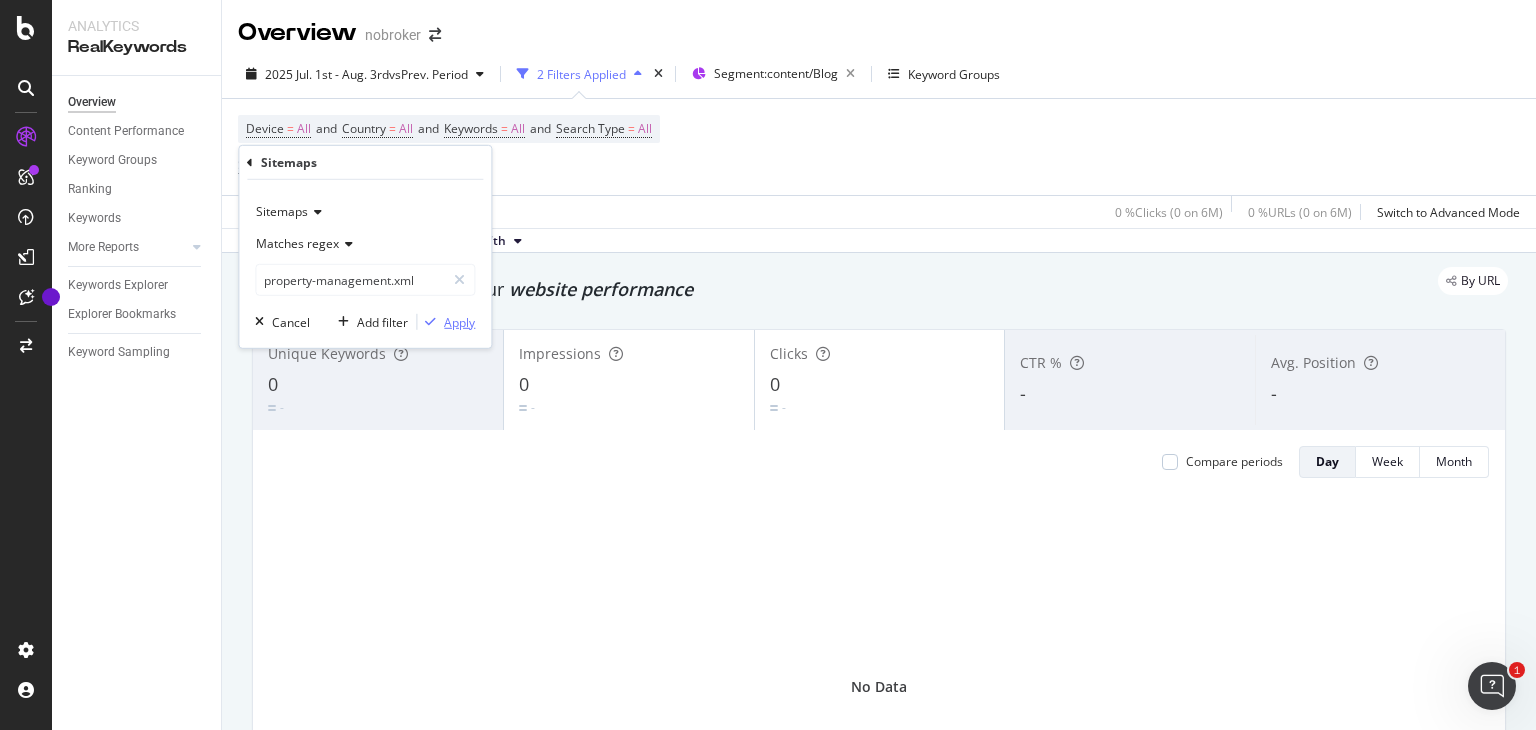 click on "Apply" at bounding box center (459, 321) 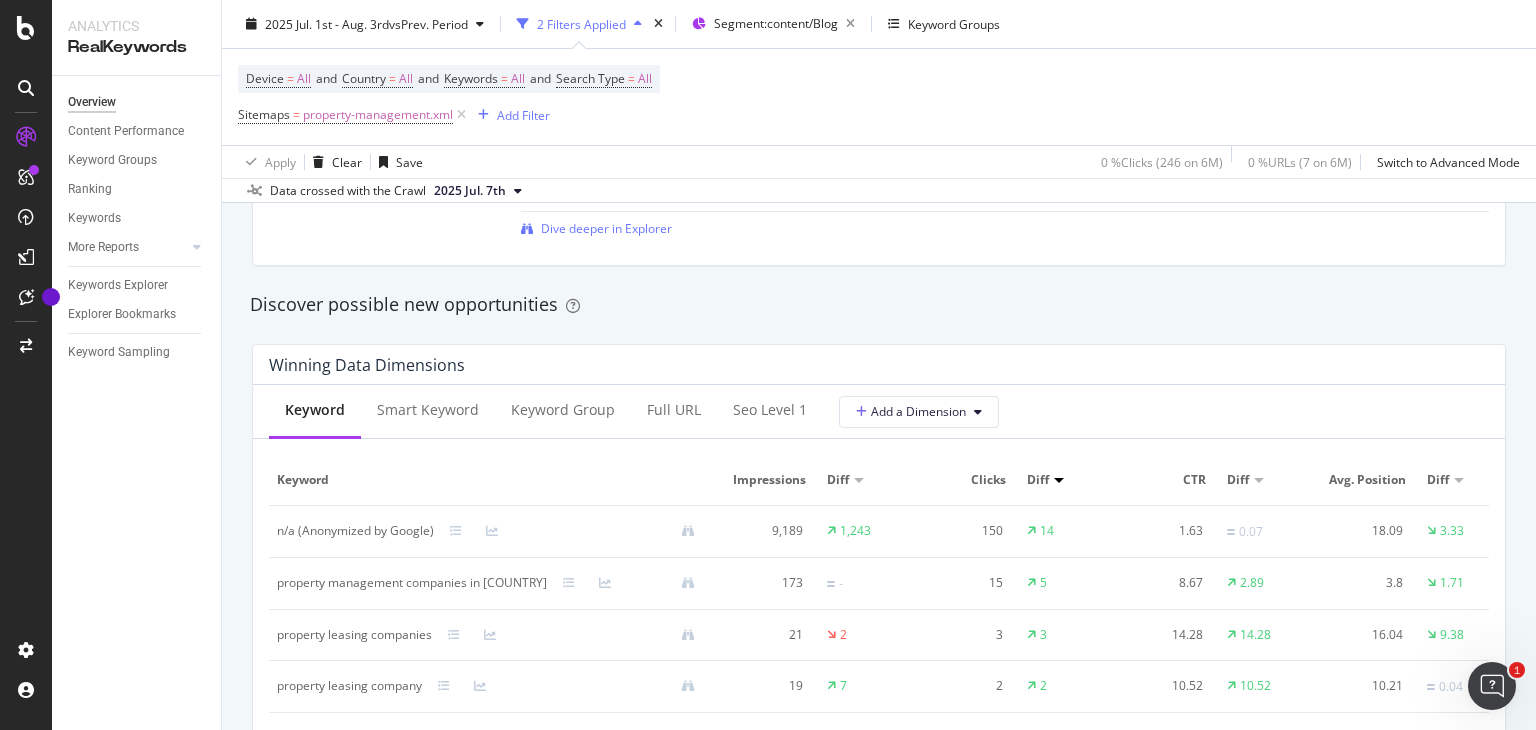 scroll, scrollTop: 1668, scrollLeft: 0, axis: vertical 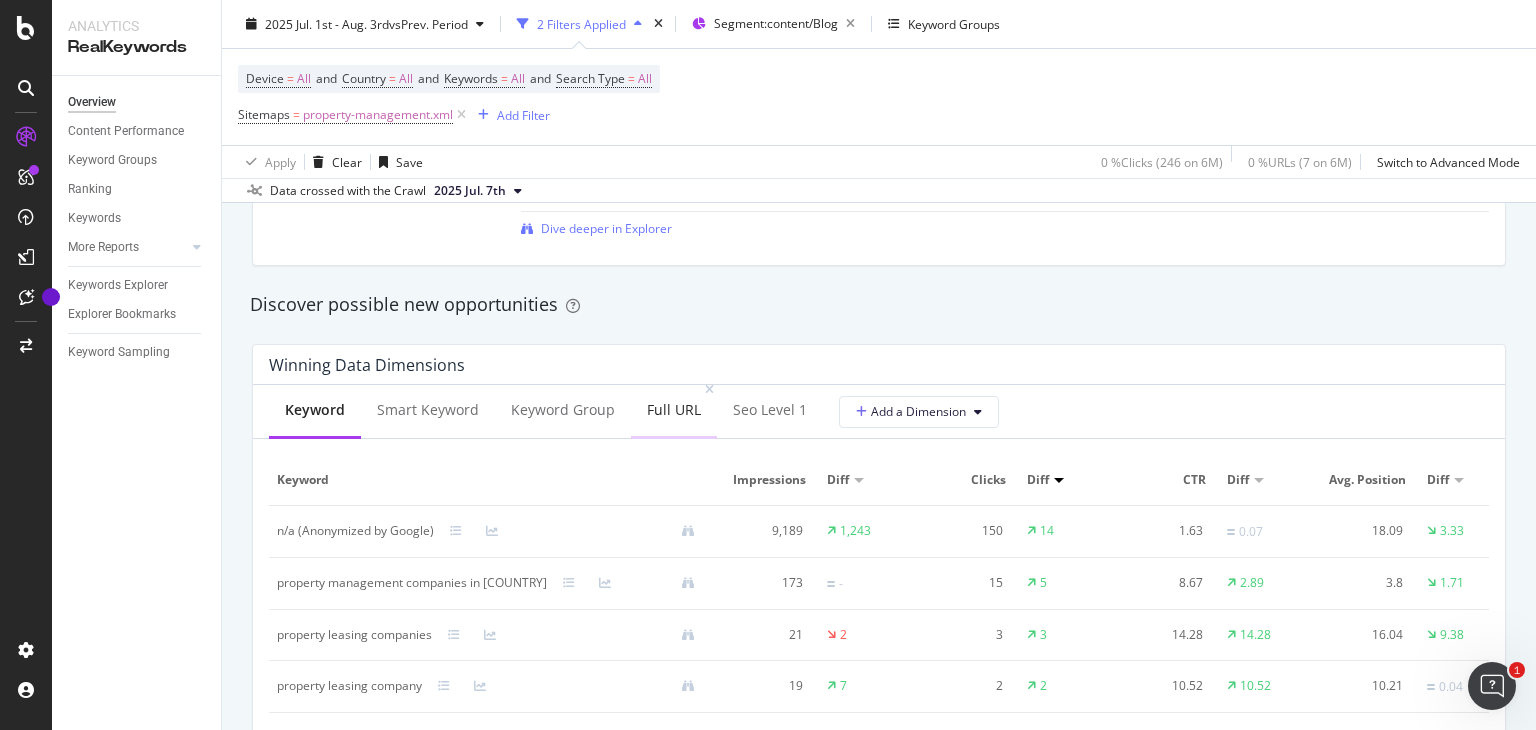 click on "Full URL" at bounding box center (674, 410) 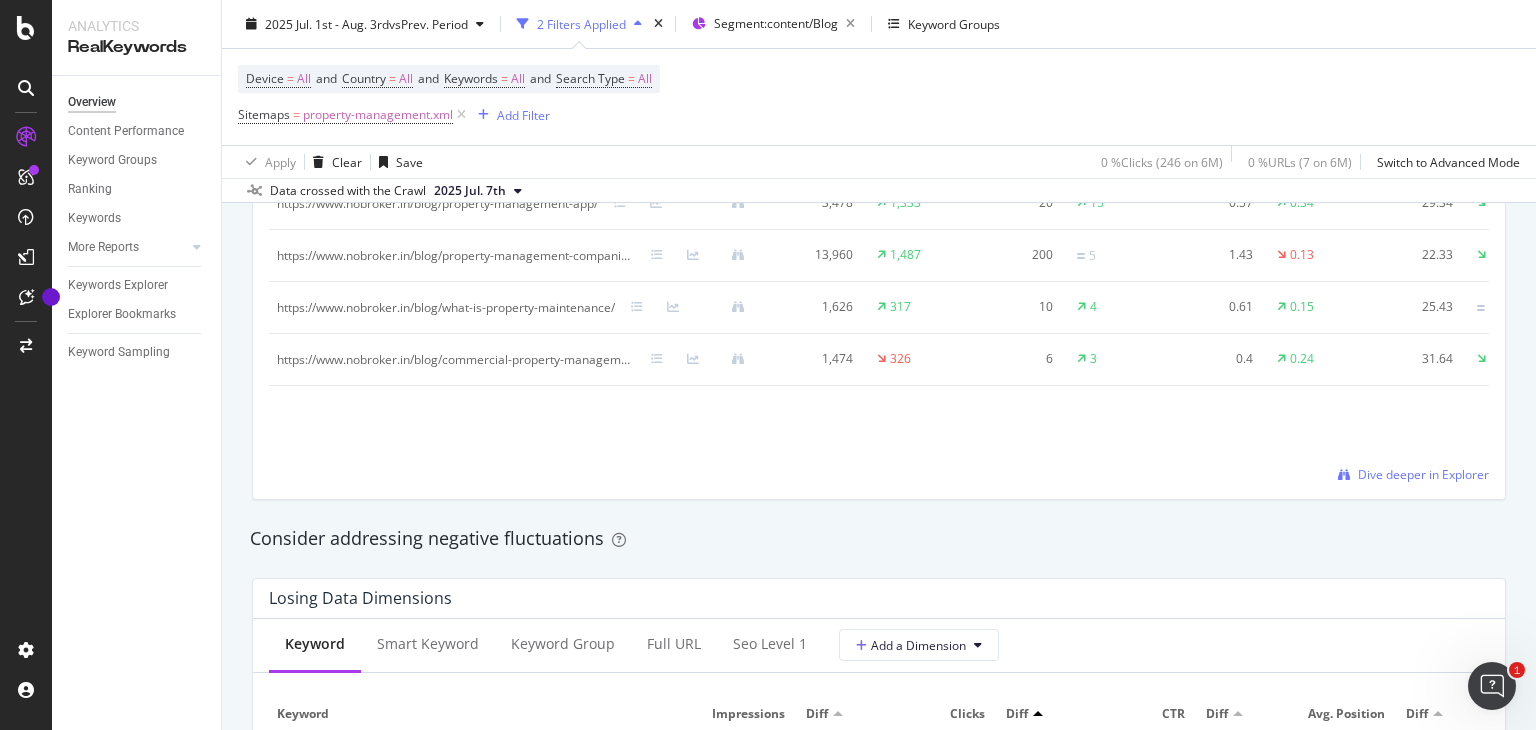 scroll, scrollTop: 1878, scrollLeft: 0, axis: vertical 